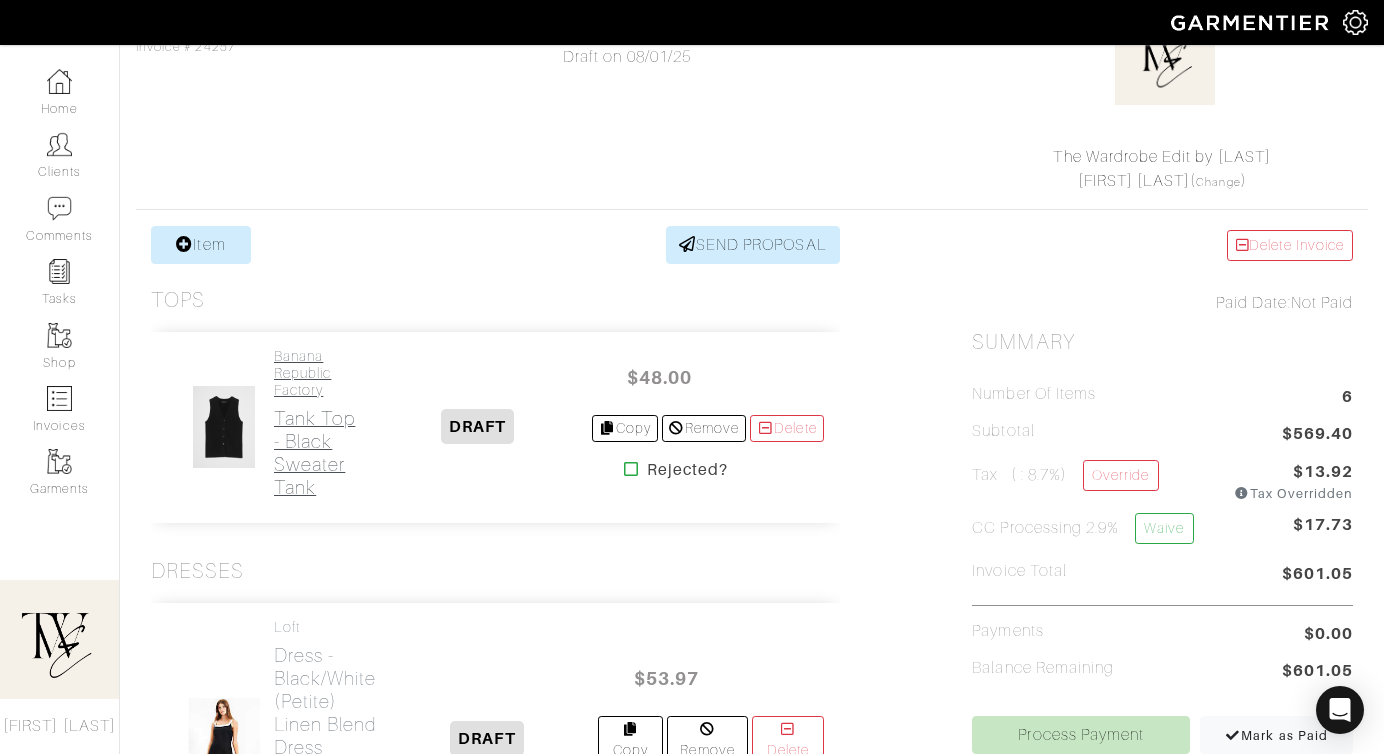scroll, scrollTop: 238, scrollLeft: 0, axis: vertical 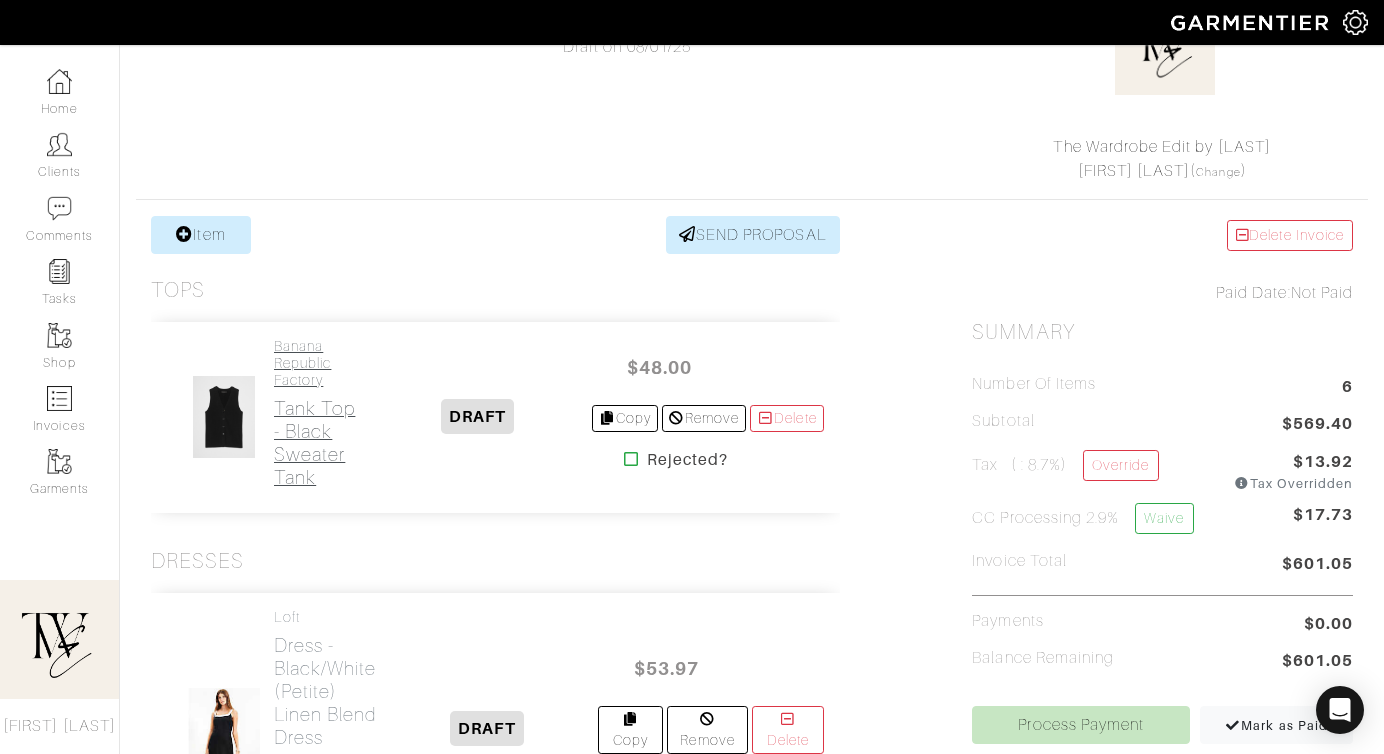 click on "Tank Top -   Black
Sweater Tank" at bounding box center (319, 443) 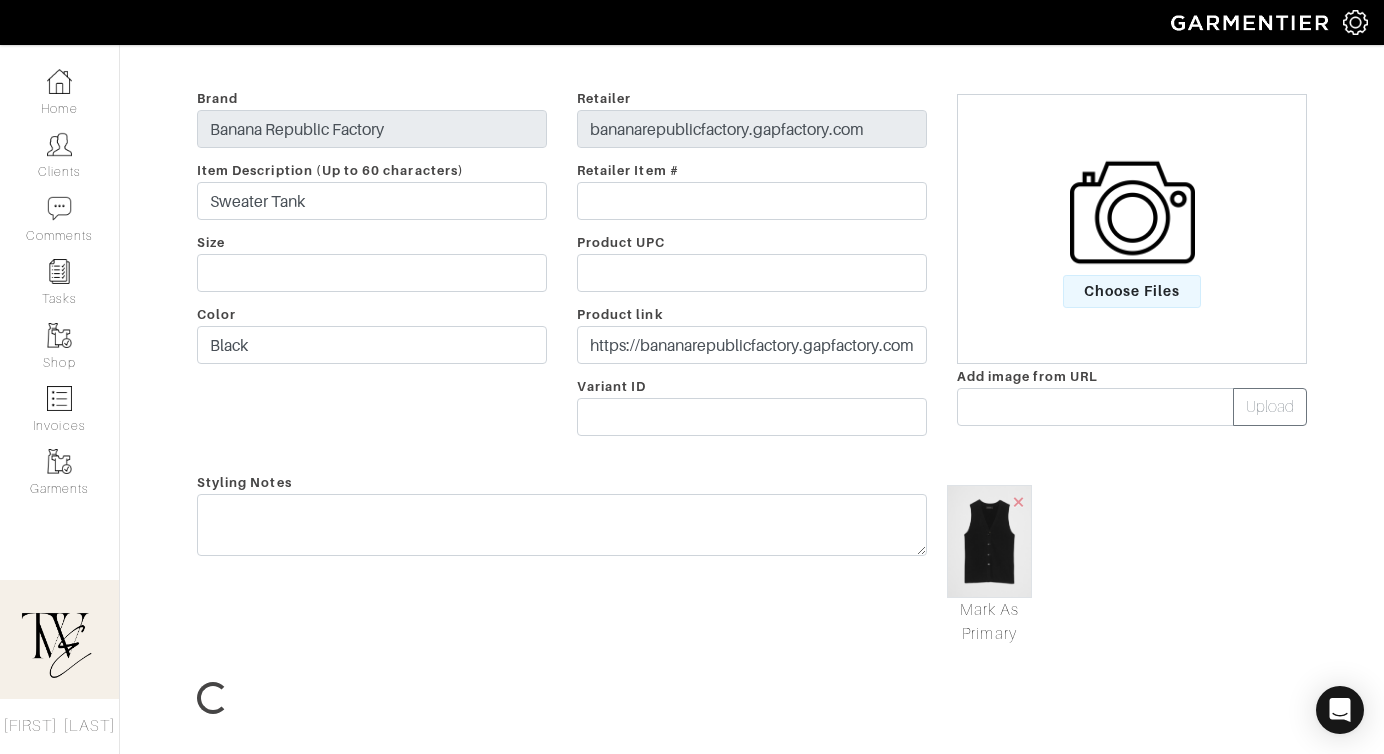 scroll, scrollTop: 0, scrollLeft: 0, axis: both 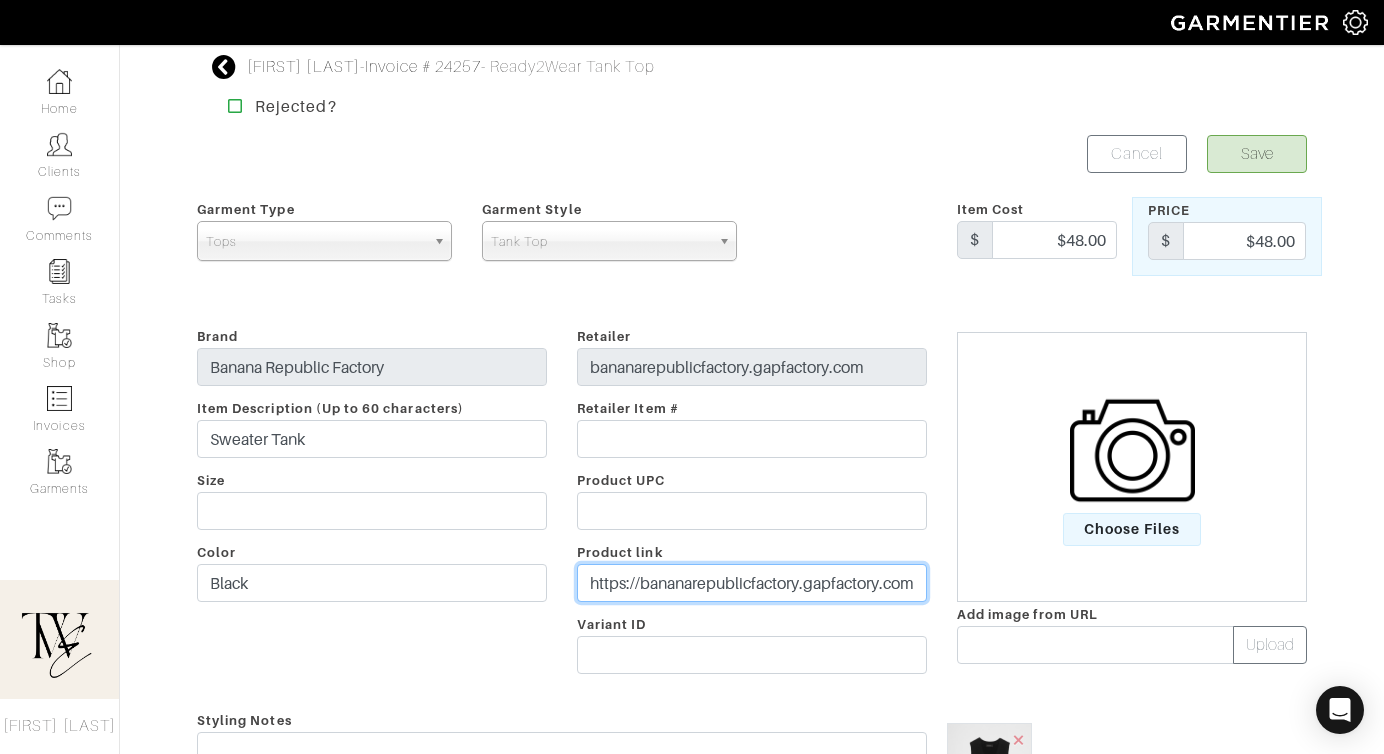 click on "https://bananarepublicfactory.gapfactory.com/browse/product.do?pid=789948001&vid=1&pcid=1045361&cid=1045361&nav=meganav:Women:Discover:New+Arrivals&irgwc=1&clickid=zeQURW36YxycUMiTqcTwkx0jUkpxmt2RQUW:Q00&ap=6&tid=bfaf995022&siteID=bfafcid627443#pdp-page-content" at bounding box center [752, 583] 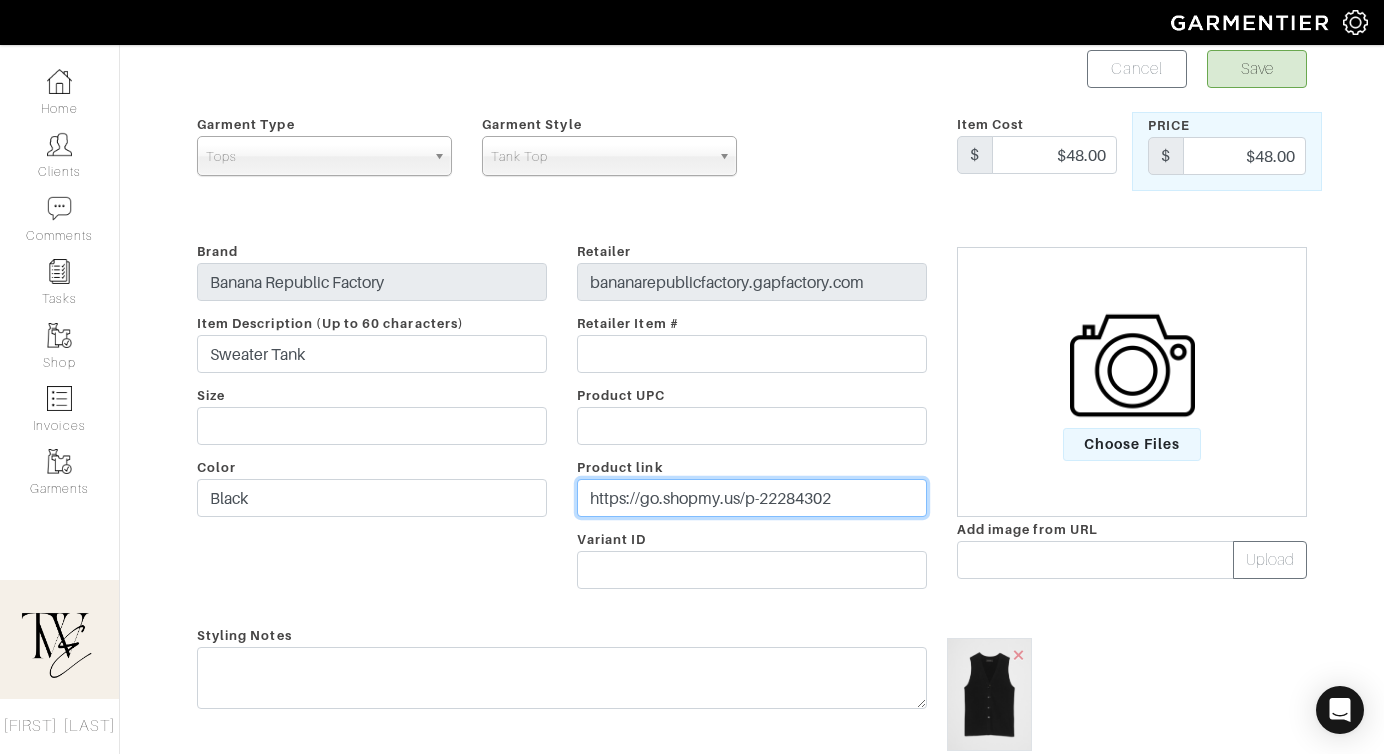 scroll, scrollTop: 187, scrollLeft: 0, axis: vertical 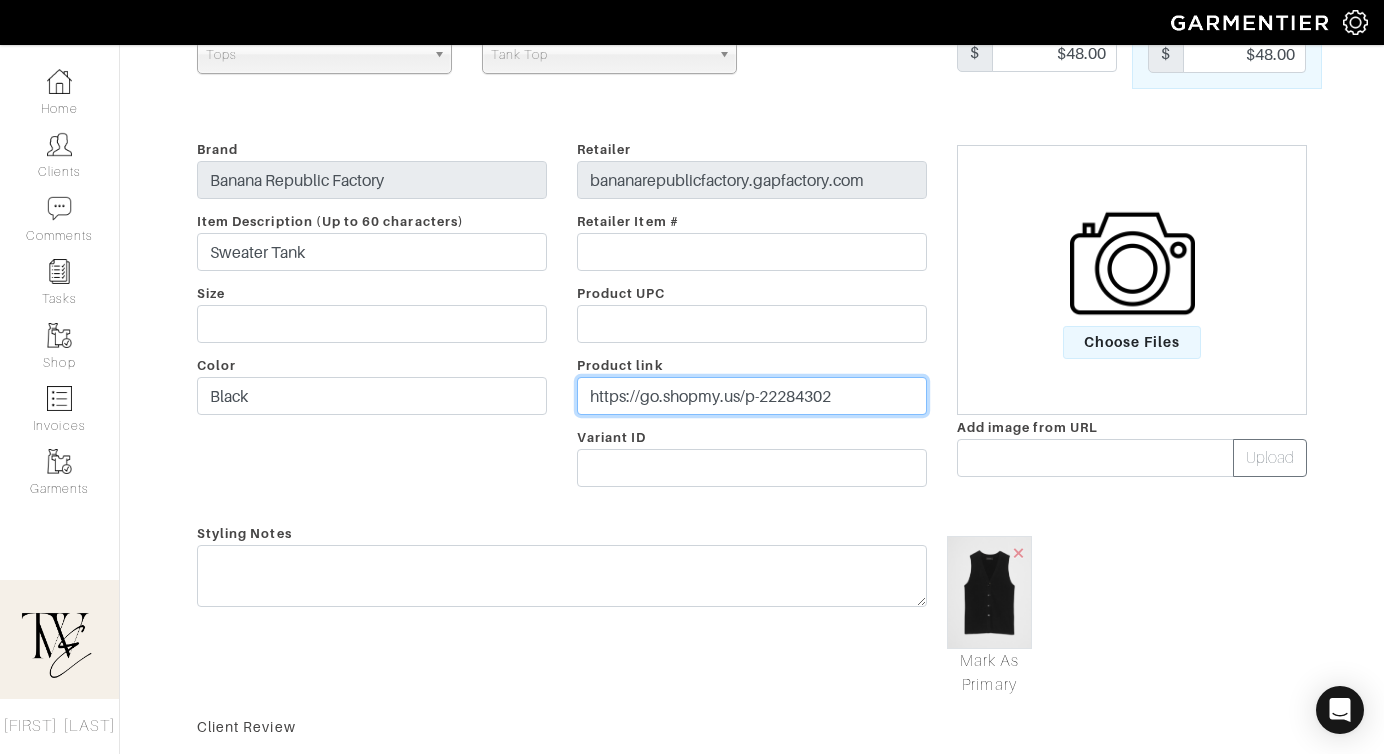 type on "https://go.shopmy.us/p-22284302" 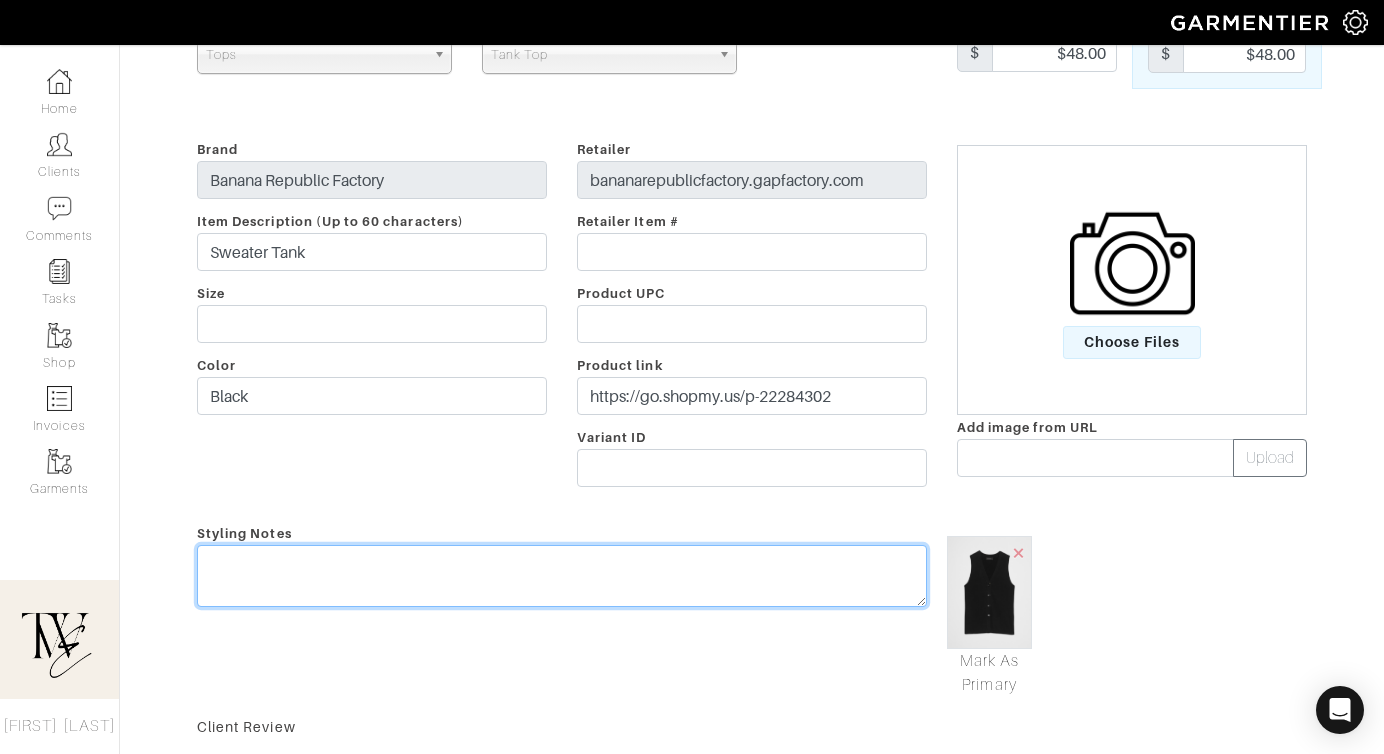 click at bounding box center [562, 576] 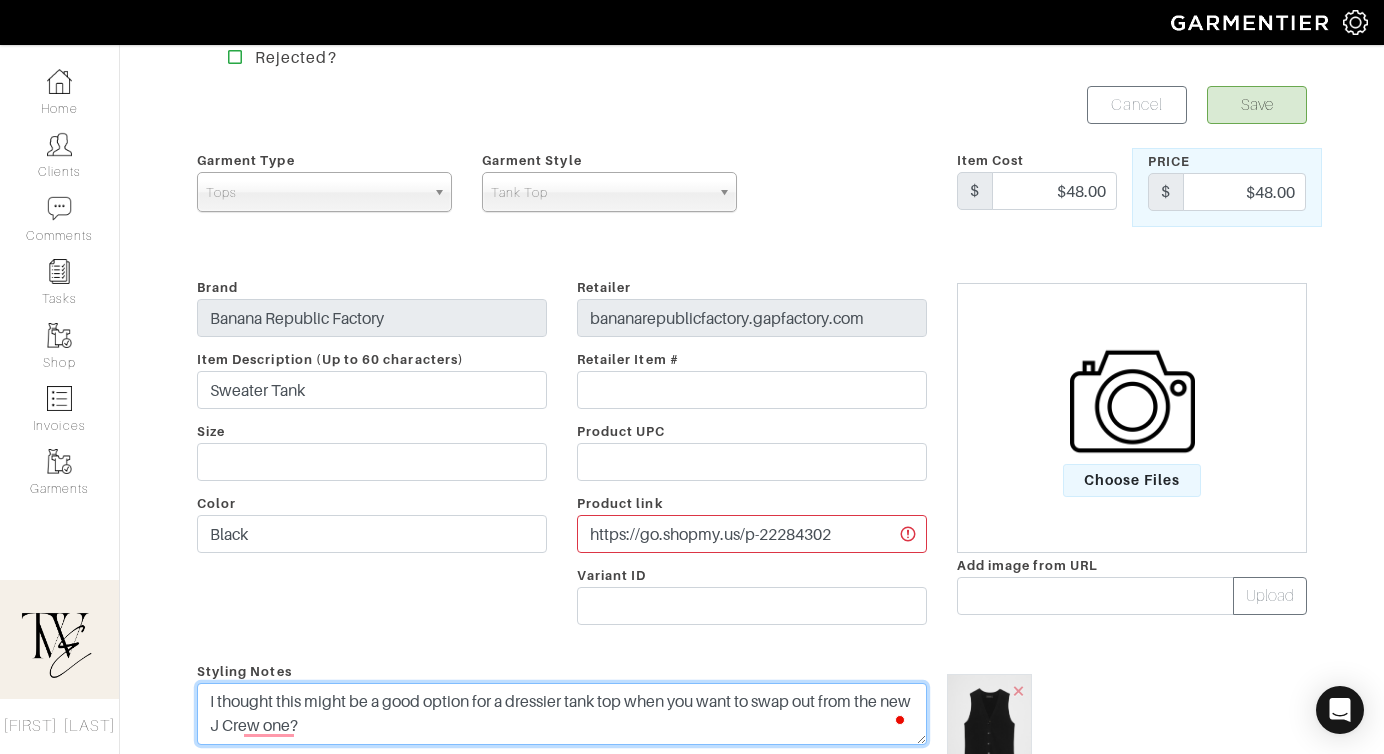 scroll, scrollTop: 0, scrollLeft: 0, axis: both 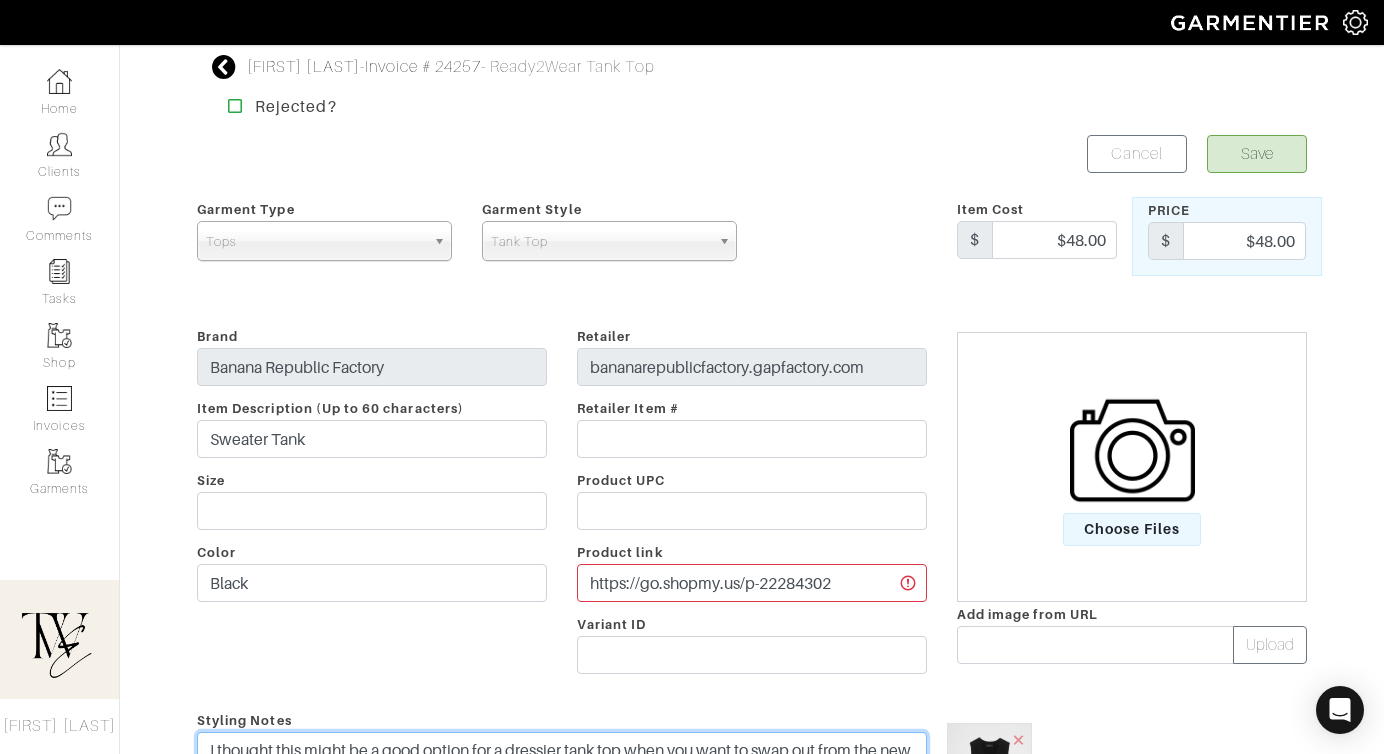 type on "I thought this might be a good option for a dressier tank top when you want to swap out from the new J Crew one?" 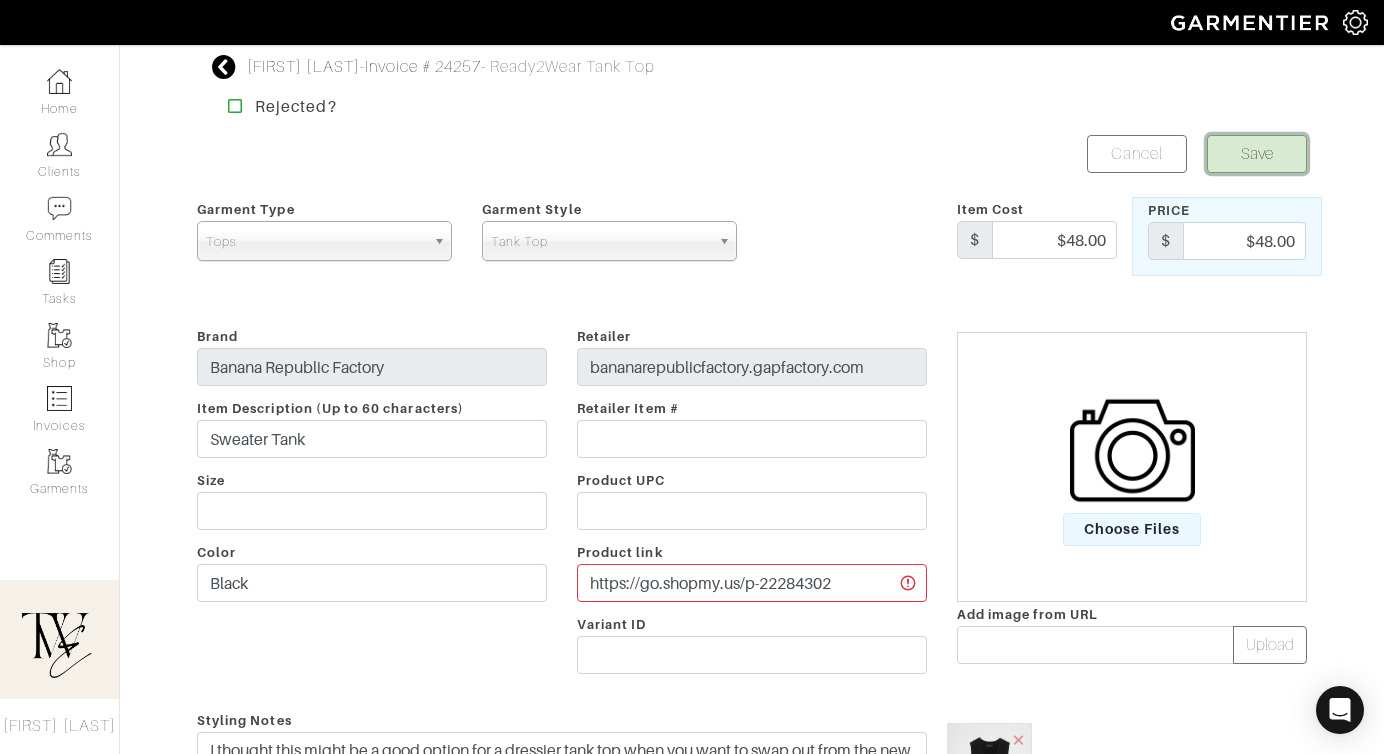 click on "Save" at bounding box center (1257, 154) 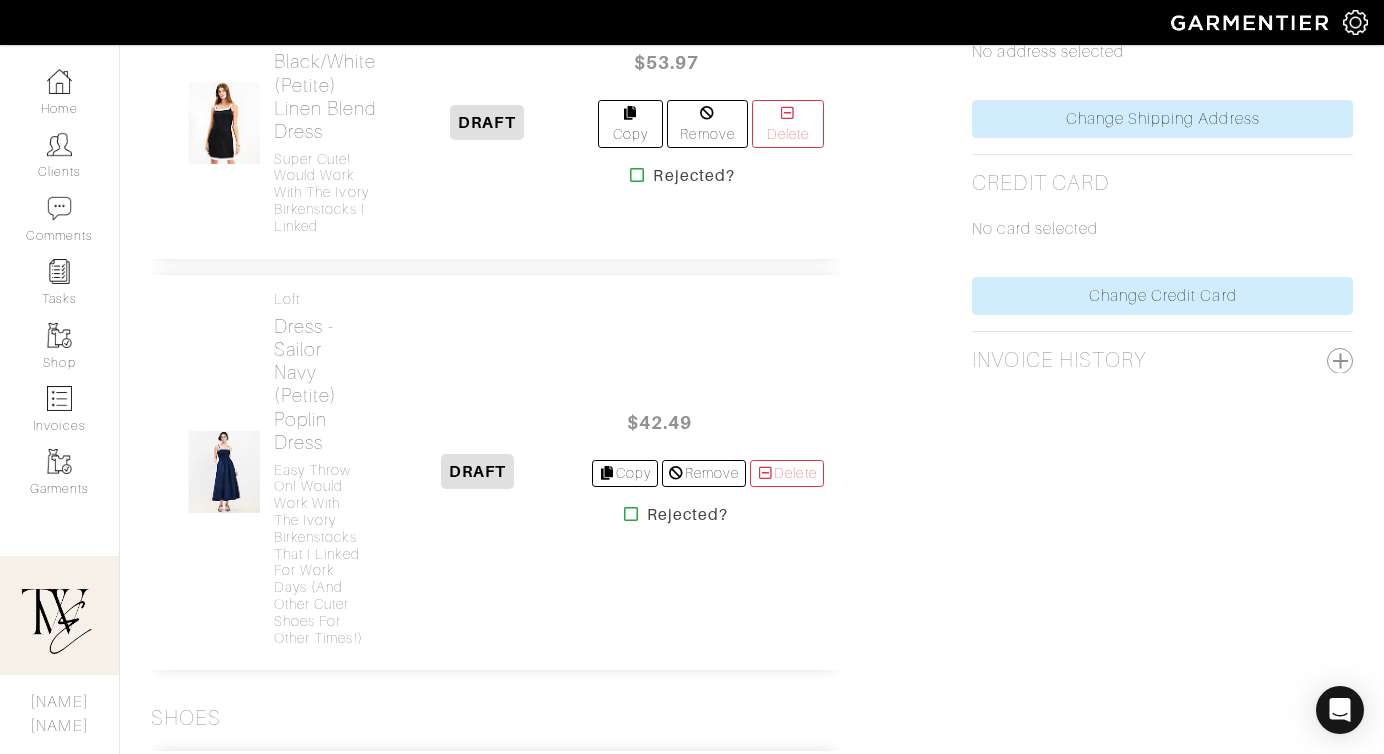 scroll, scrollTop: 1151, scrollLeft: 0, axis: vertical 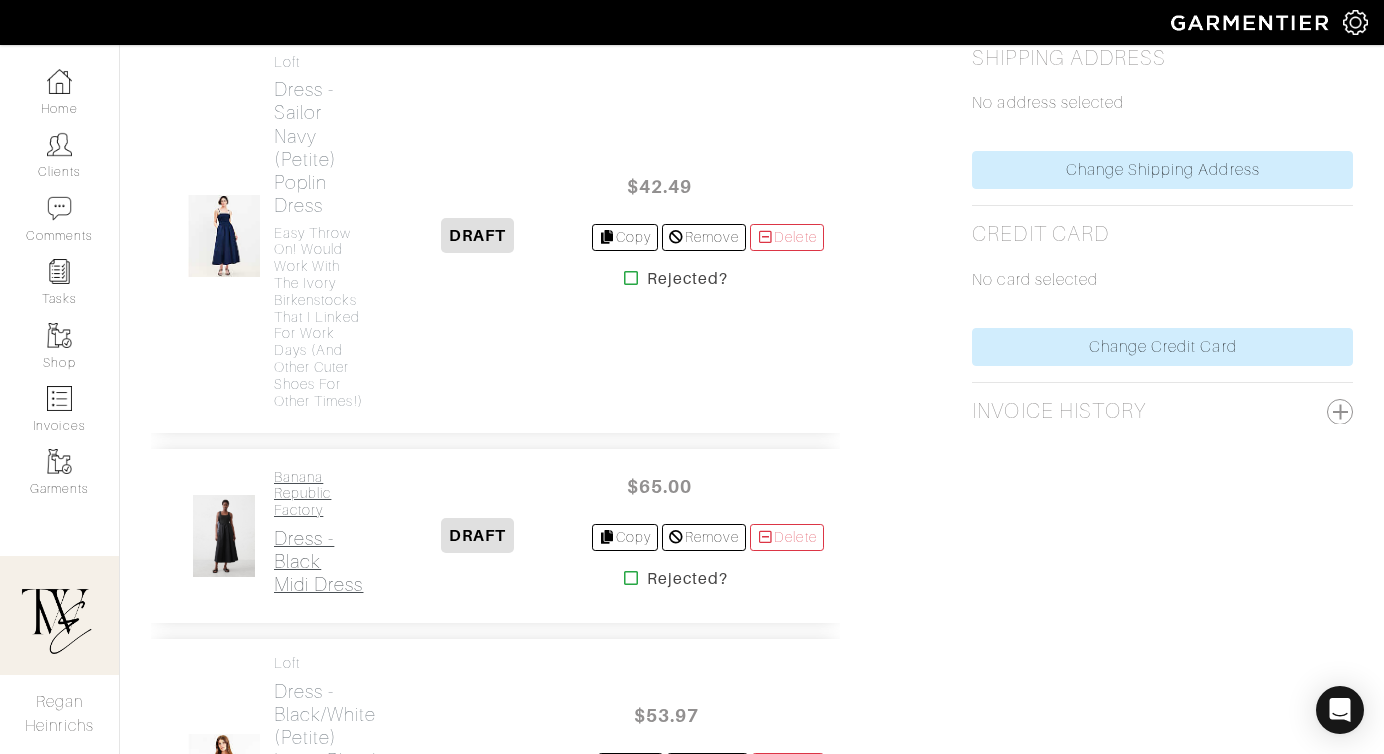 click on "Dress -   Black
Midi Dress" at bounding box center (319, 561) 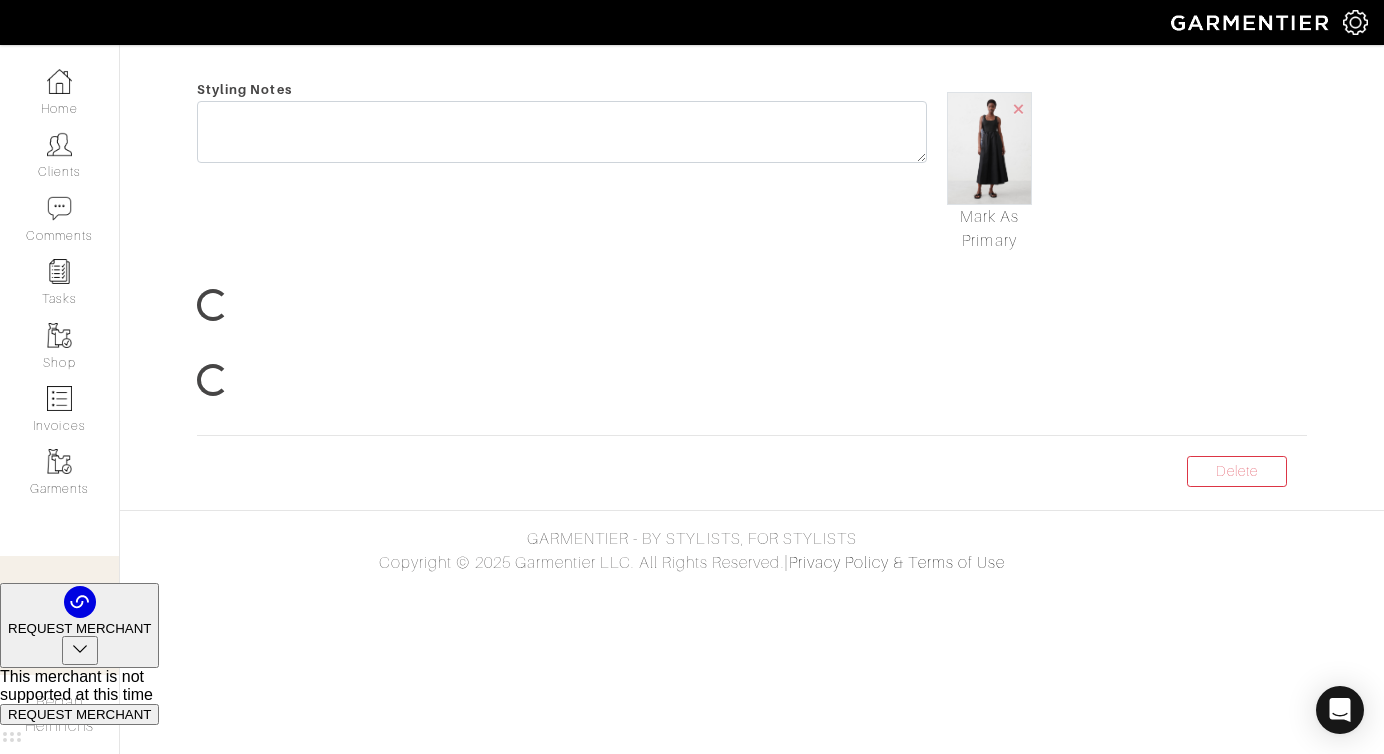 scroll, scrollTop: 0, scrollLeft: 0, axis: both 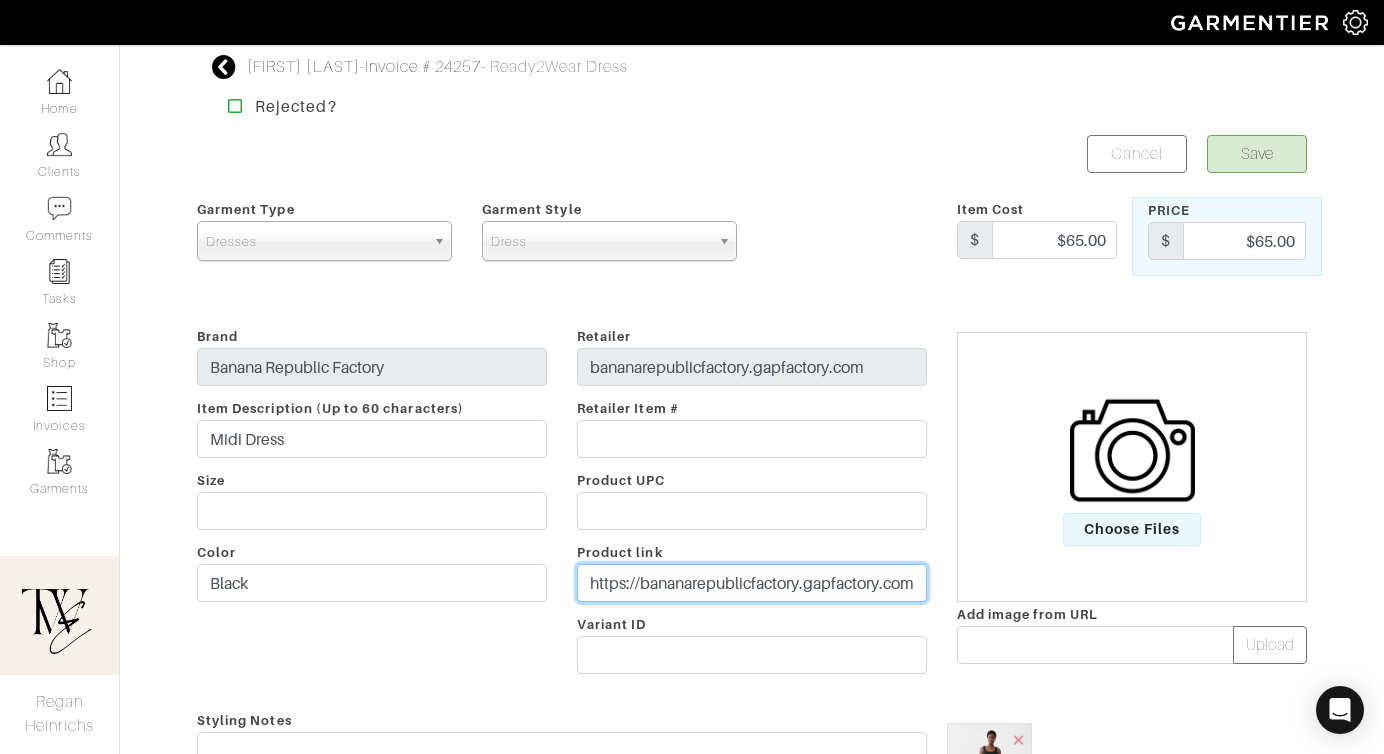 click on "https://bananarepublicfactory.gapfactory.com/browse/product.do?pid=772912021&vid=1&pcid=1045225&cid=1045225&nav=meganav:Women:Women's+Clothing:Dresses#pdp-page-content" at bounding box center [752, 583] 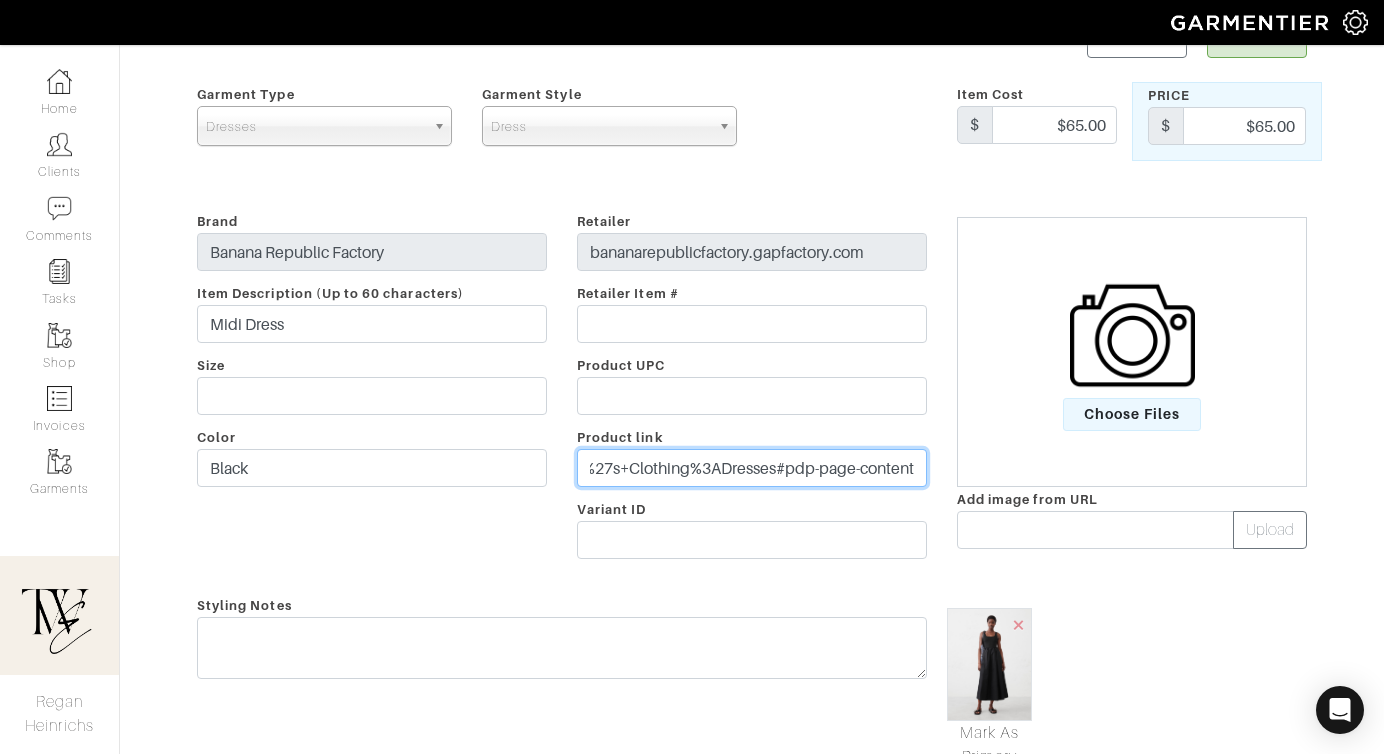 scroll, scrollTop: 240, scrollLeft: 0, axis: vertical 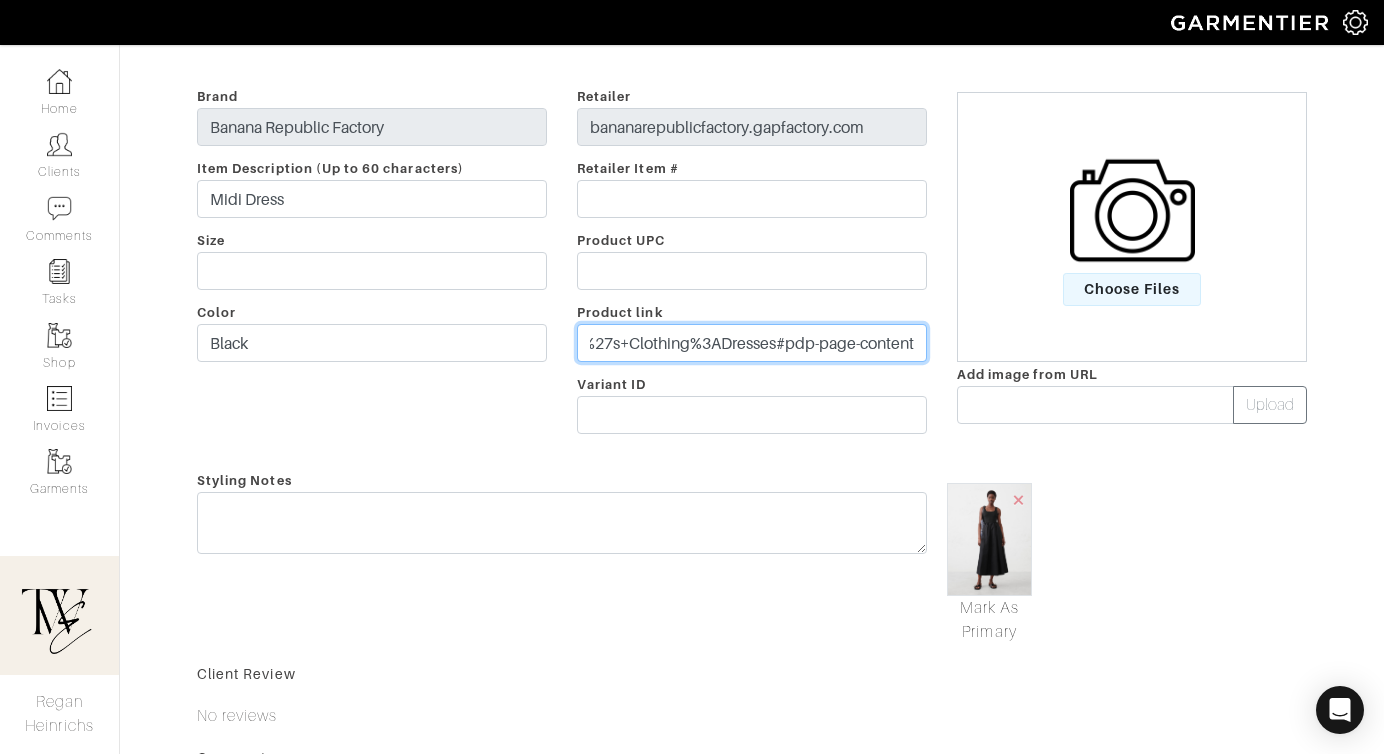 type on "https://bananarepublicfactory.gapfactory.com/browse/product.do?pid=772912021&vid=1&pcid=1045225&cid=1045225&nav=meganav%3AWomen%3AWomen%27s+Clothing%3ADresses#pdp-page-content" 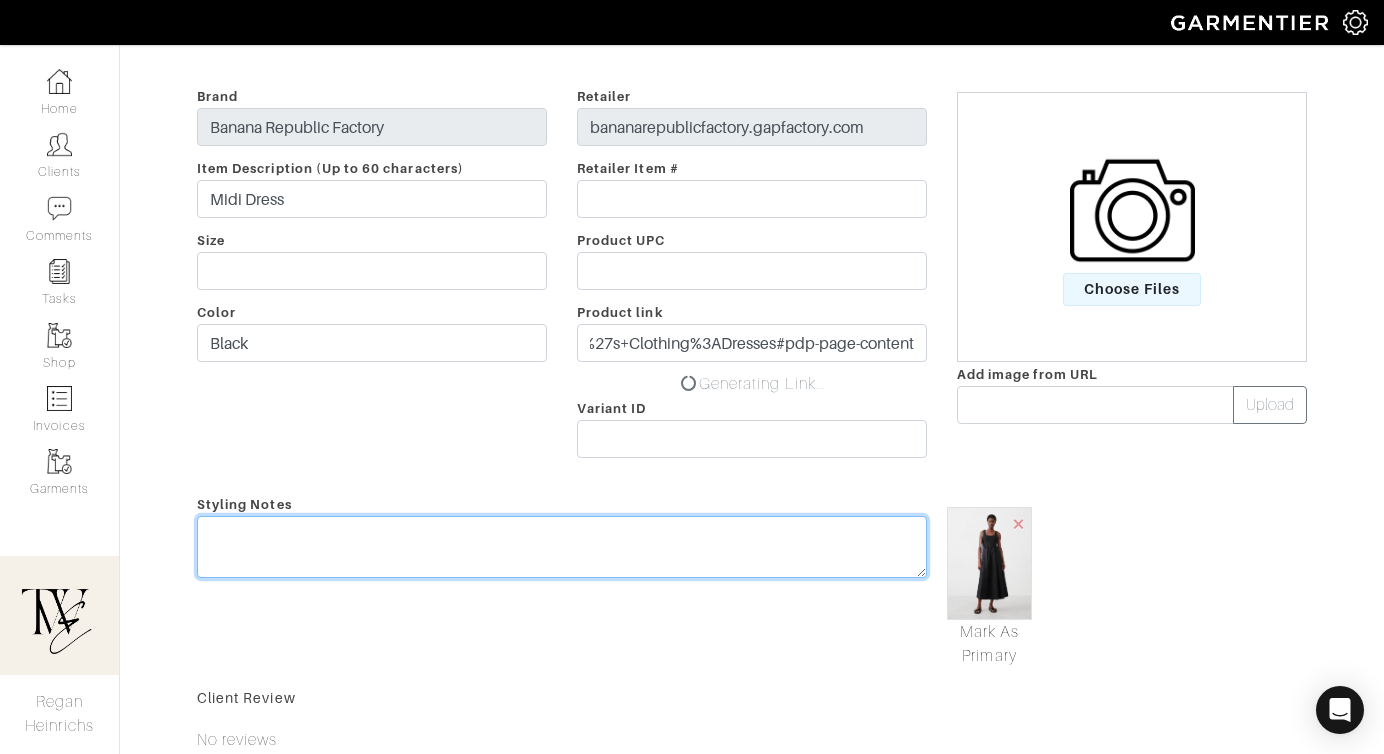 click at bounding box center (562, 547) 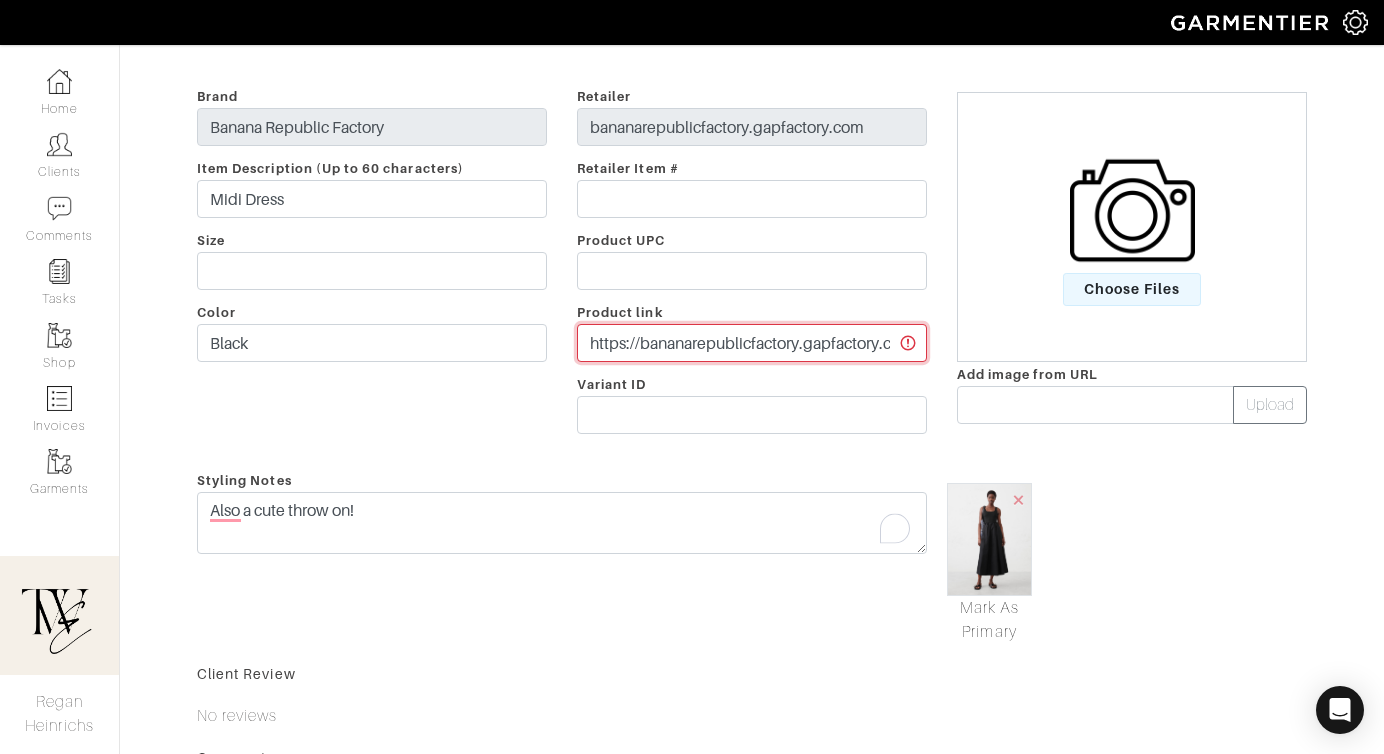 click on "https://bananarepublicfactory.gapfactory.com/browse/product.do?pid=772912021&vid=1&pcid=1045225&cid=1045225&nav=meganav%3AWomen%3AWomen%27s+Clothing%3ADresses#pdp-page-content" at bounding box center (752, 343) 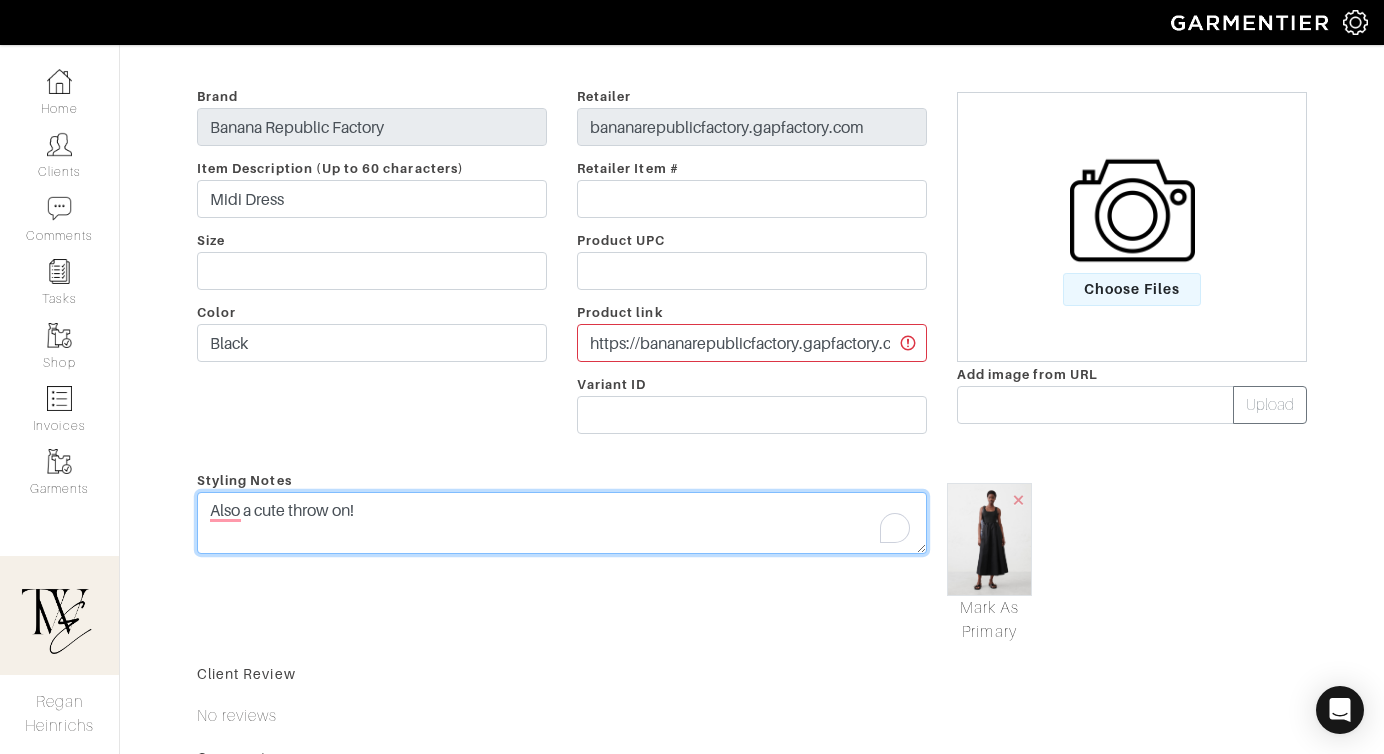 click on "Also a cute throw on!" at bounding box center (562, 523) 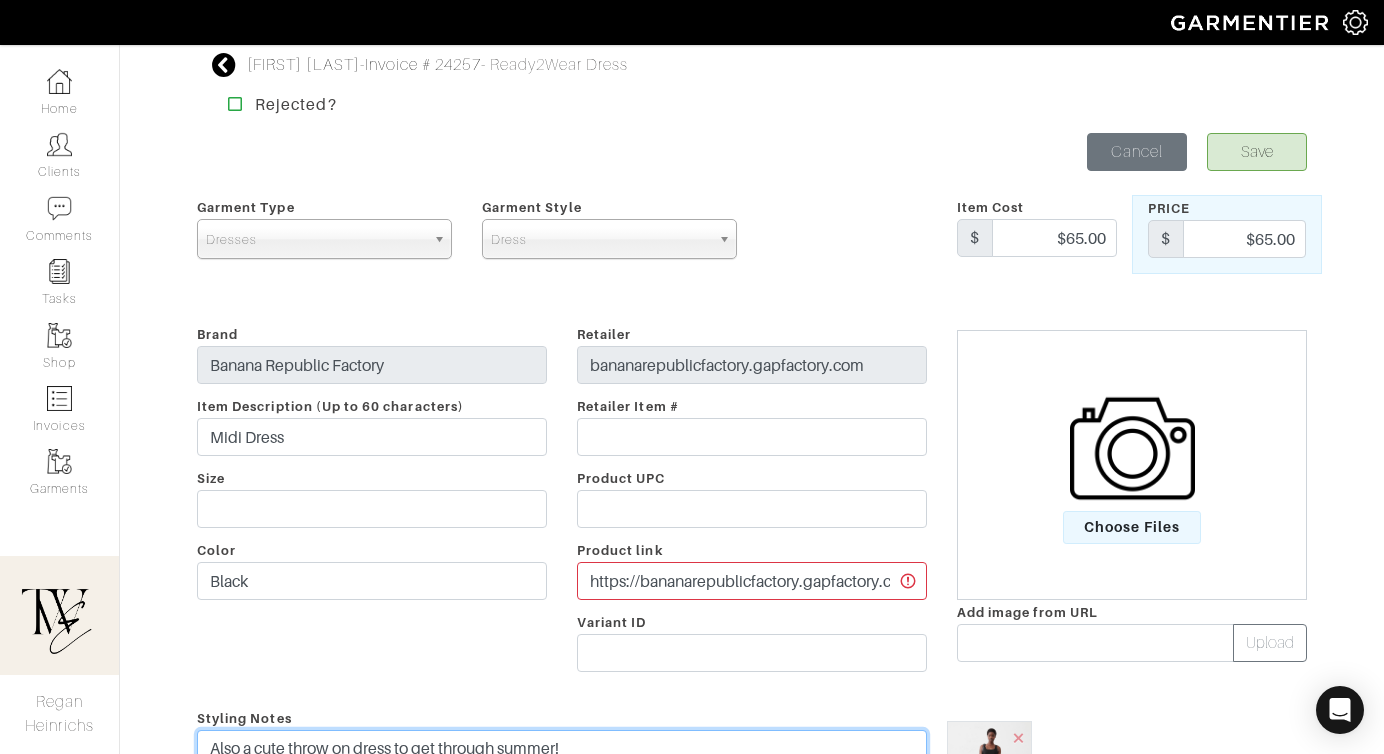 scroll, scrollTop: 0, scrollLeft: 0, axis: both 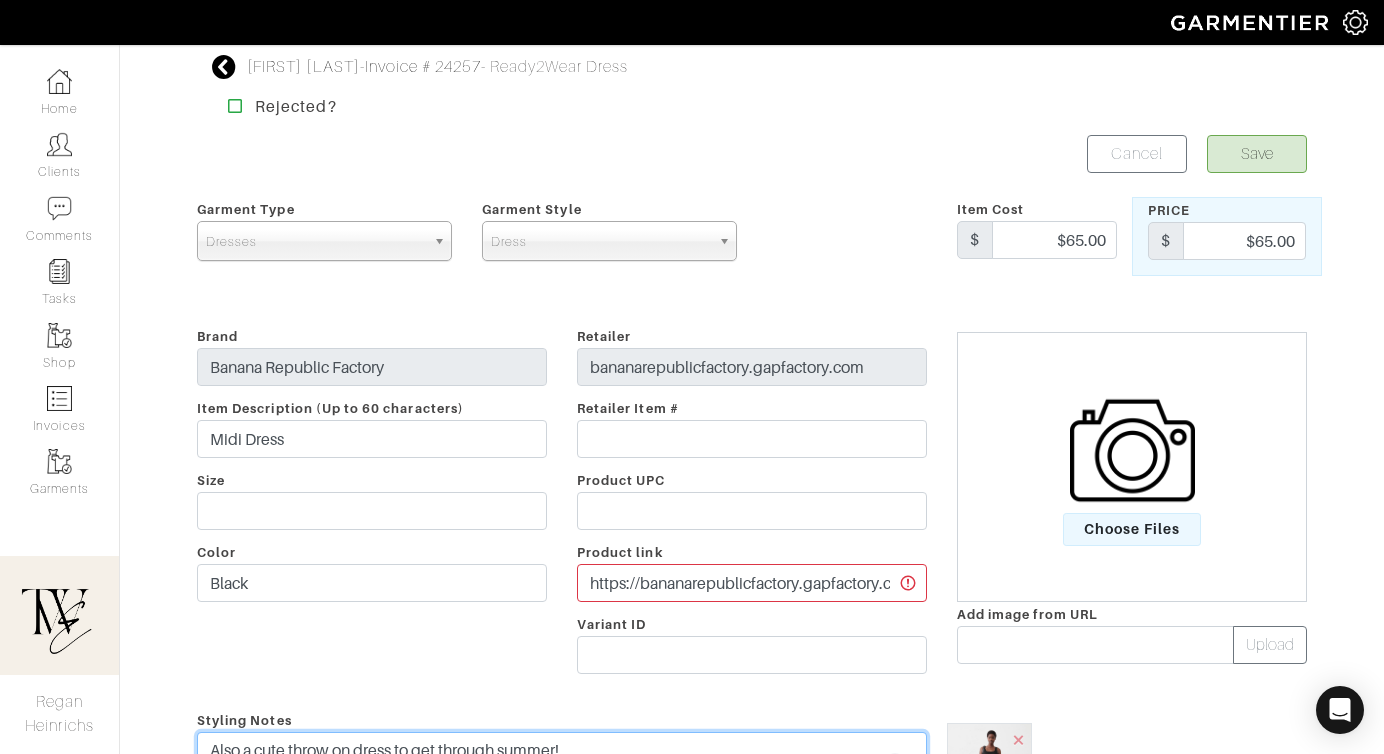 type on "Also a cute throw on dress to get through summer!" 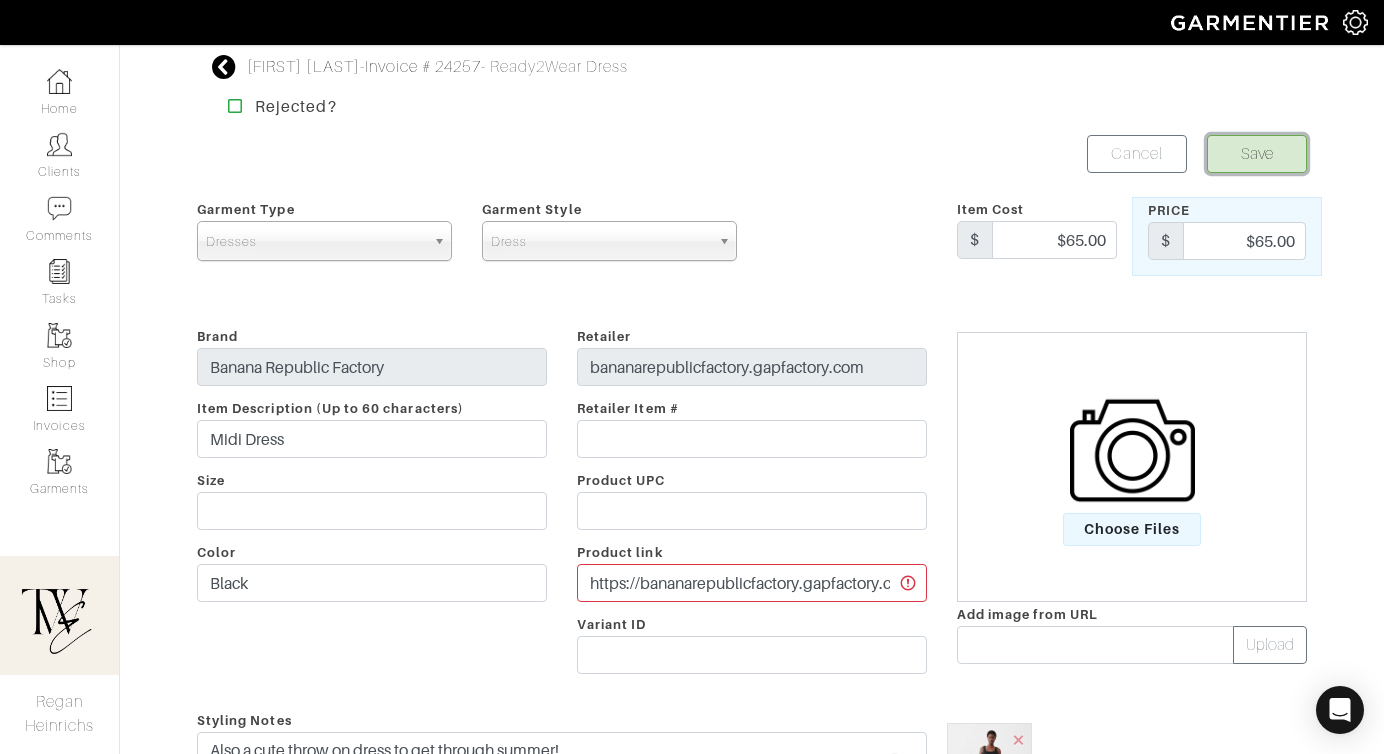 click on "Save" at bounding box center (1257, 154) 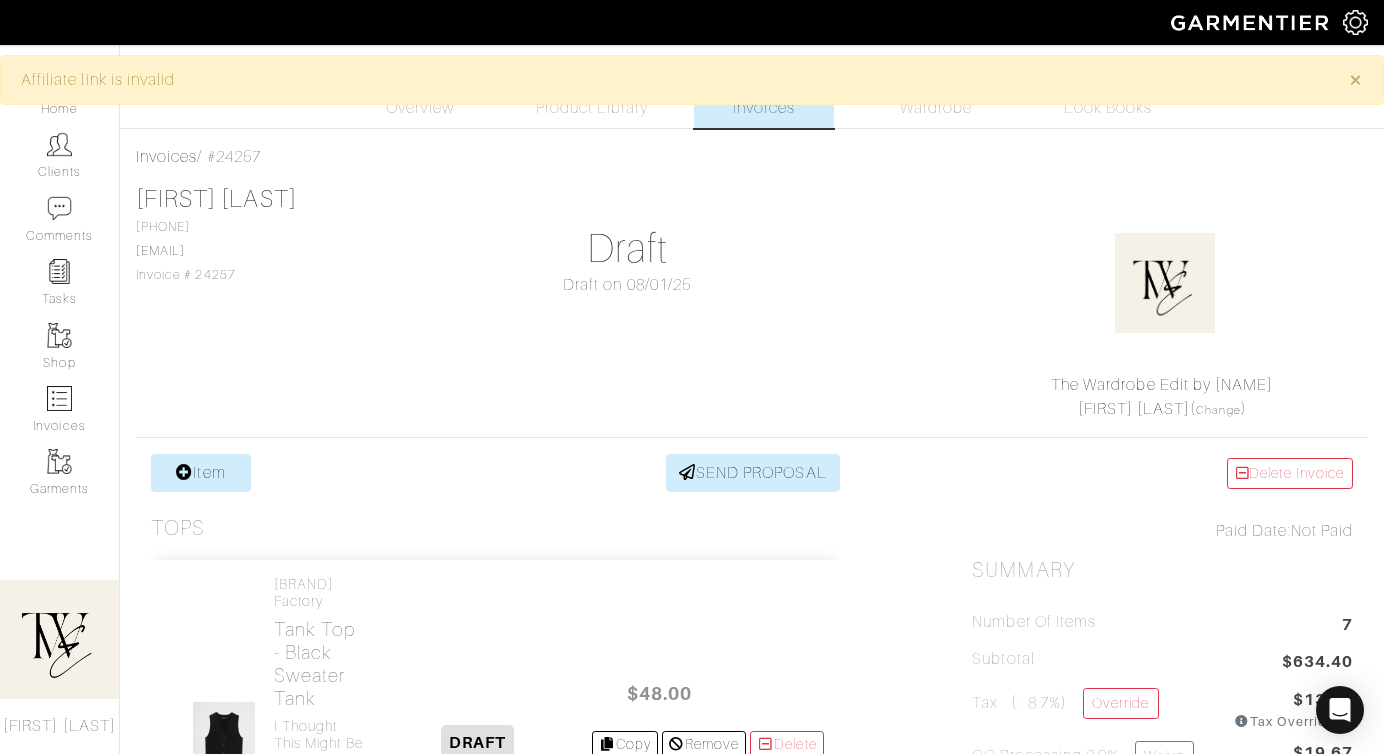 scroll, scrollTop: 0, scrollLeft: 0, axis: both 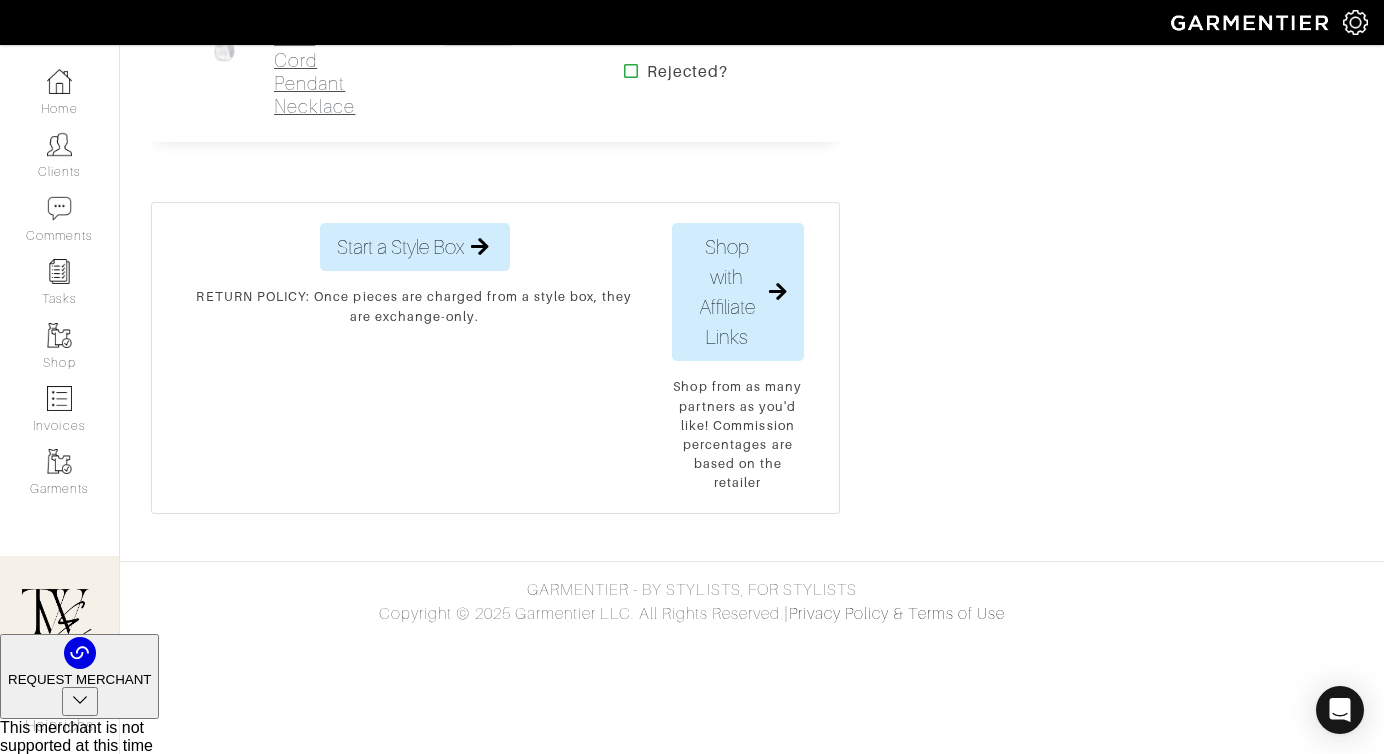 click on "Jewelry -   Clear- Black- Gold
Cord Pendant Necklace" at bounding box center [319, 37] 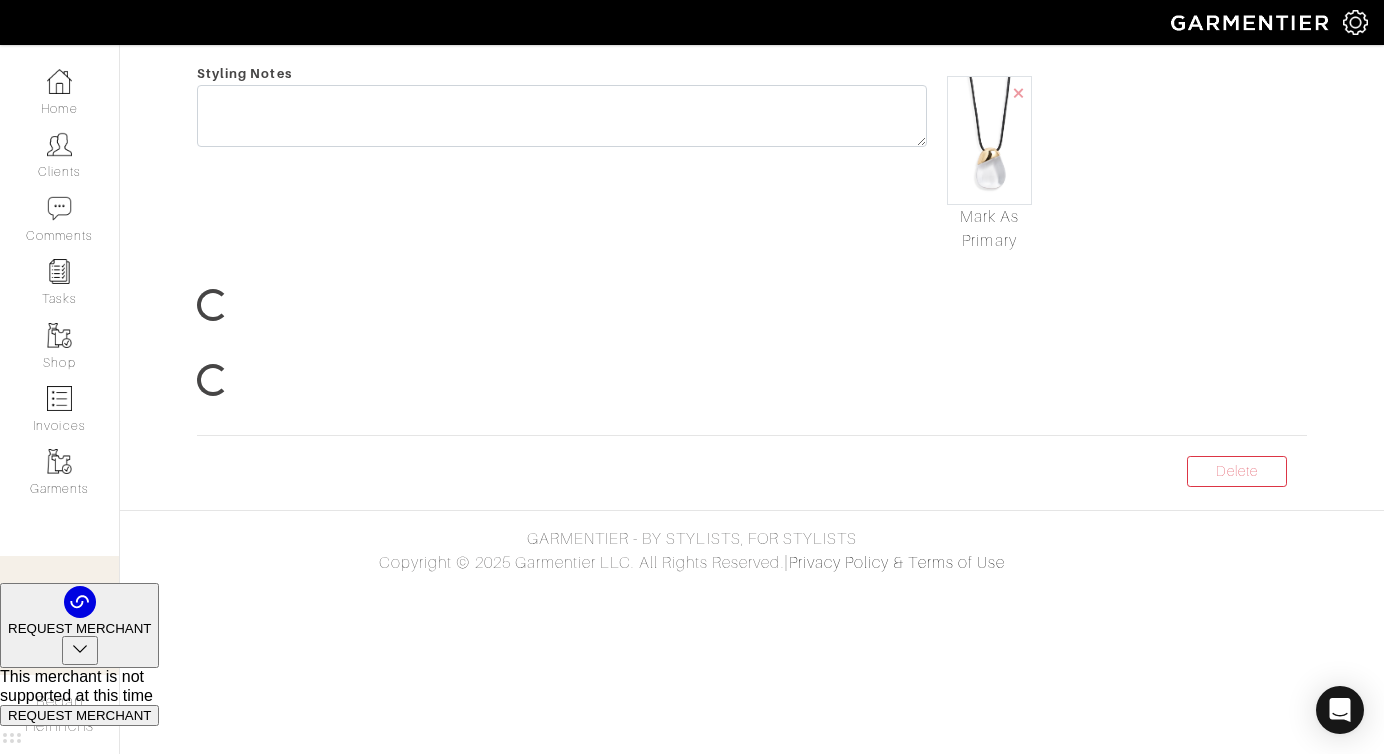 scroll, scrollTop: 21, scrollLeft: 0, axis: vertical 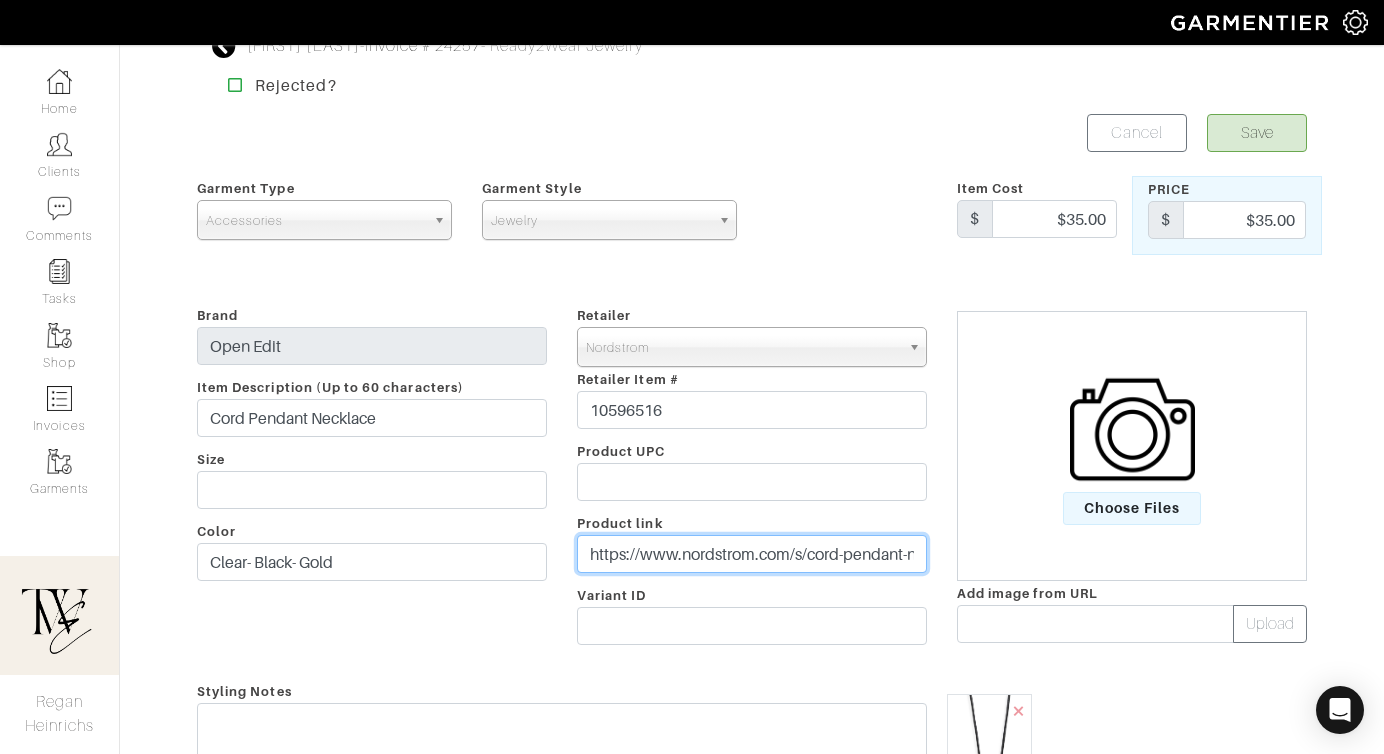 click on "https://www.nordstrom.com/s/cord-pendant-necklace/8105828?origin=keywordsearch-personalizedsort&breadcrumb=Home/All Results&color=001&utm_channel=low_nd_affiliates_influencer&utm_content=&utm_term=2340682&utm_source=impact&utm_medium=affiliate_influencer&utm_campaign=shopmyshelf&irclickid=TyT39NwXFxyPTOUxFO0M41mVUkpxmvWtQUW:Q00&irgwc=1" at bounding box center [752, 554] 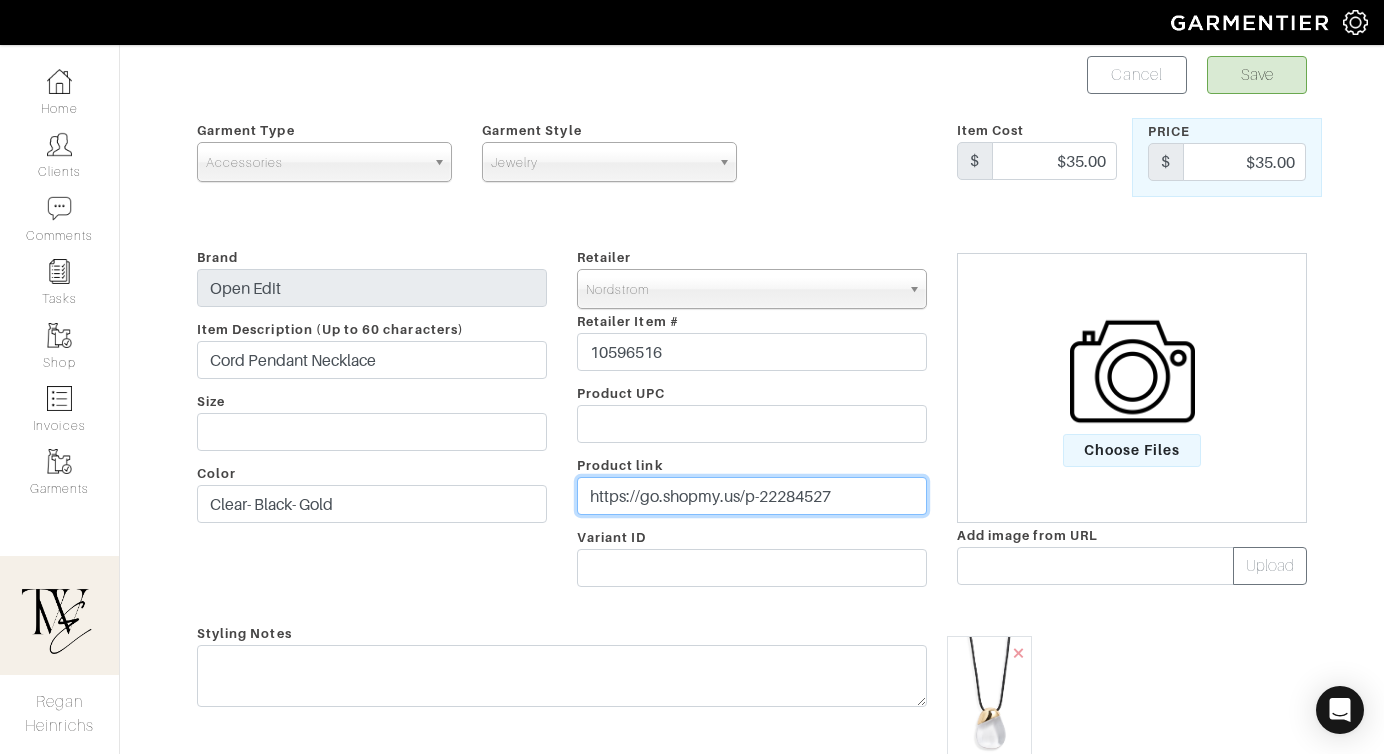 scroll, scrollTop: 145, scrollLeft: 0, axis: vertical 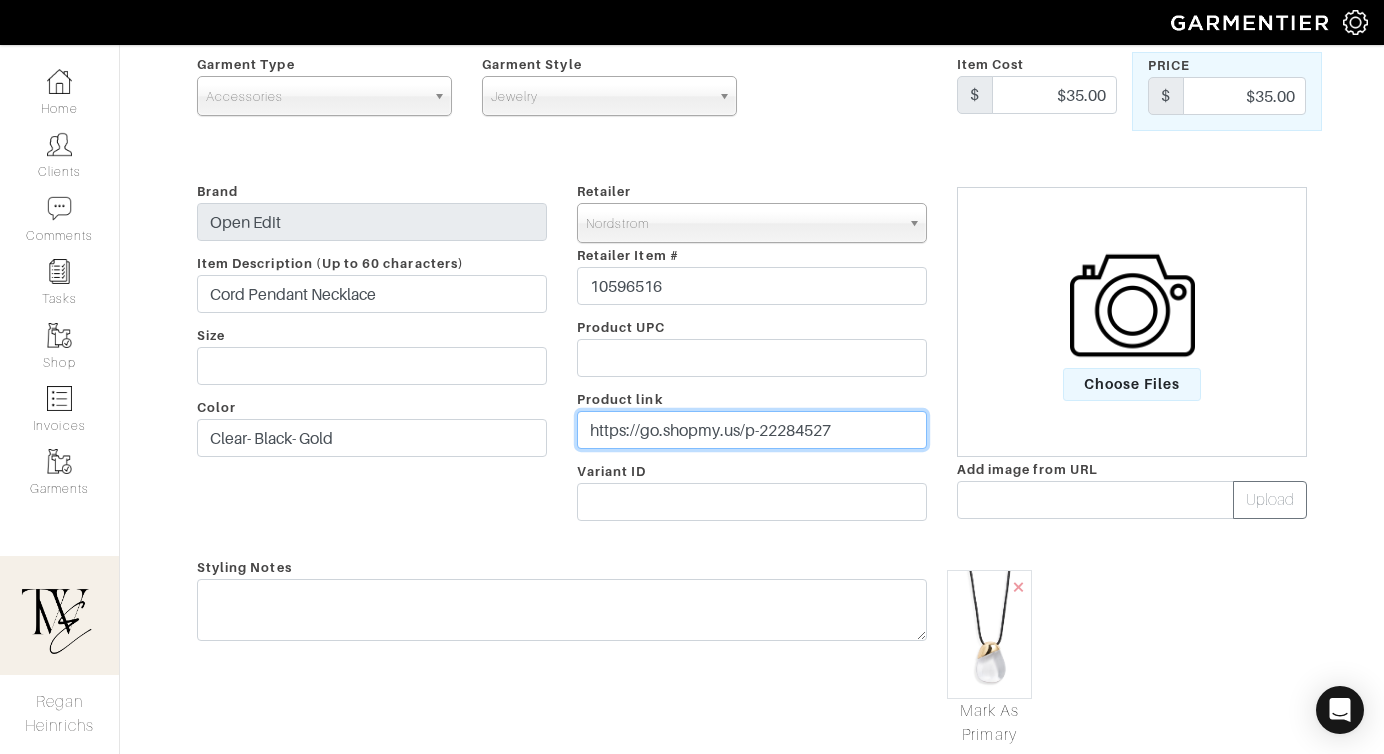 type on "https://go.shopmy.us/p-22284527" 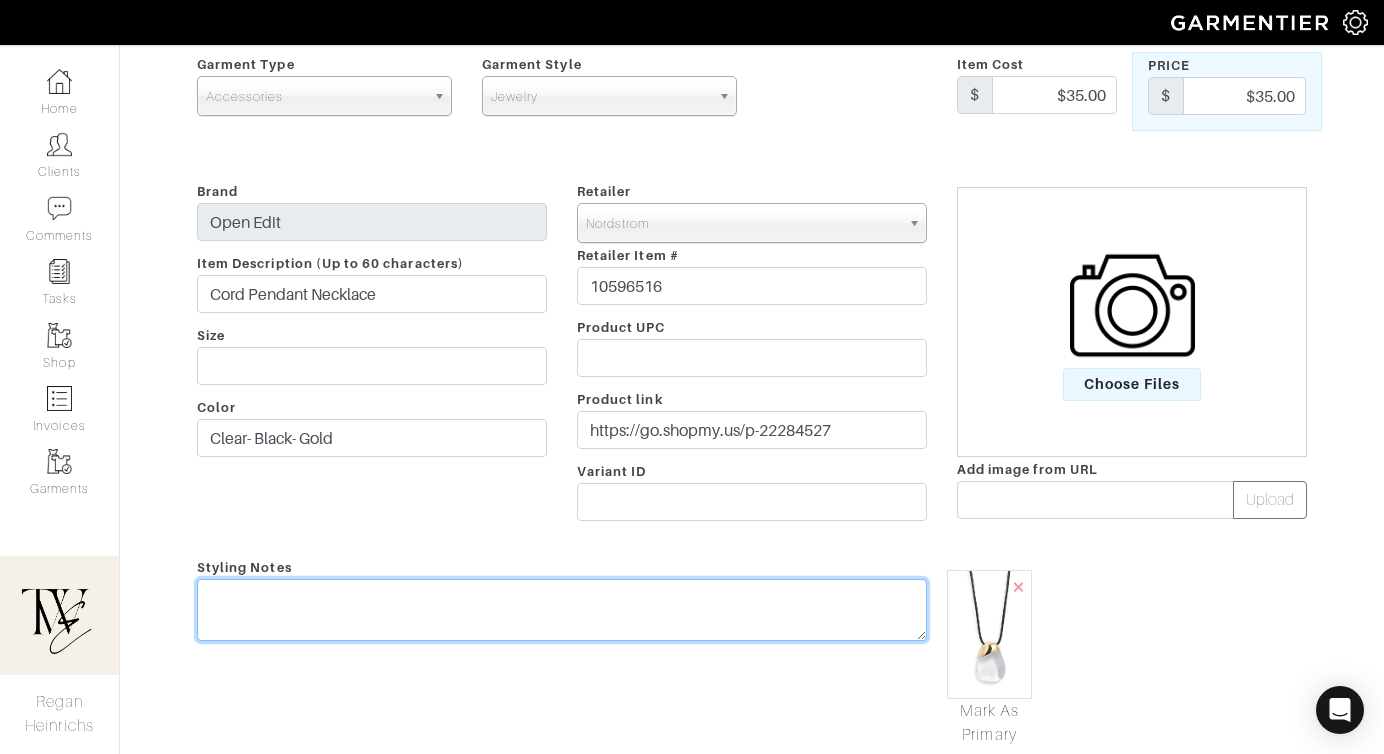 click at bounding box center [562, 610] 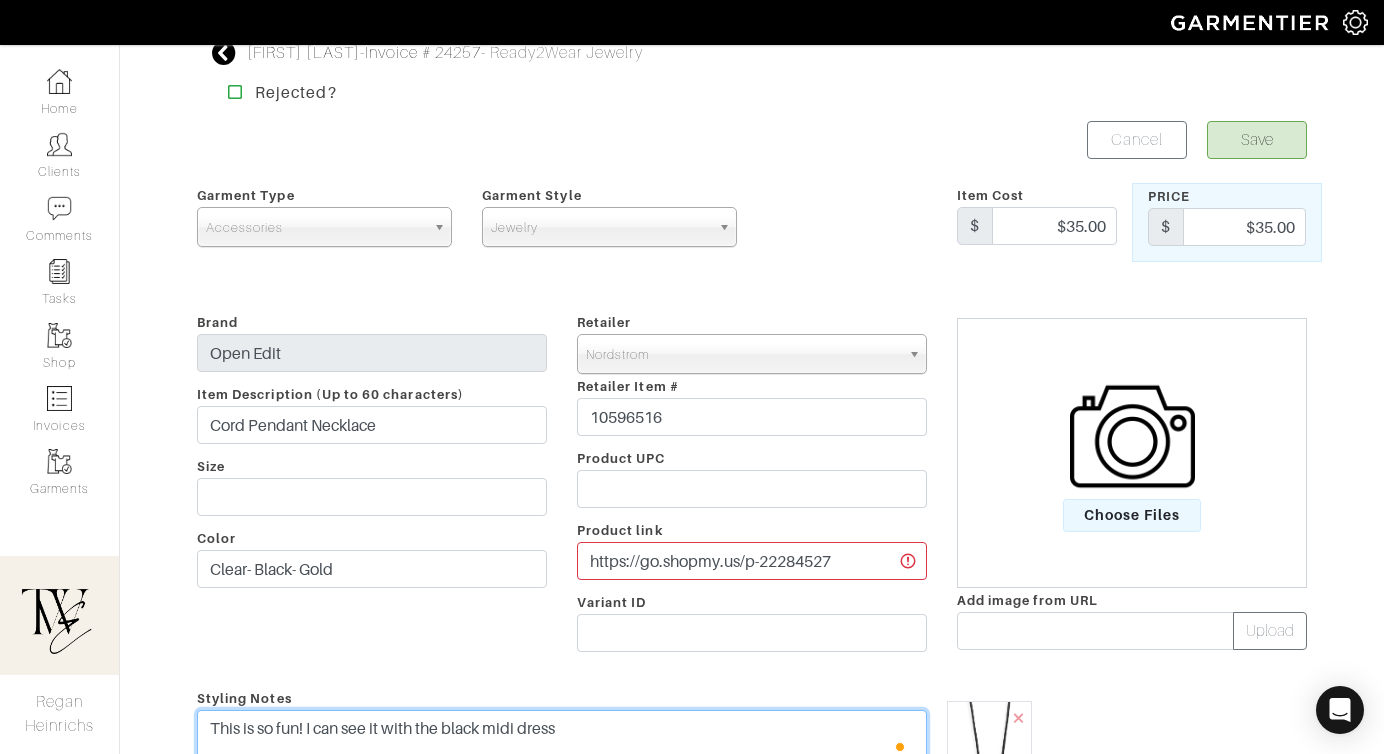 scroll, scrollTop: 0, scrollLeft: 0, axis: both 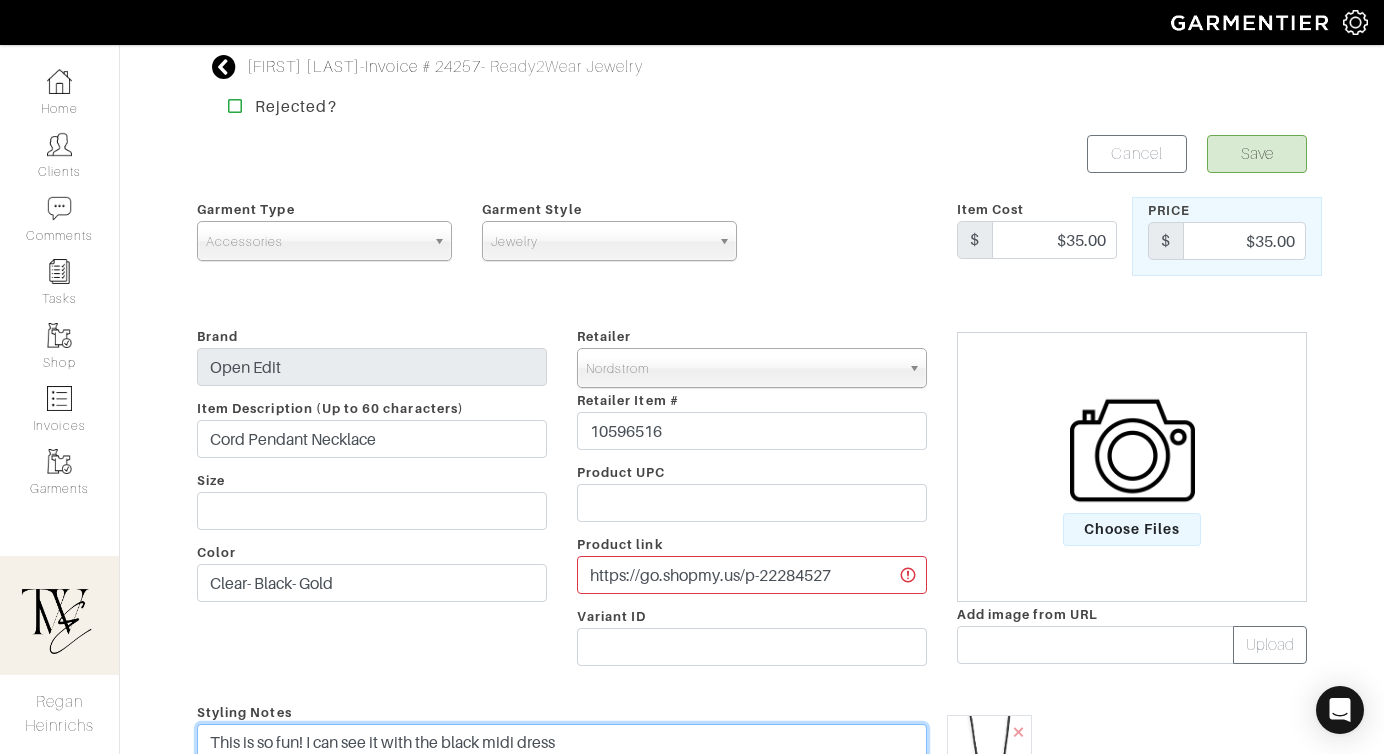 type on "This is so fun! I can see it with the black midi dress" 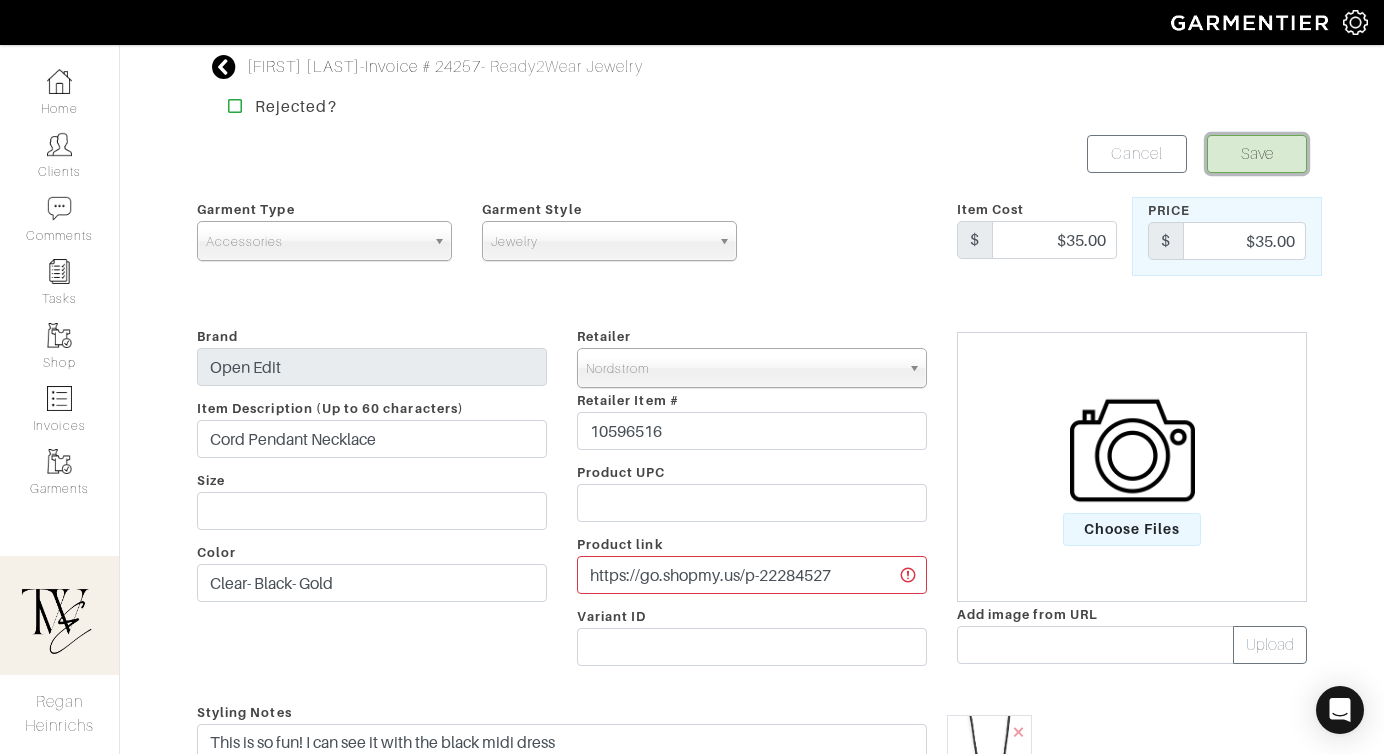 click on "Save" at bounding box center (1257, 154) 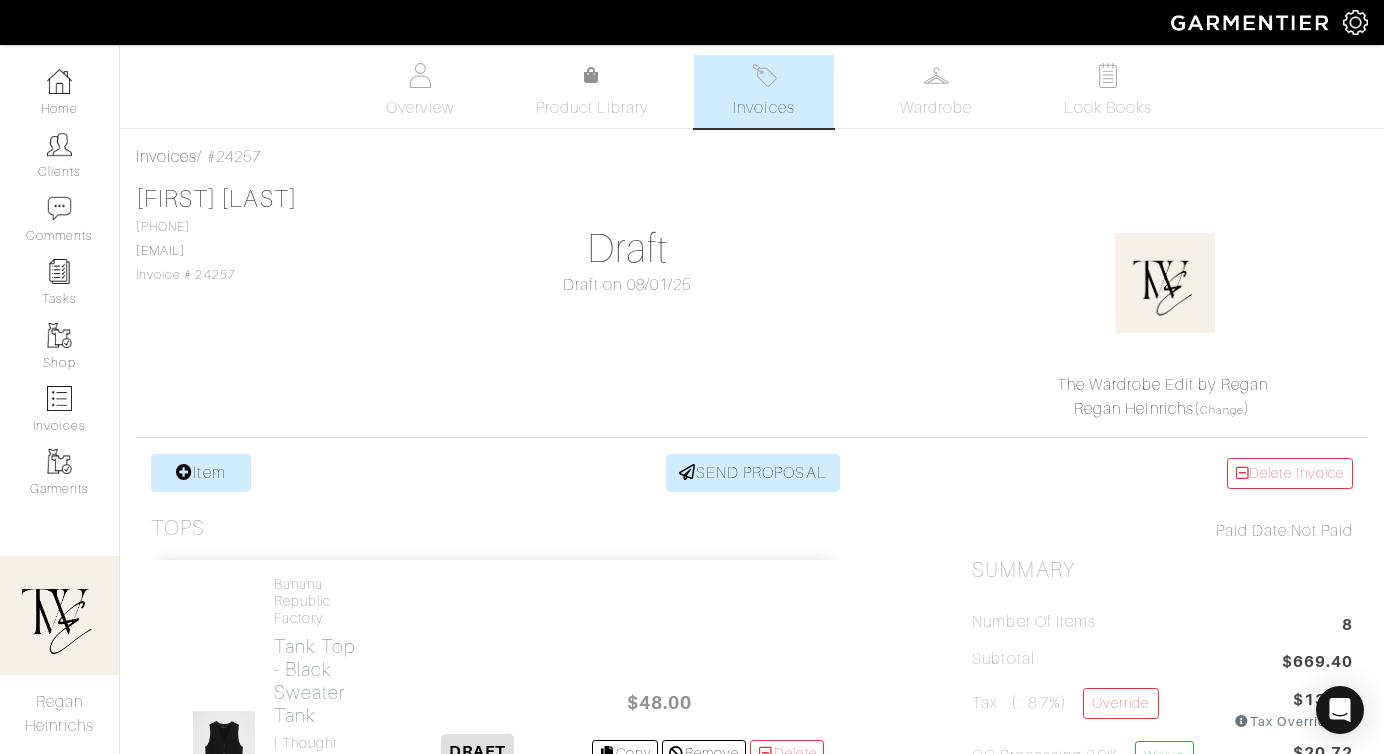 scroll, scrollTop: 0, scrollLeft: 0, axis: both 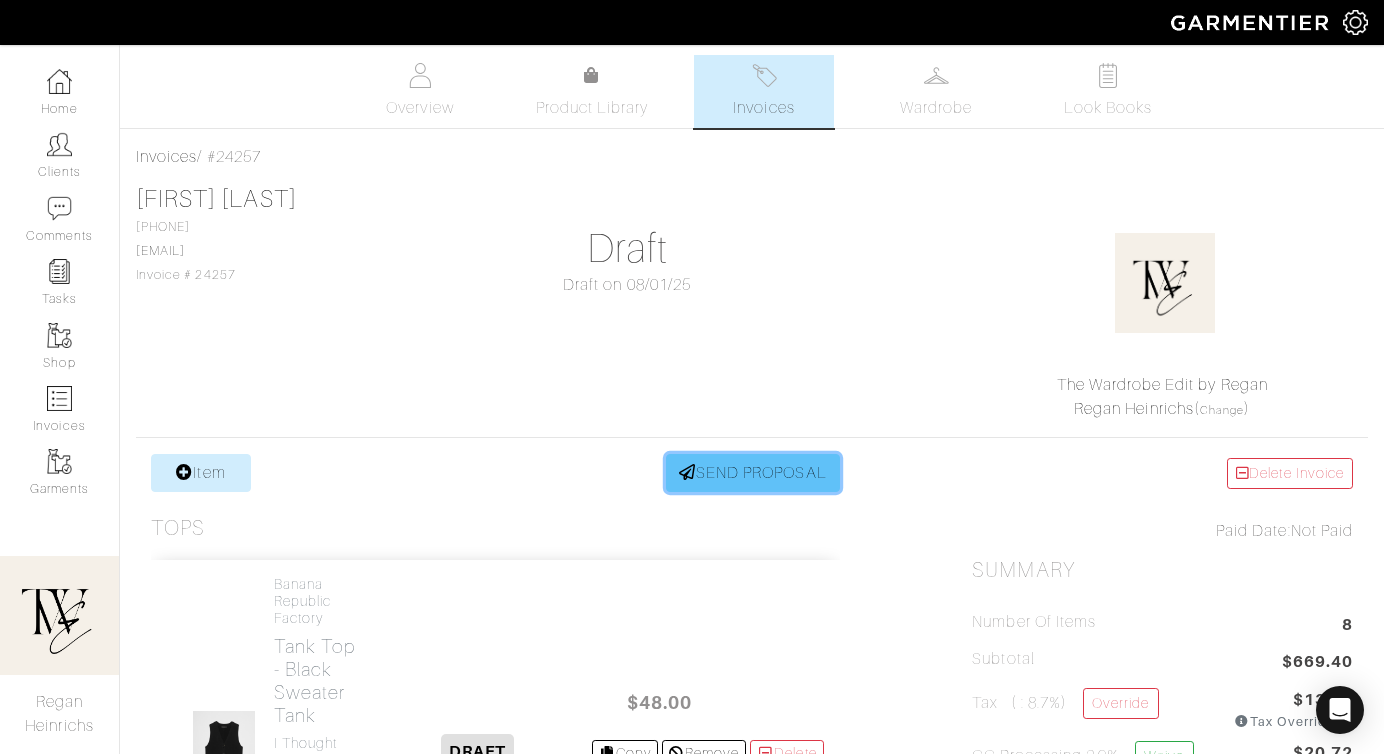 click on "SEND PROPOSAL" at bounding box center [753, 473] 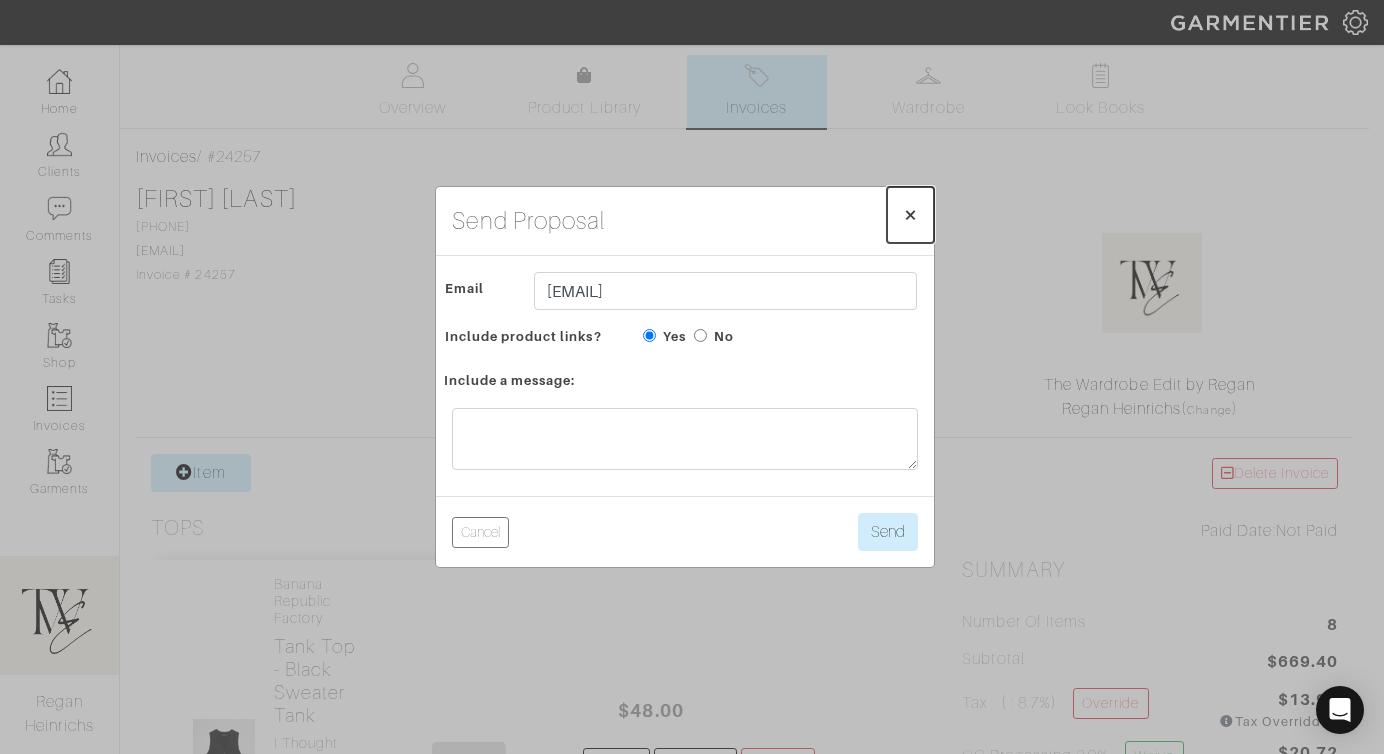 click on "×" at bounding box center [910, 214] 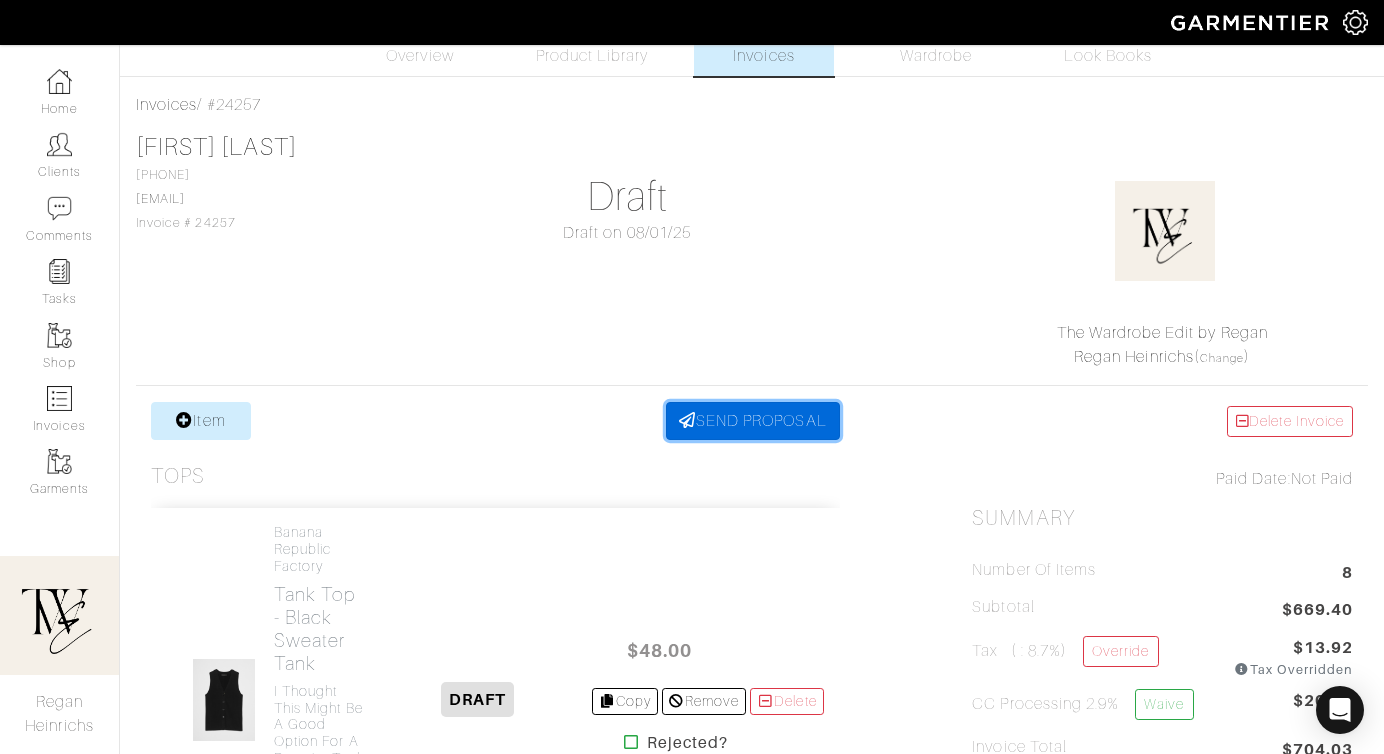 scroll, scrollTop: 0, scrollLeft: 0, axis: both 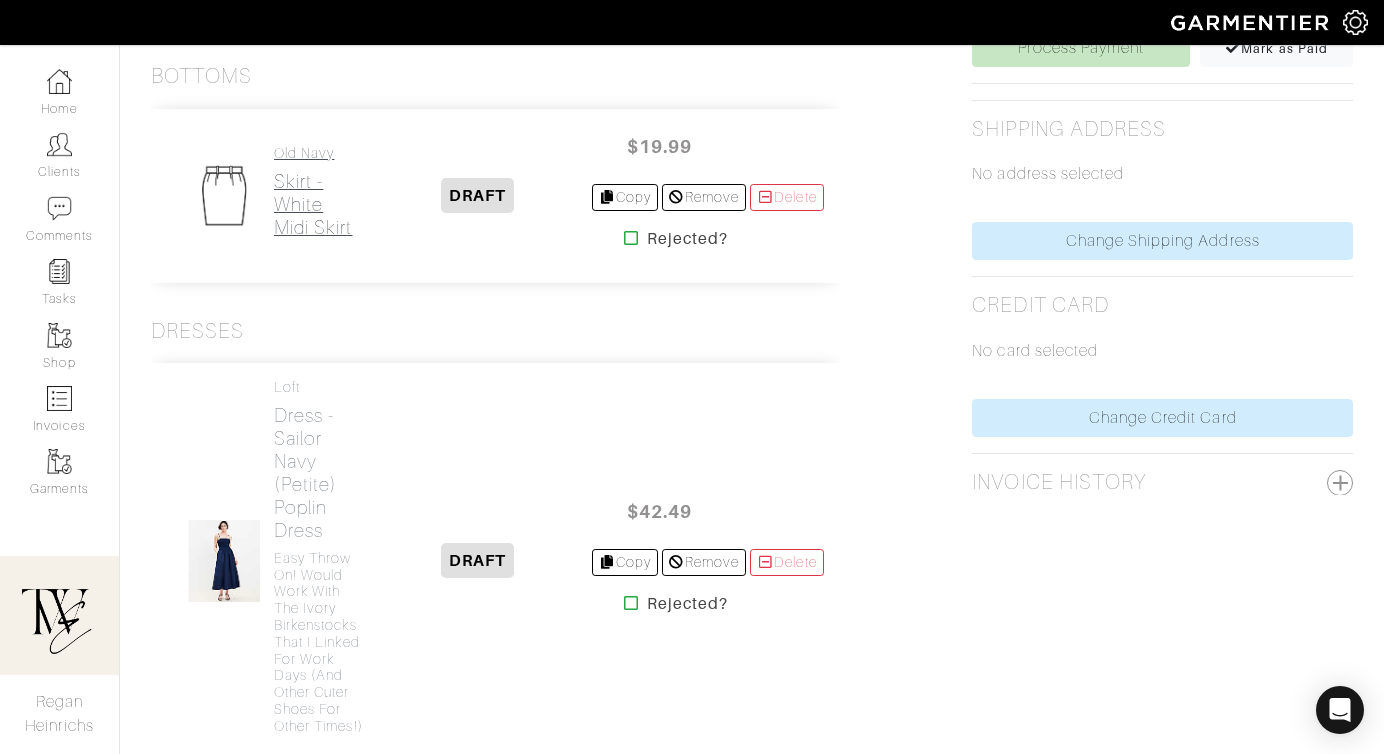 click on "Skirt -   White
Midi skirt" at bounding box center [319, 204] 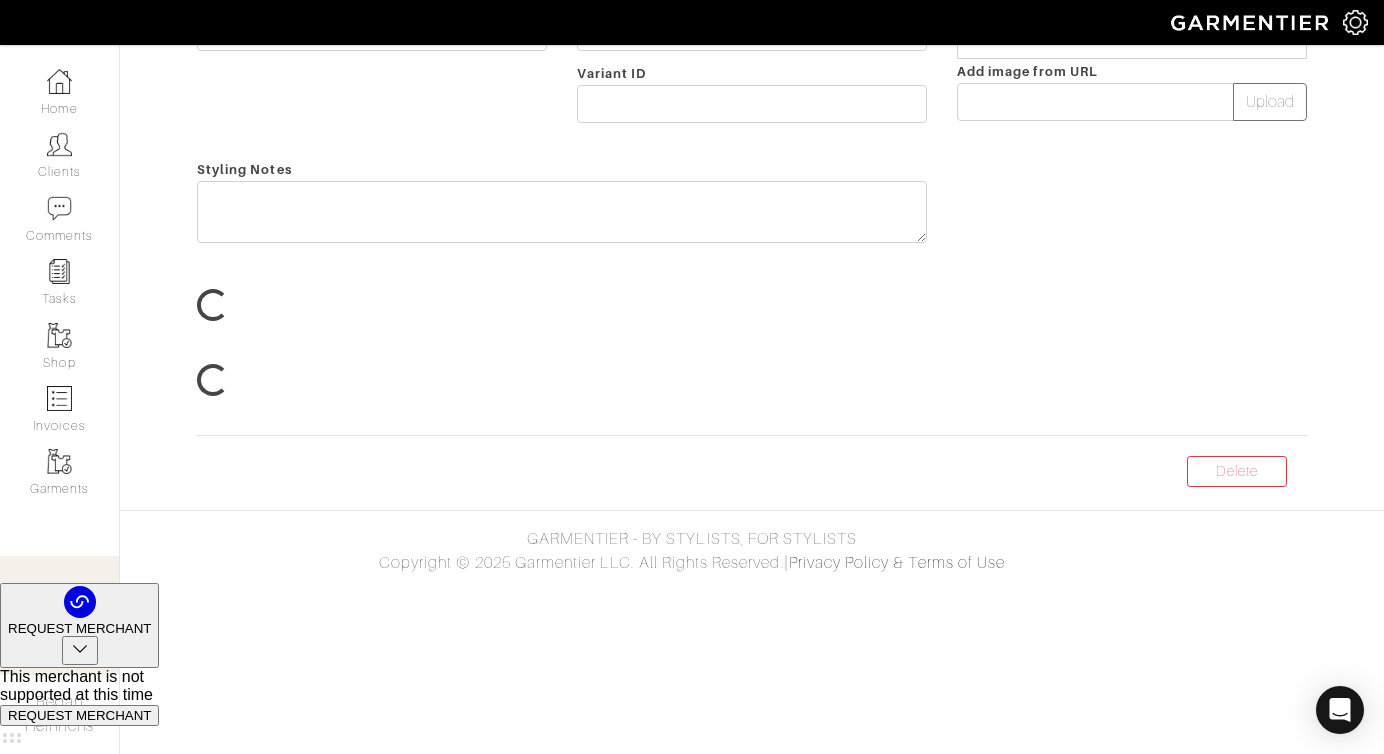 scroll, scrollTop: 0, scrollLeft: 0, axis: both 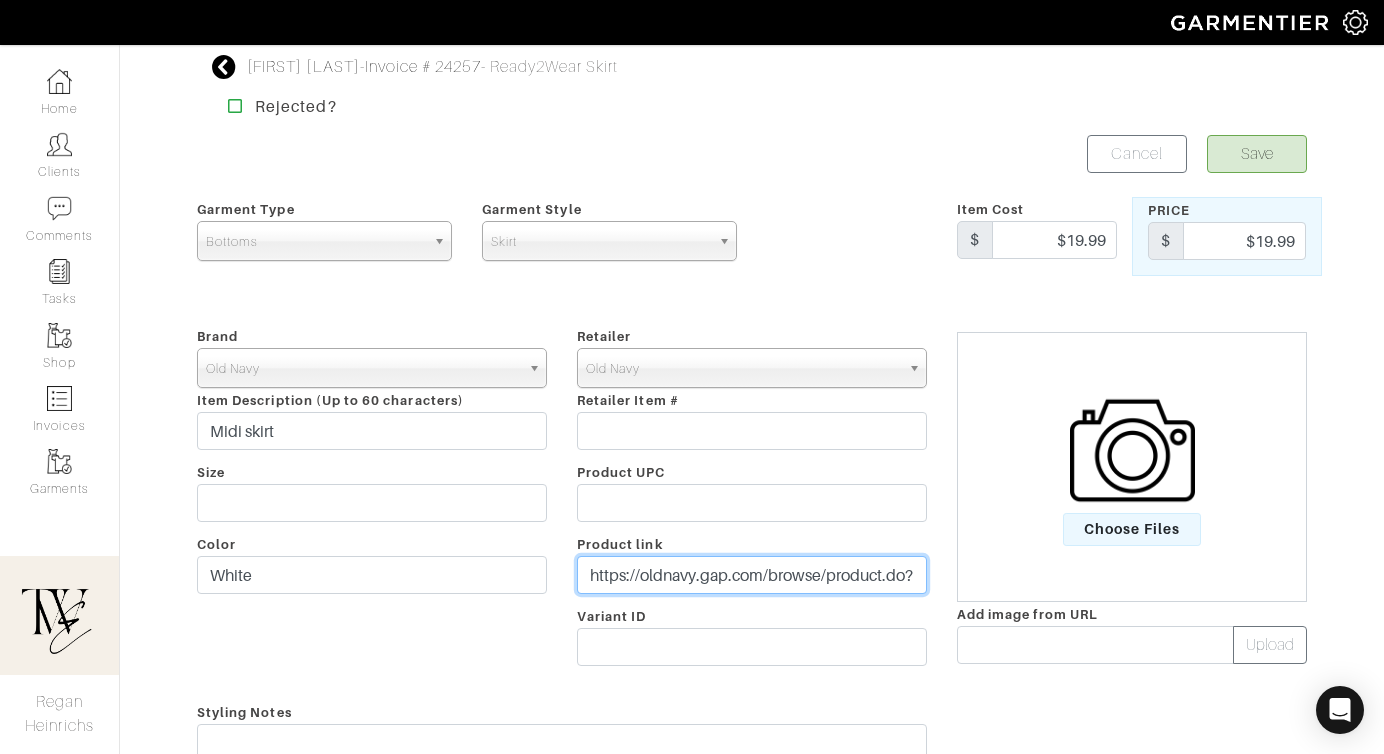 click on "https://oldnavy.gap.com/browse/product.do?pid=766922002&vid=1&tid=onaff998474&kwid=1&ap=6&ds_agid=17394539939-&irgwc=1&clickid=0hOTaCwW2xyPUbn3oqWjXxTwUkpxmJ0RQUW:Q00&siteID=onafcid383278#pdp-page-content" at bounding box center (752, 575) 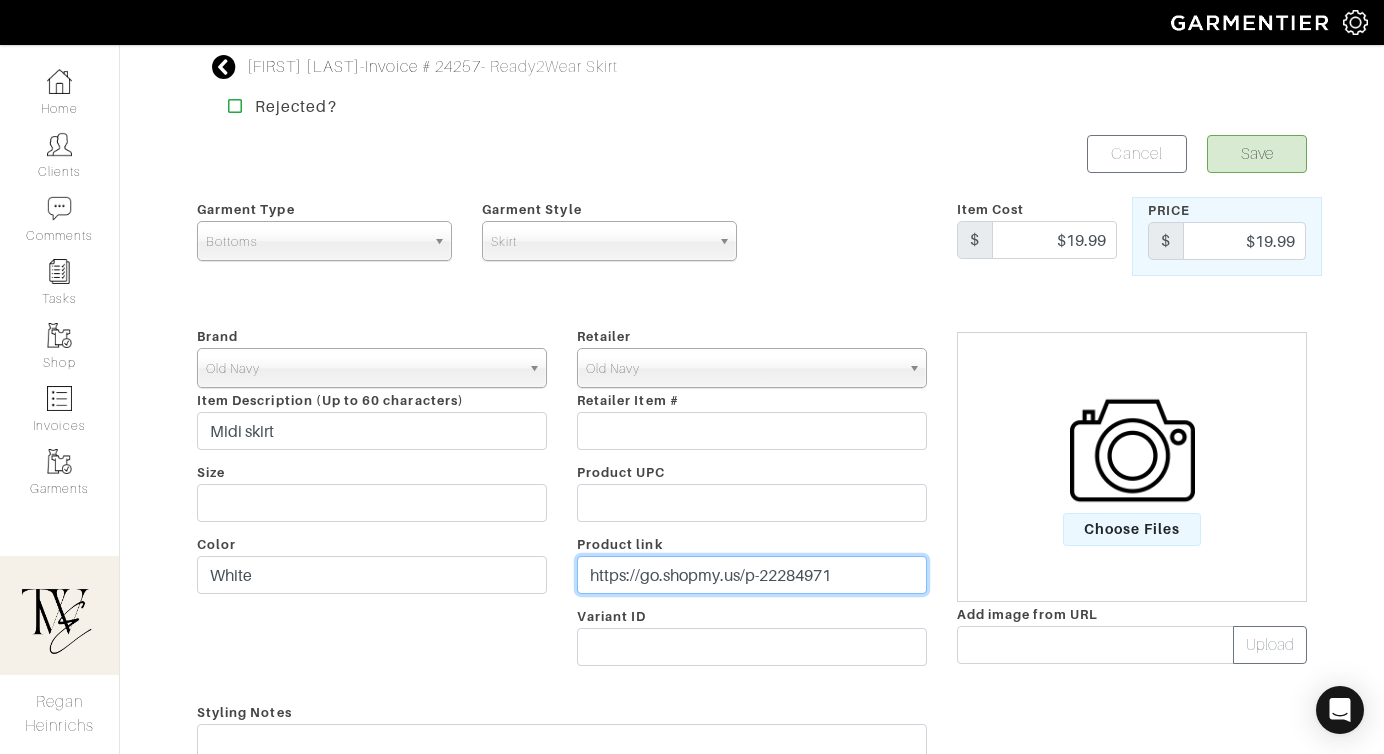 type on "https://go.shopmy.us/p-22284971" 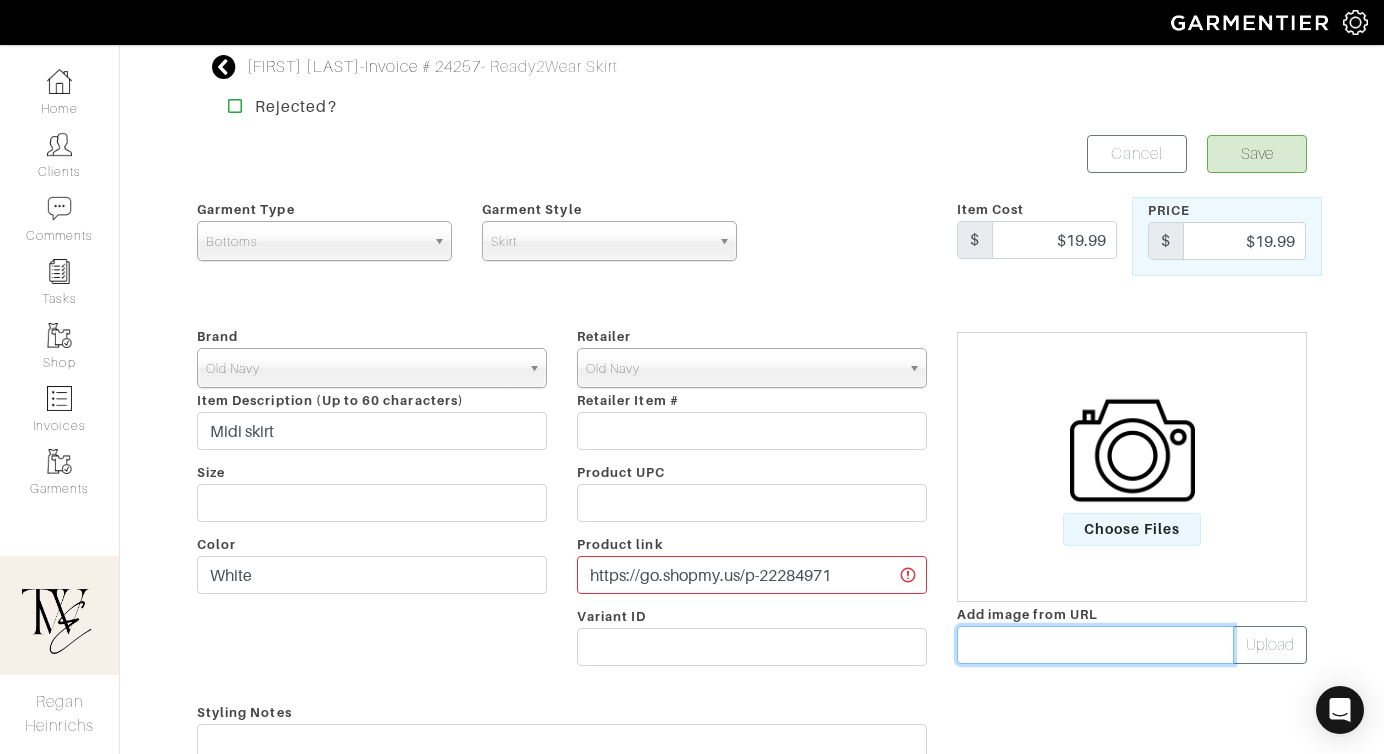click at bounding box center [1095, 645] 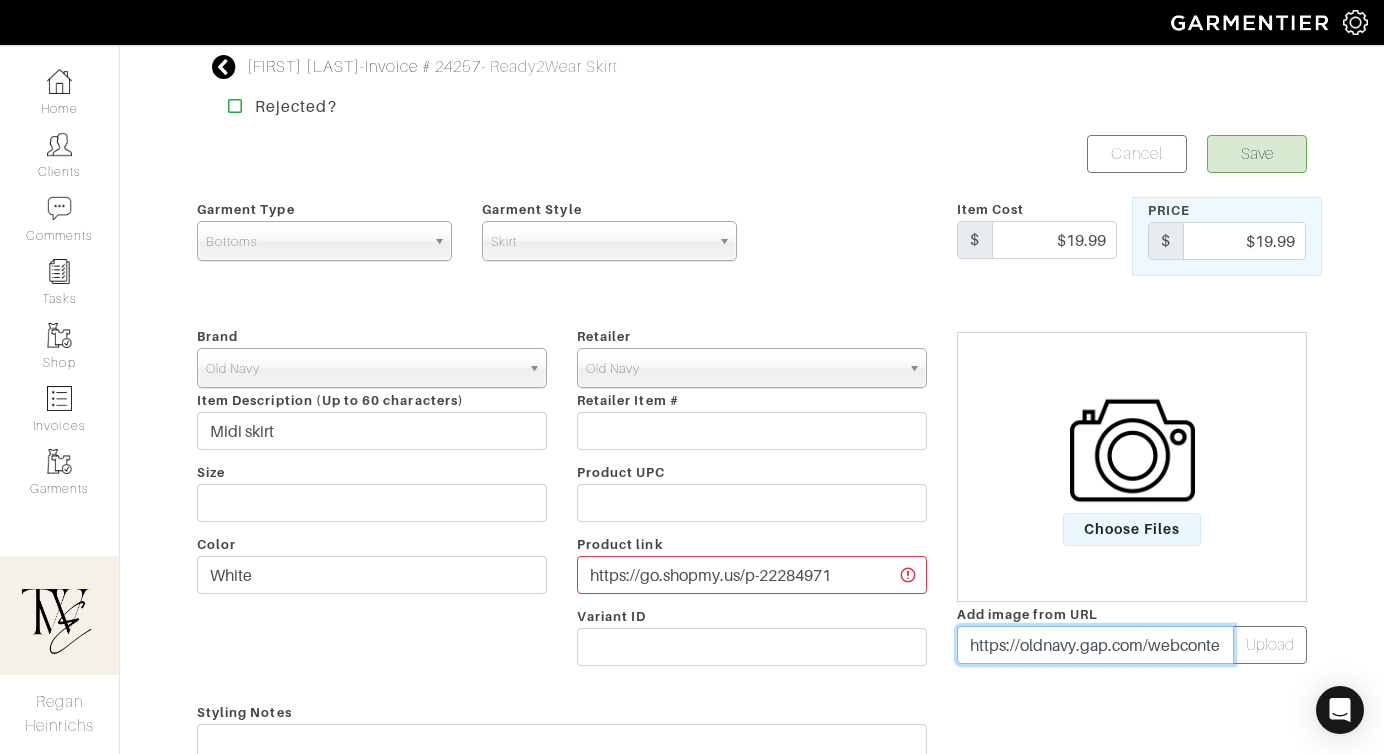 scroll, scrollTop: 0, scrollLeft: 244, axis: horizontal 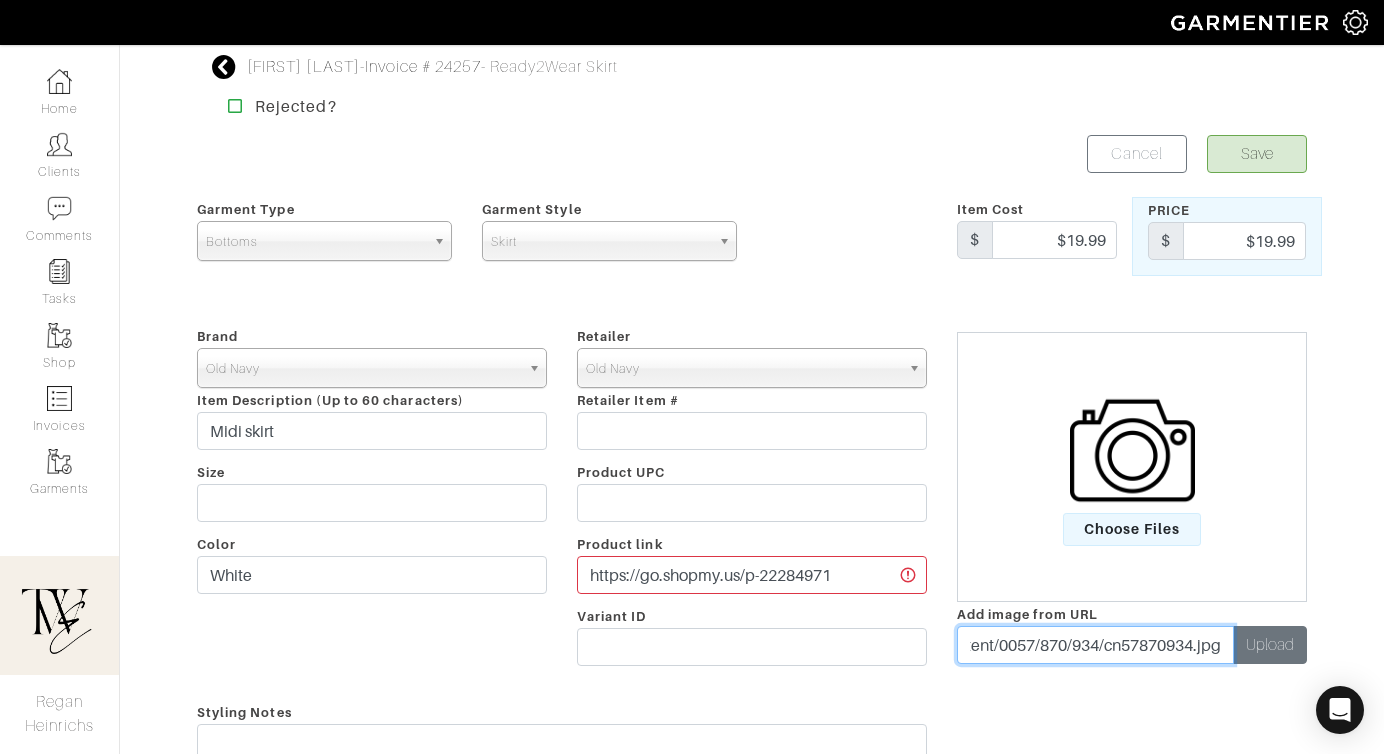 type on "https://oldnavy.gap.com/webcontent/0057/870/934/cn57870934.jpg" 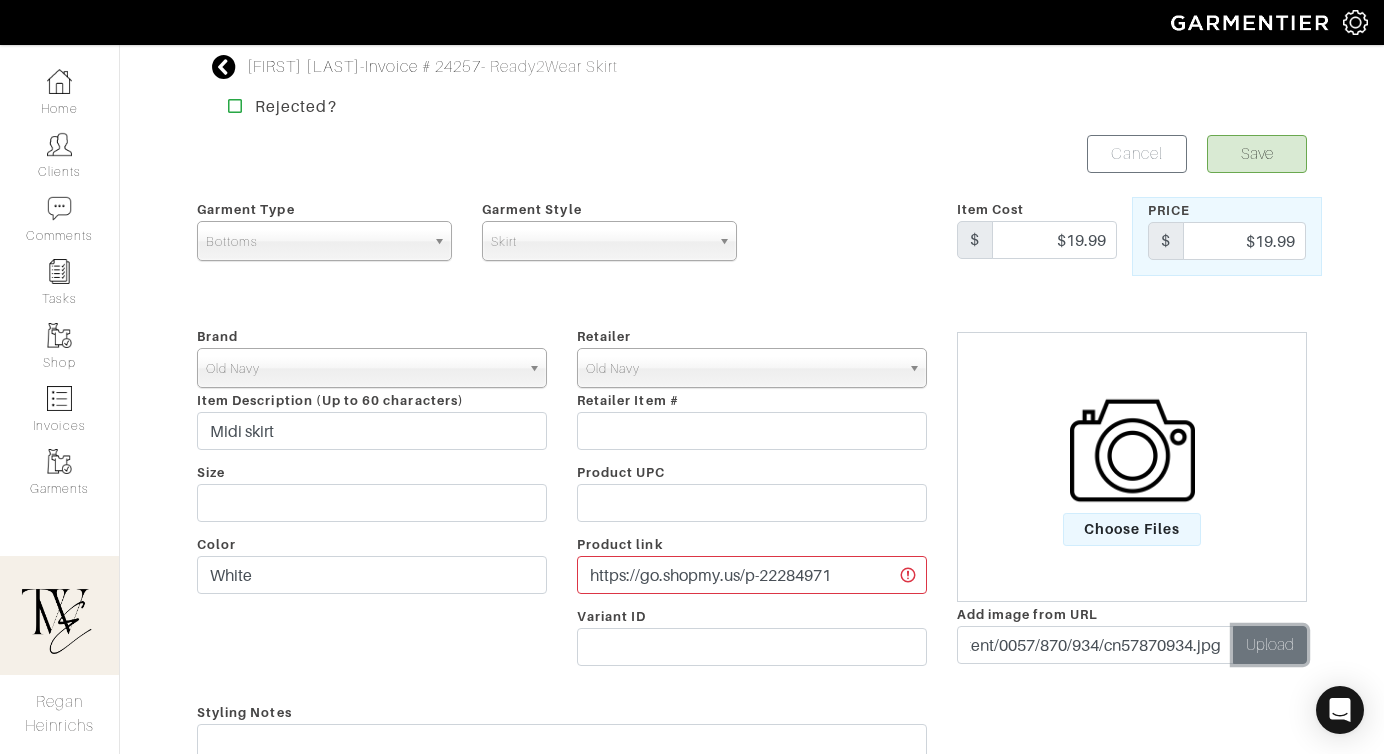click on "Upload" at bounding box center [1270, 645] 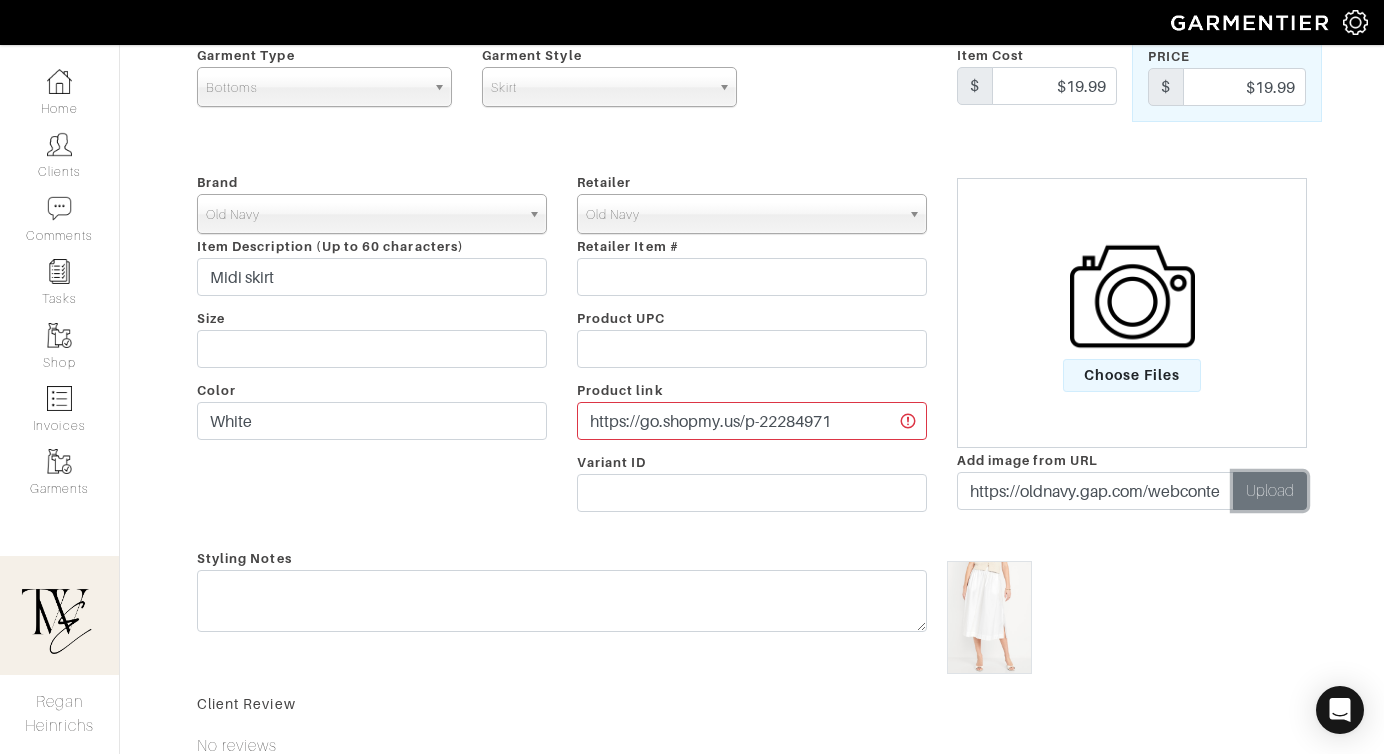 scroll, scrollTop: 336, scrollLeft: 0, axis: vertical 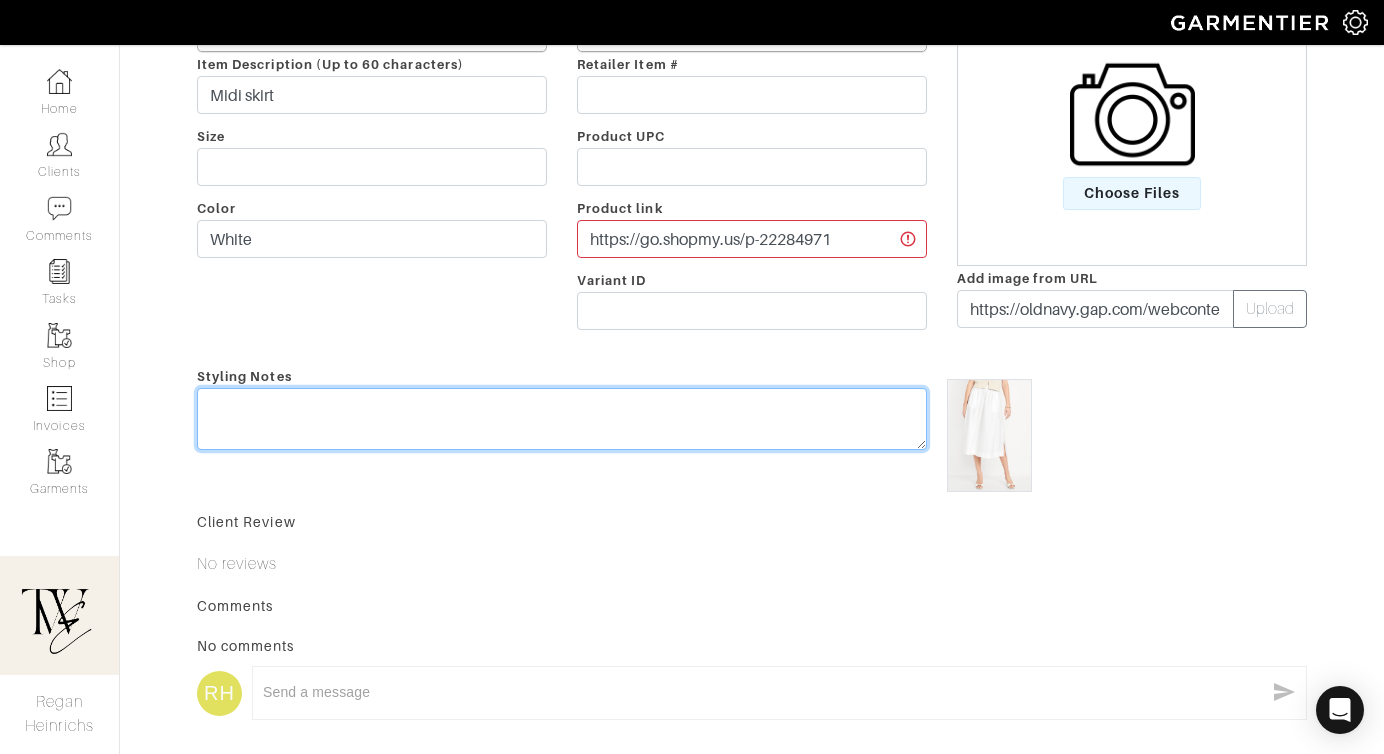 click at bounding box center (562, 419) 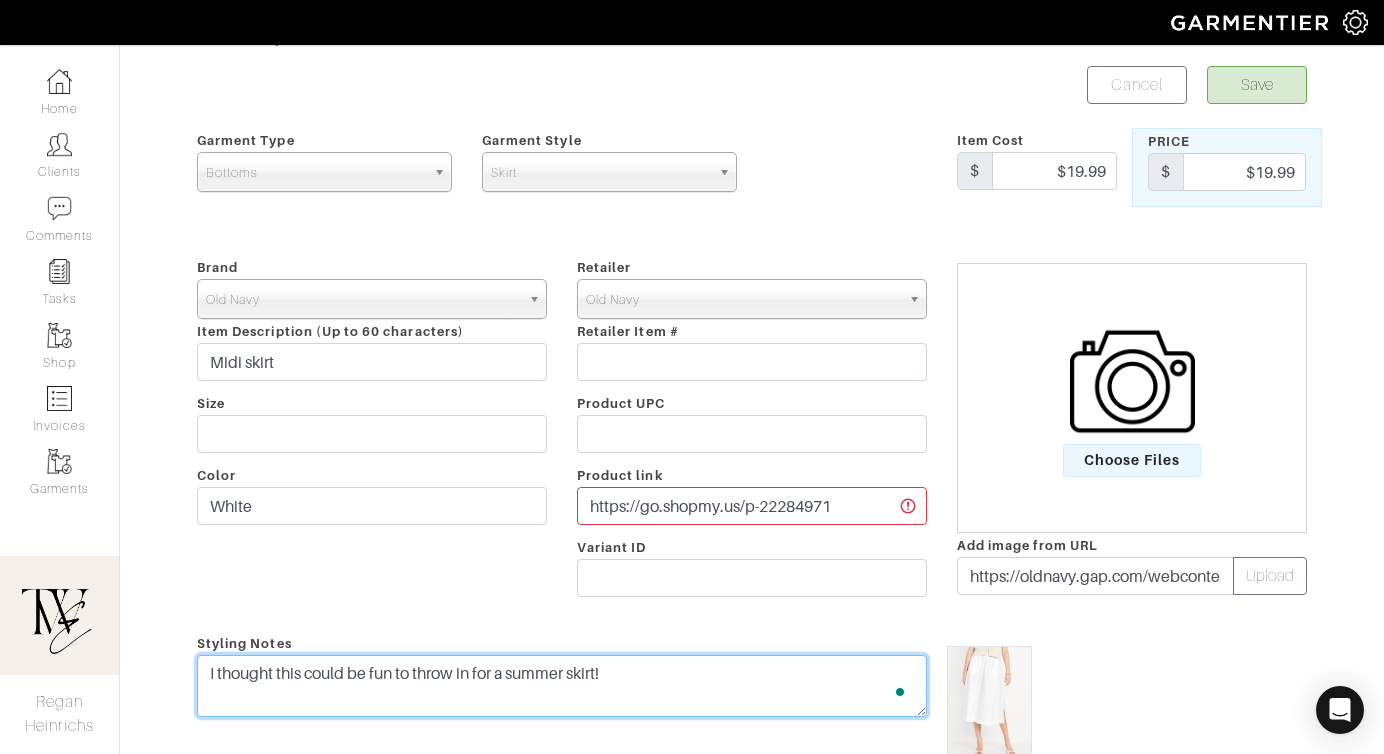 scroll, scrollTop: 0, scrollLeft: 0, axis: both 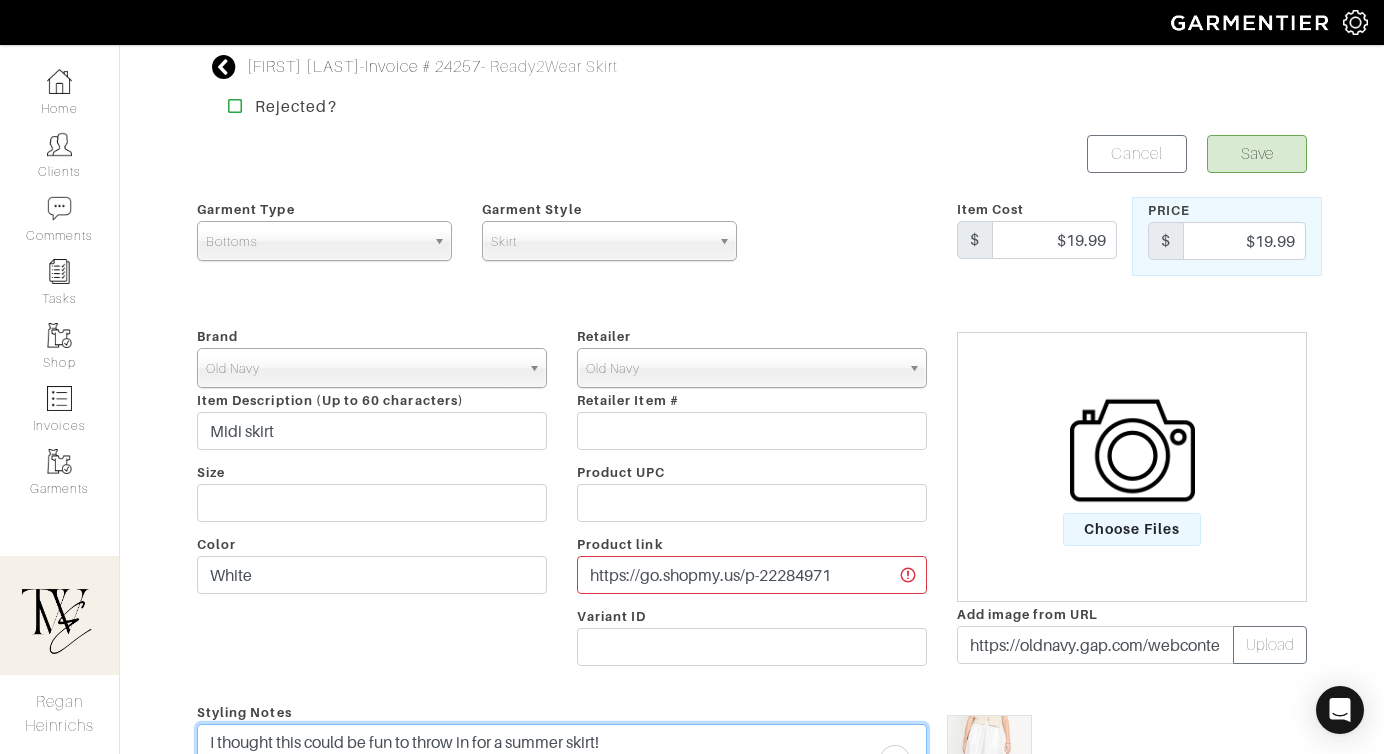 type on "I thought this could be fun to throw in for a summer skirt!" 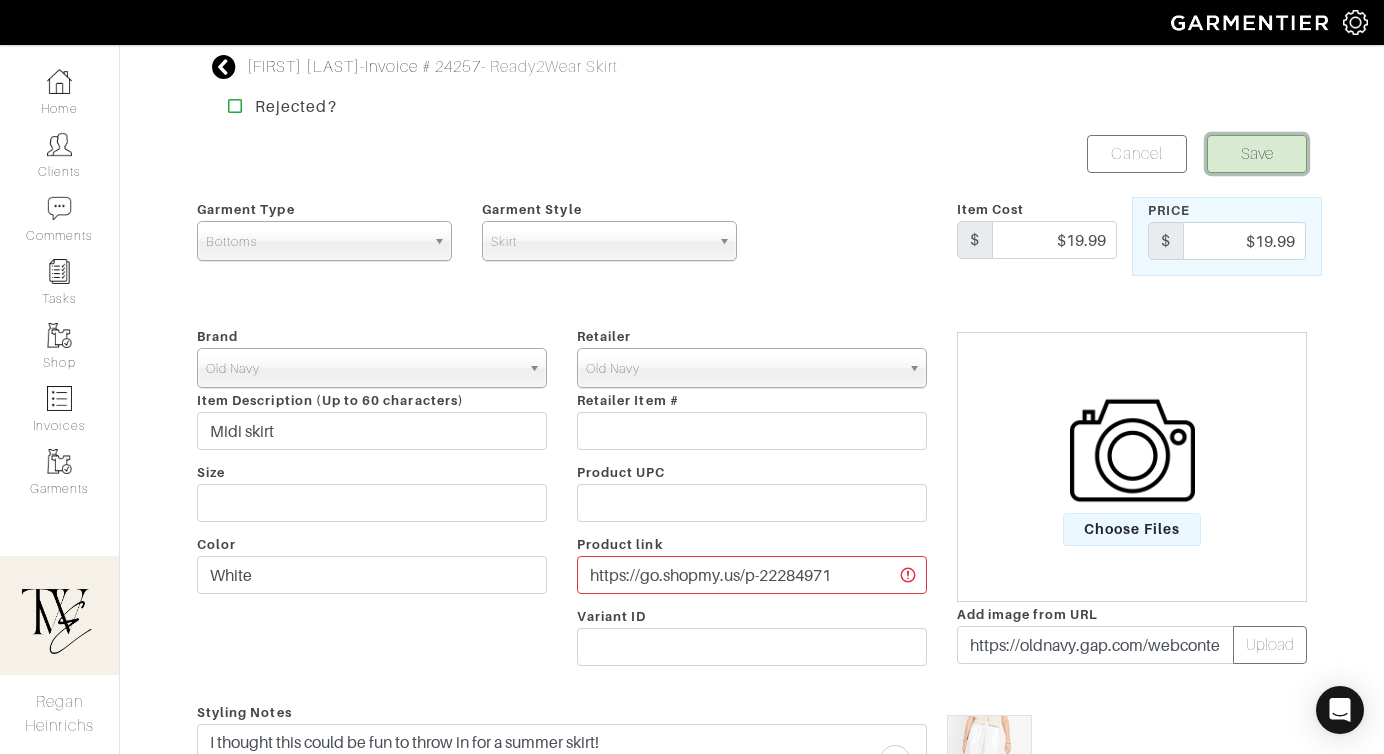 click on "Save" at bounding box center [1257, 154] 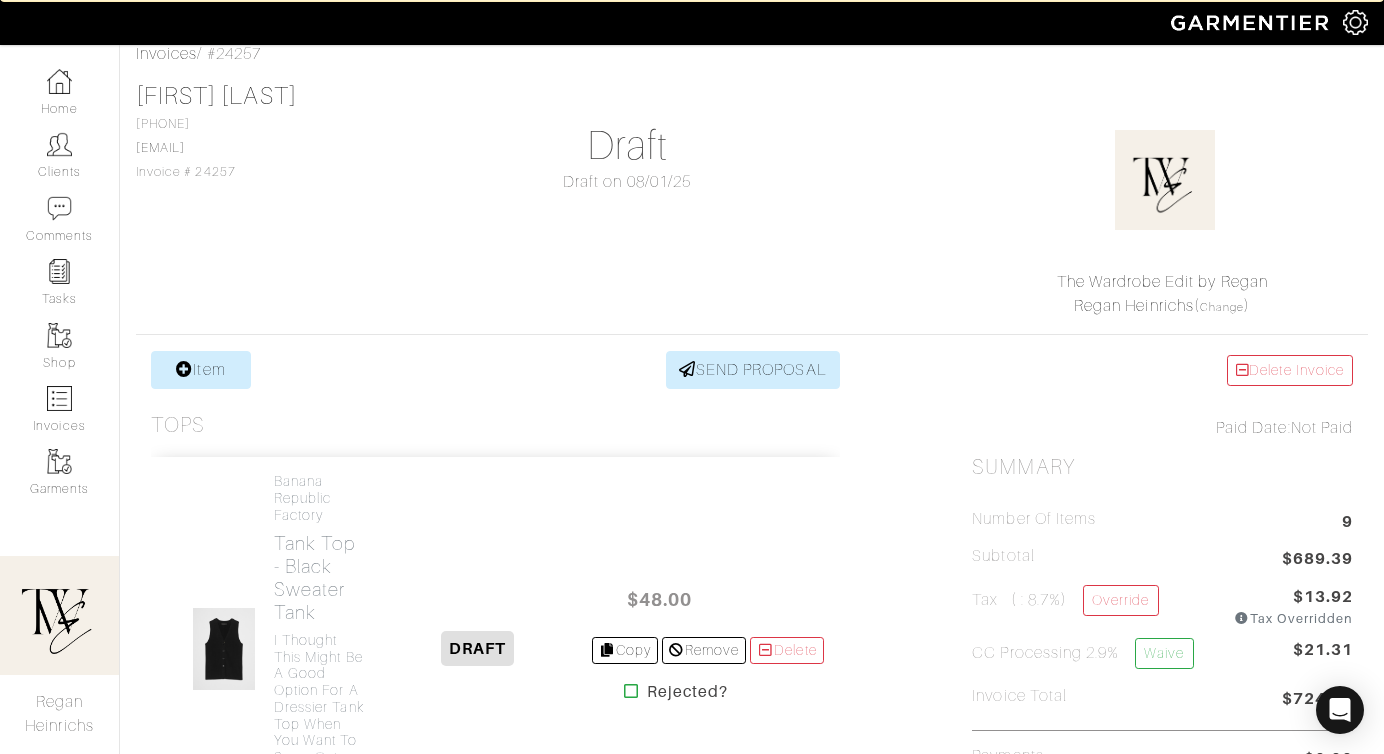 scroll, scrollTop: 0, scrollLeft: 0, axis: both 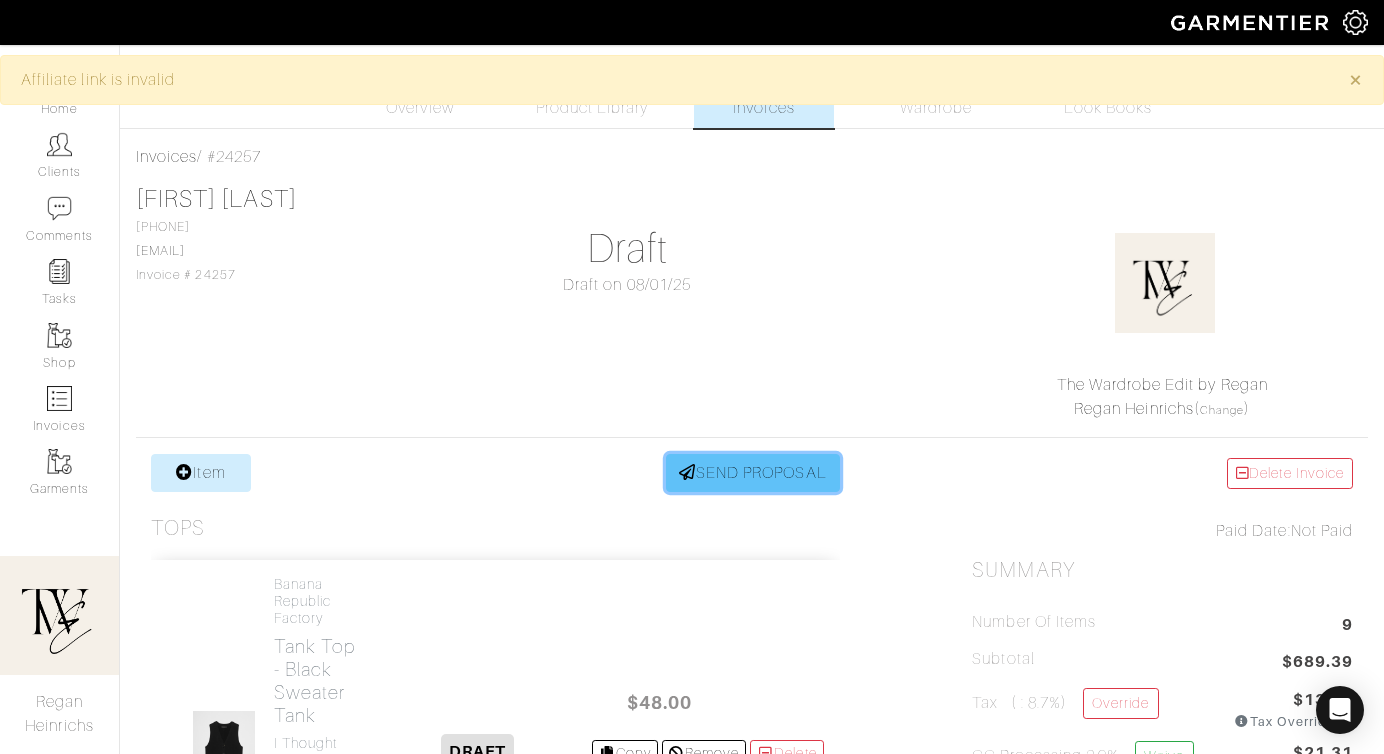 click on "SEND PROPOSAL" at bounding box center [753, 473] 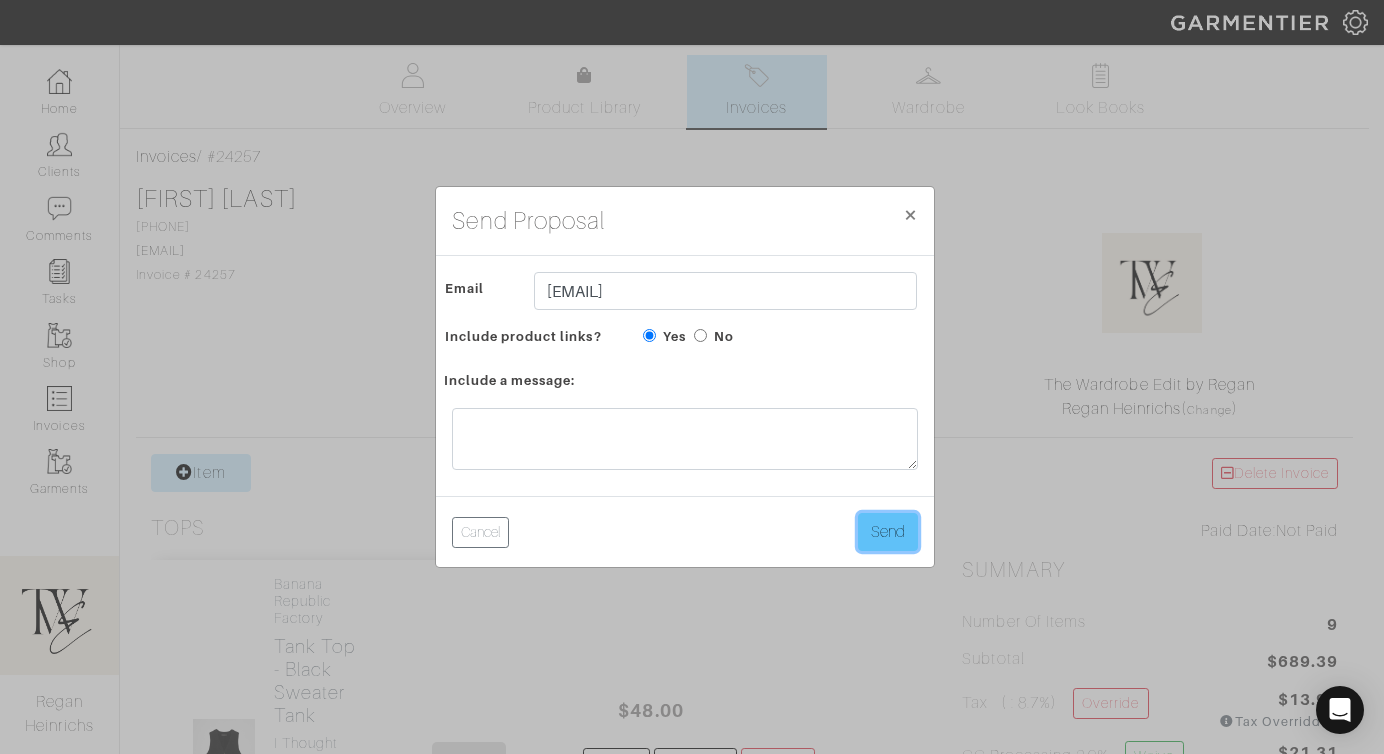 click on "Send" at bounding box center [888, 532] 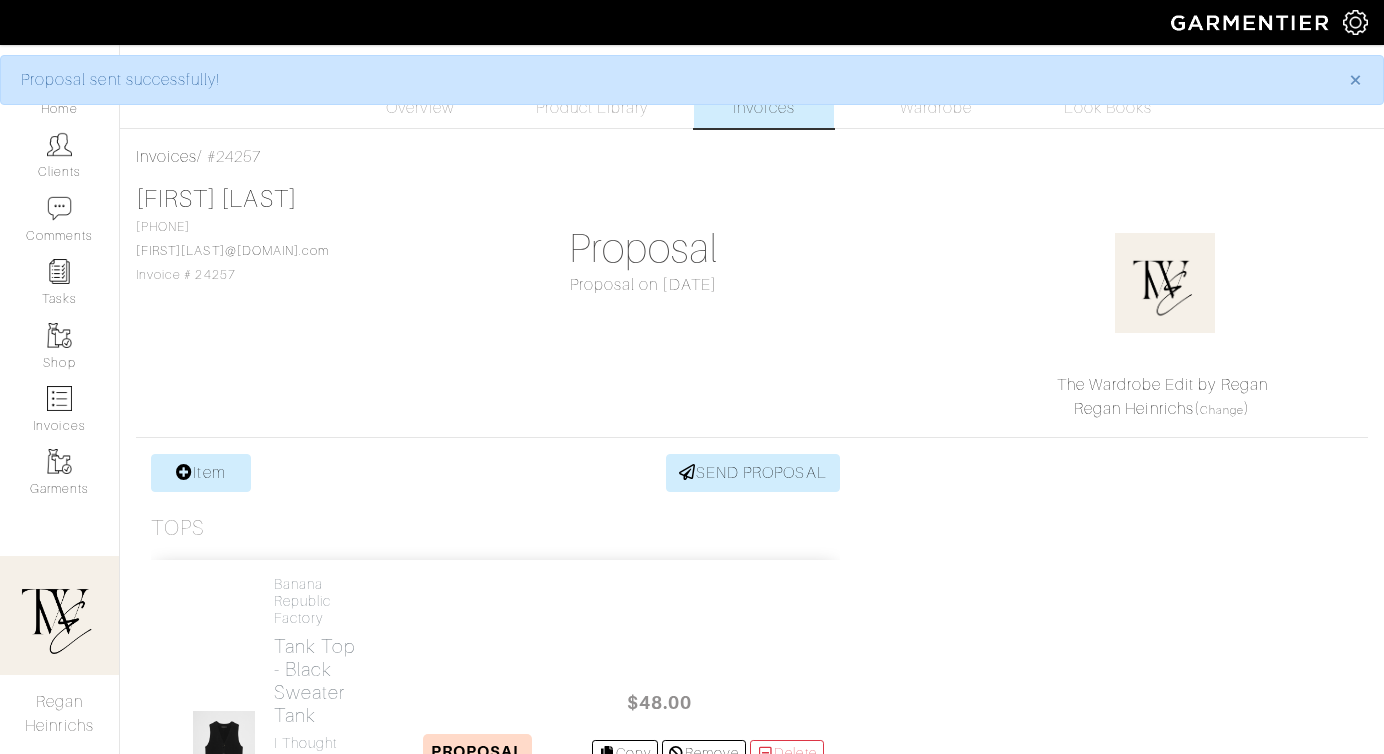 scroll, scrollTop: 0, scrollLeft: 0, axis: both 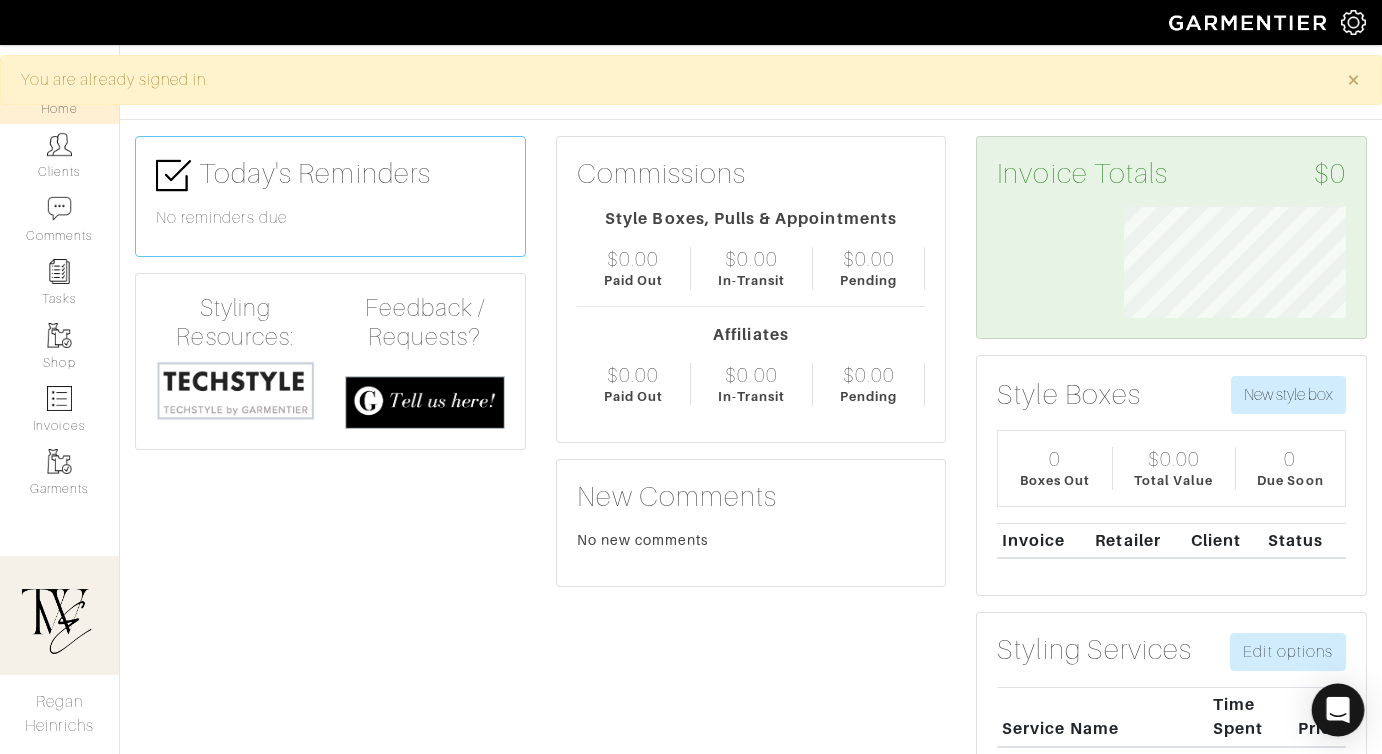 click at bounding box center (1338, 710) 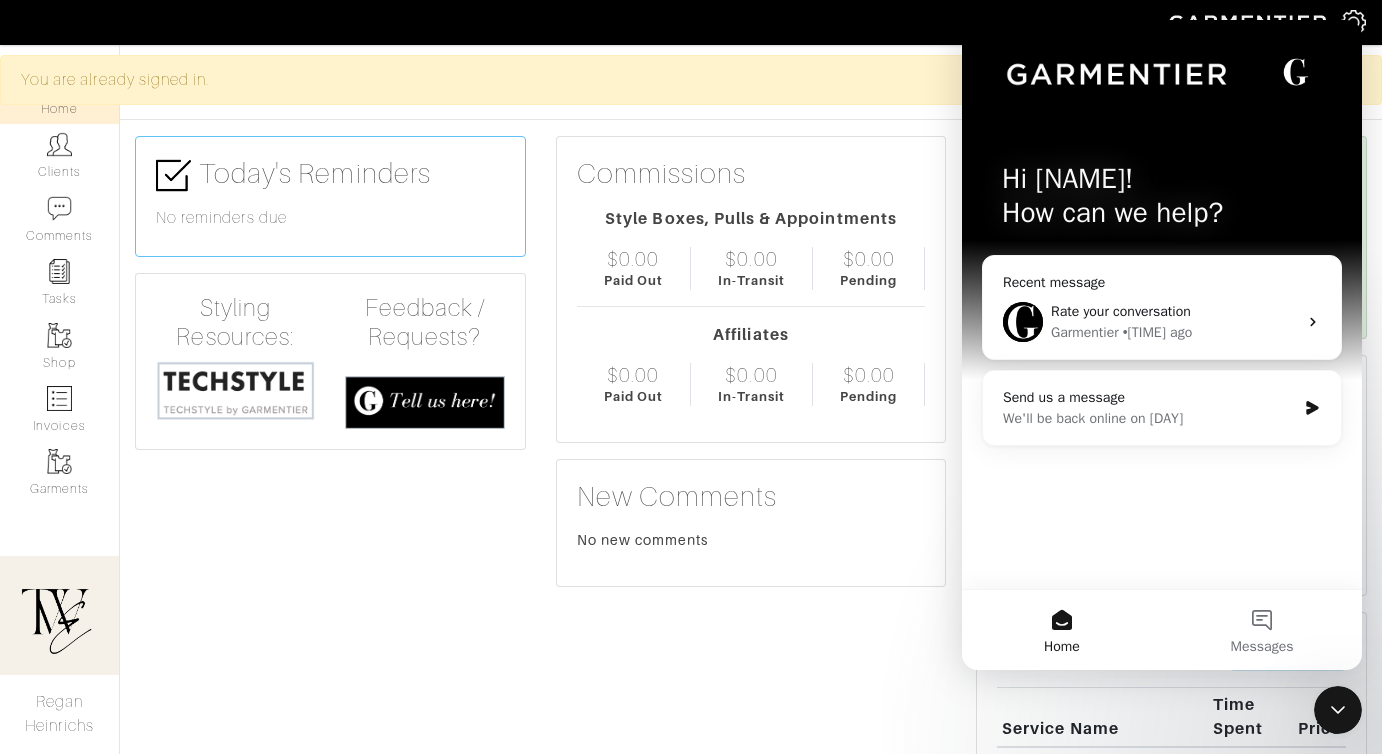 scroll, scrollTop: 0, scrollLeft: 0, axis: both 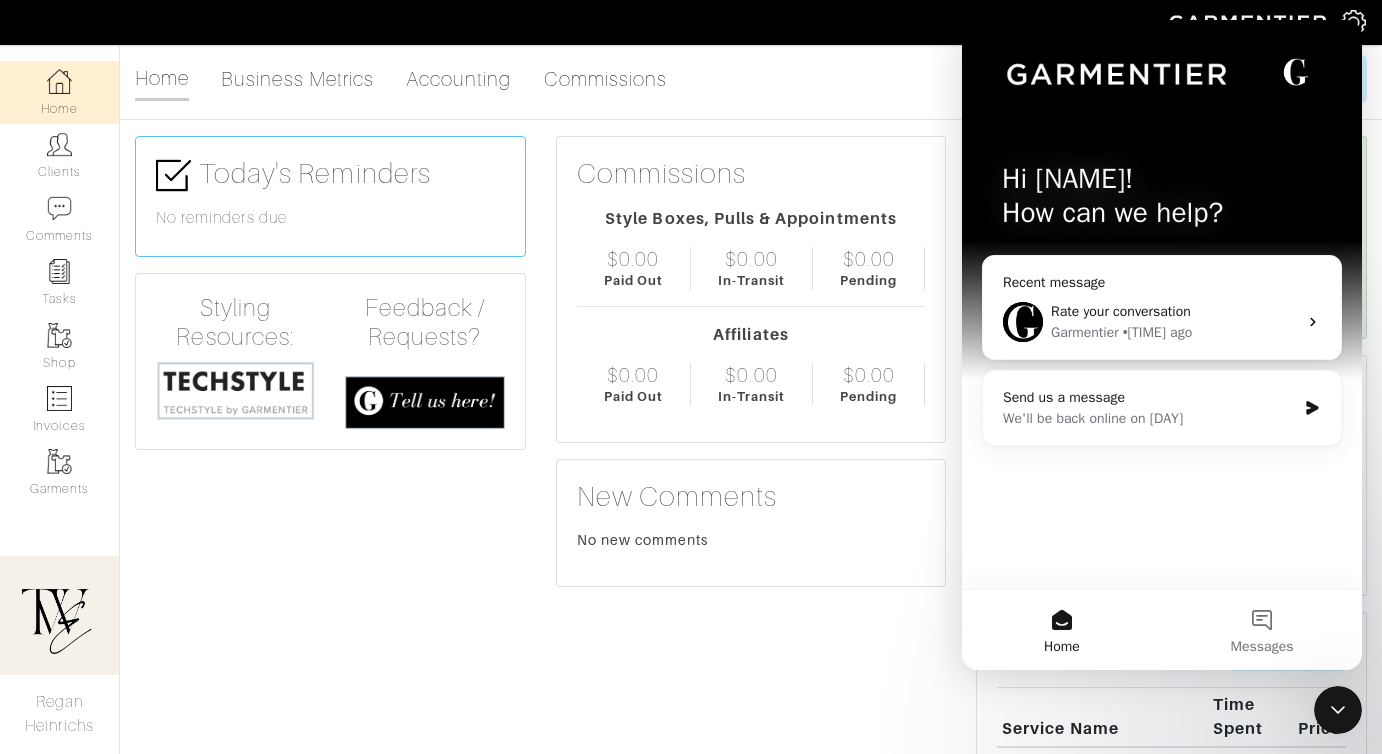 click on "Send us a message" at bounding box center [1149, 397] 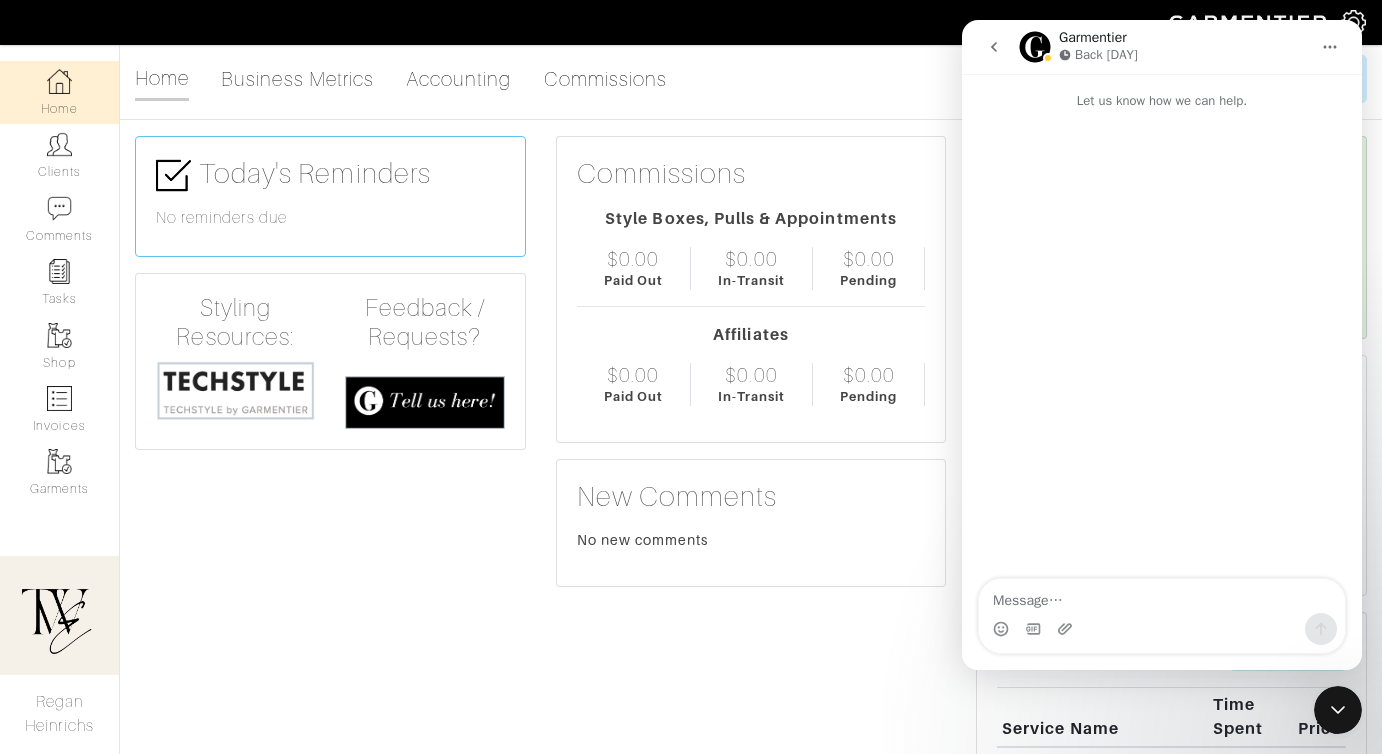 click at bounding box center [1162, 596] 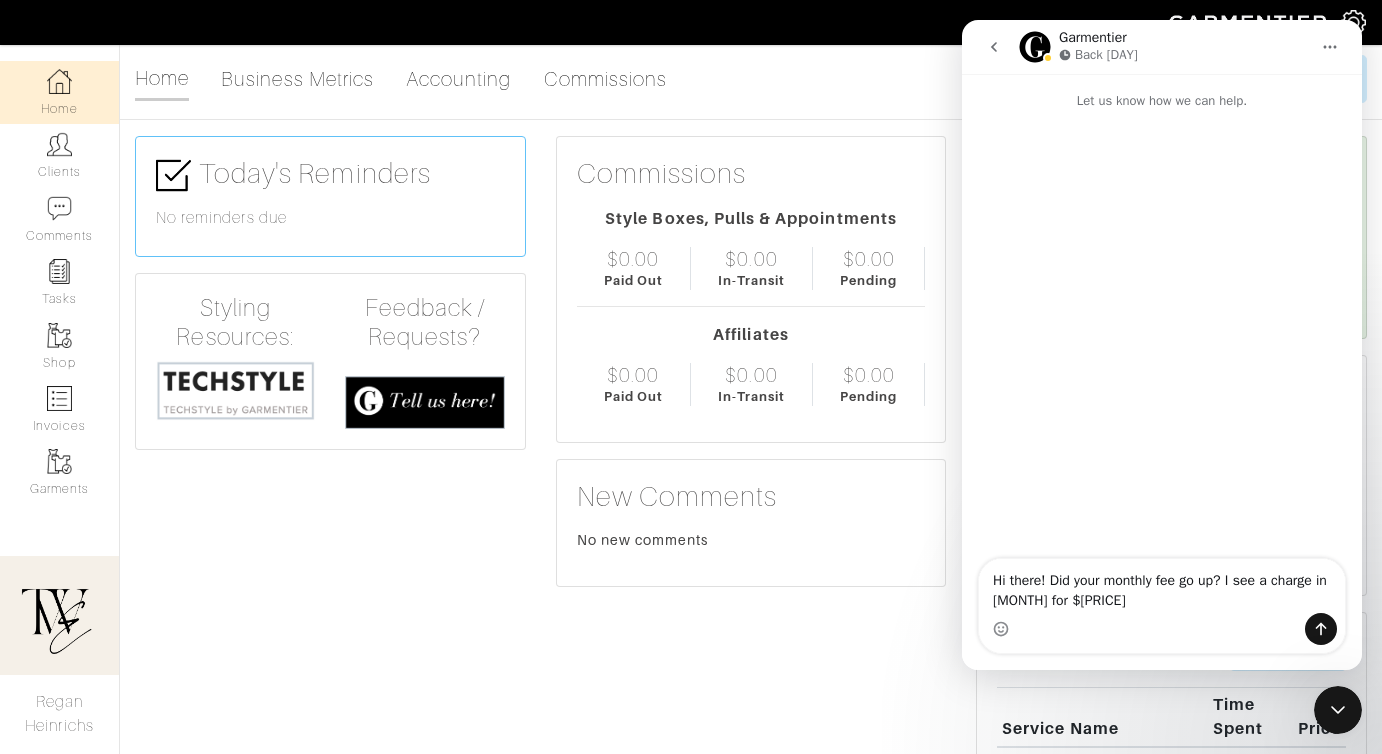 type on "Hi there! Did your monthly fee go up? I see a charge in July for $216.26" 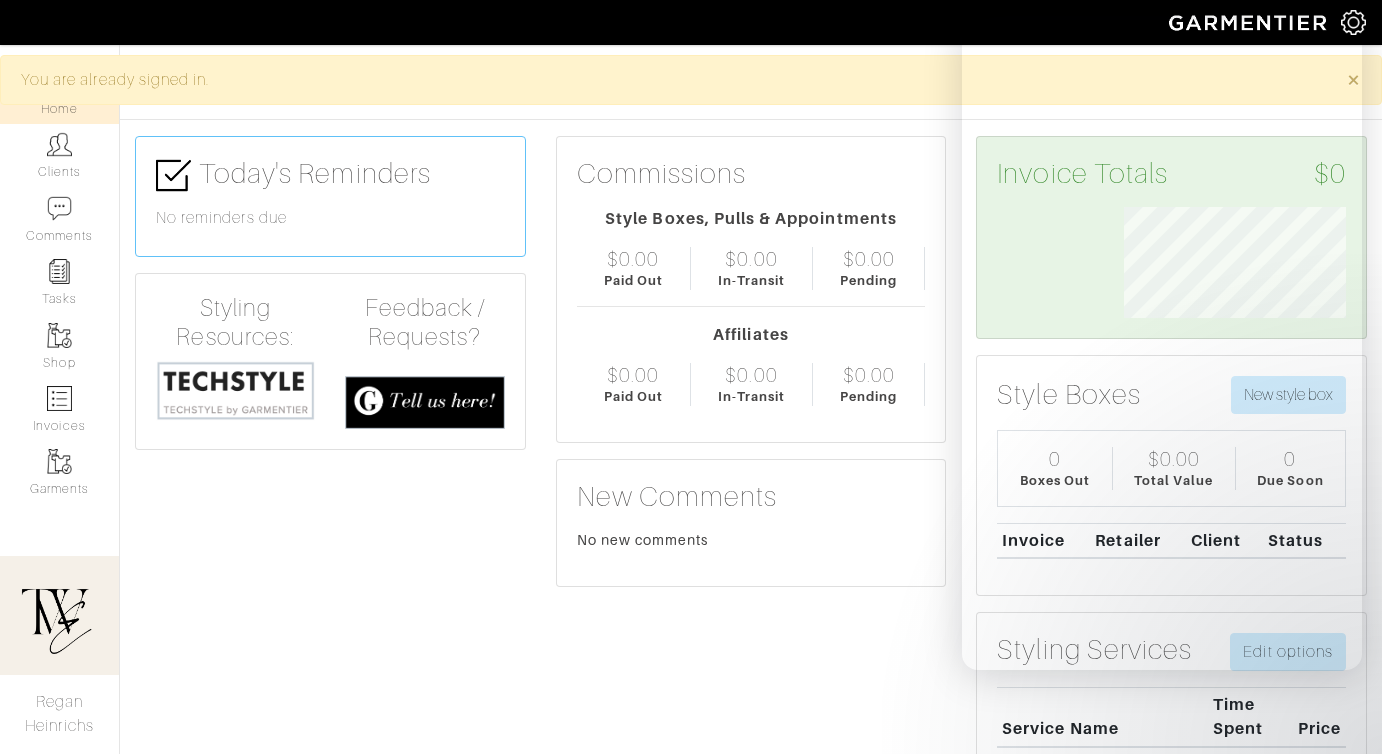 scroll, scrollTop: 0, scrollLeft: 0, axis: both 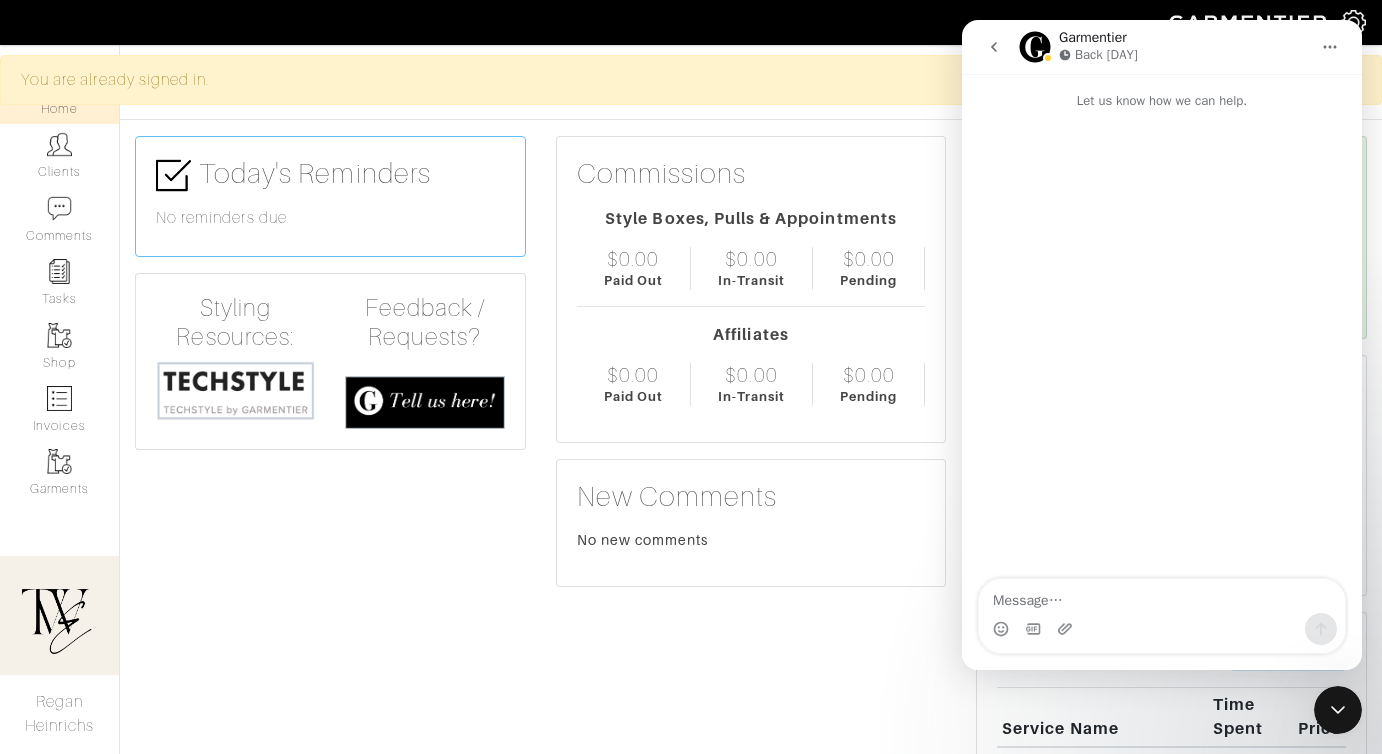 click at bounding box center [1338, 710] 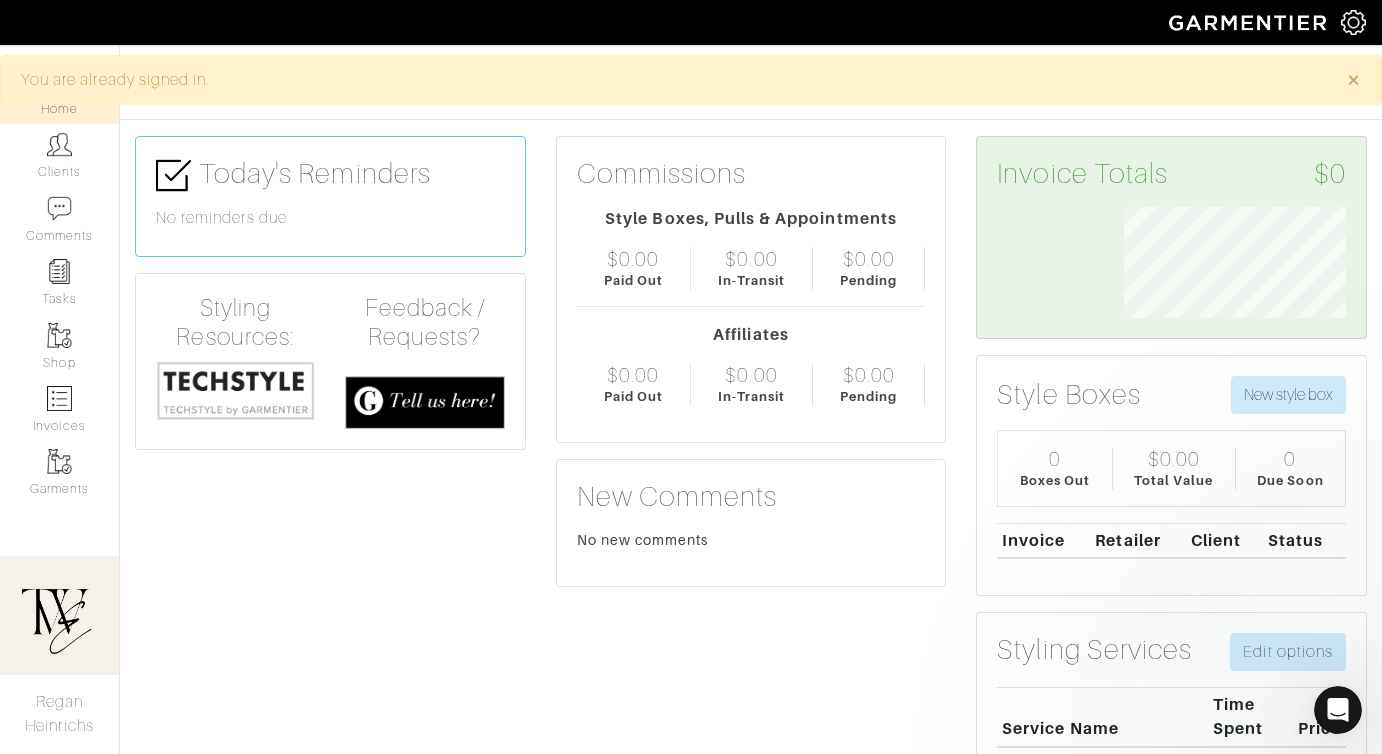 scroll, scrollTop: 0, scrollLeft: 0, axis: both 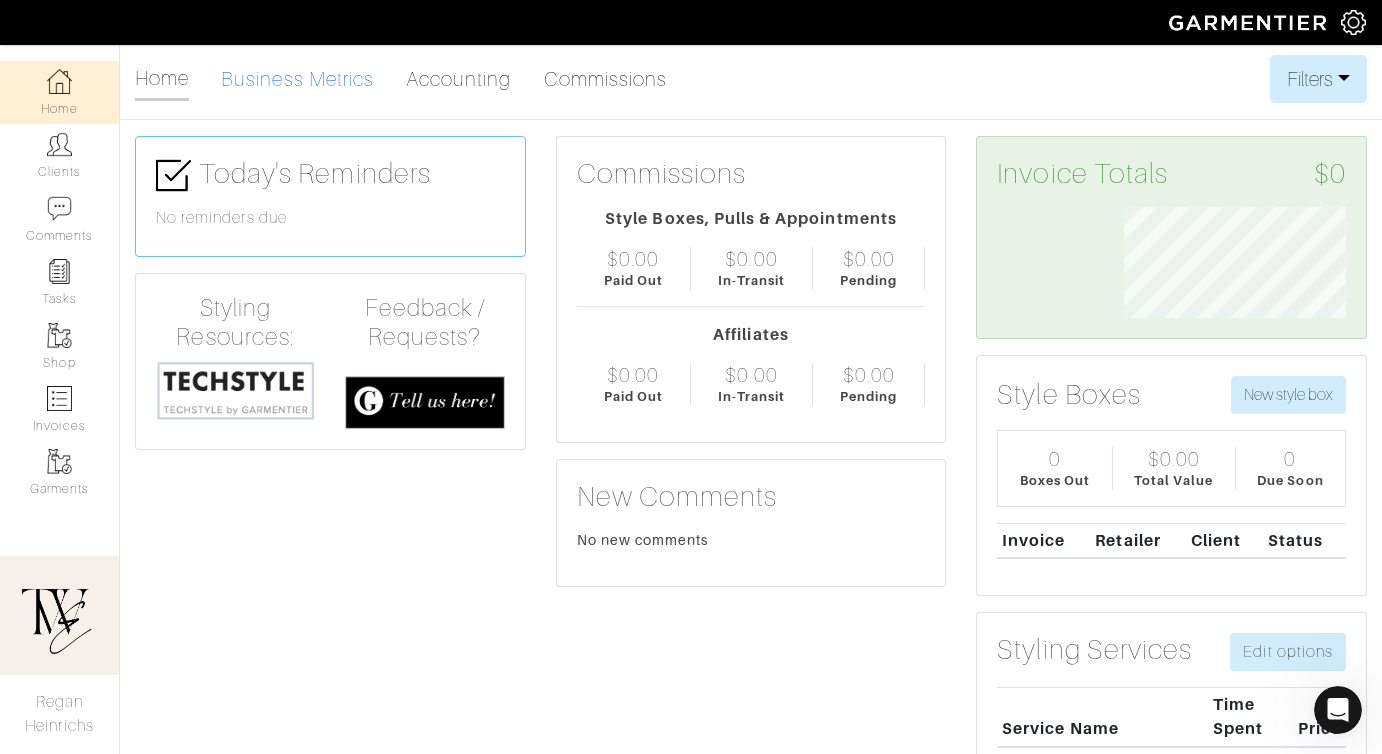 click on "Business Metrics" at bounding box center (297, 79) 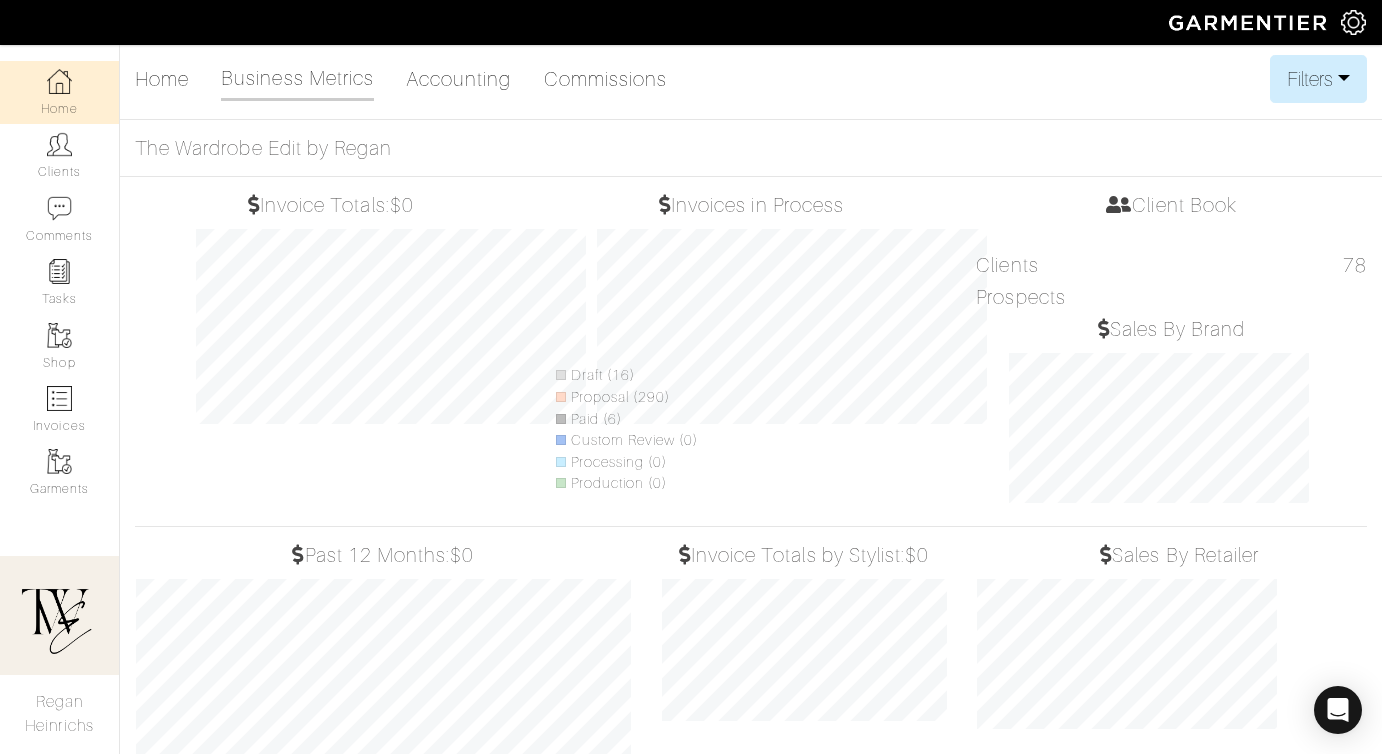 scroll, scrollTop: 999683, scrollLeft: 999579, axis: both 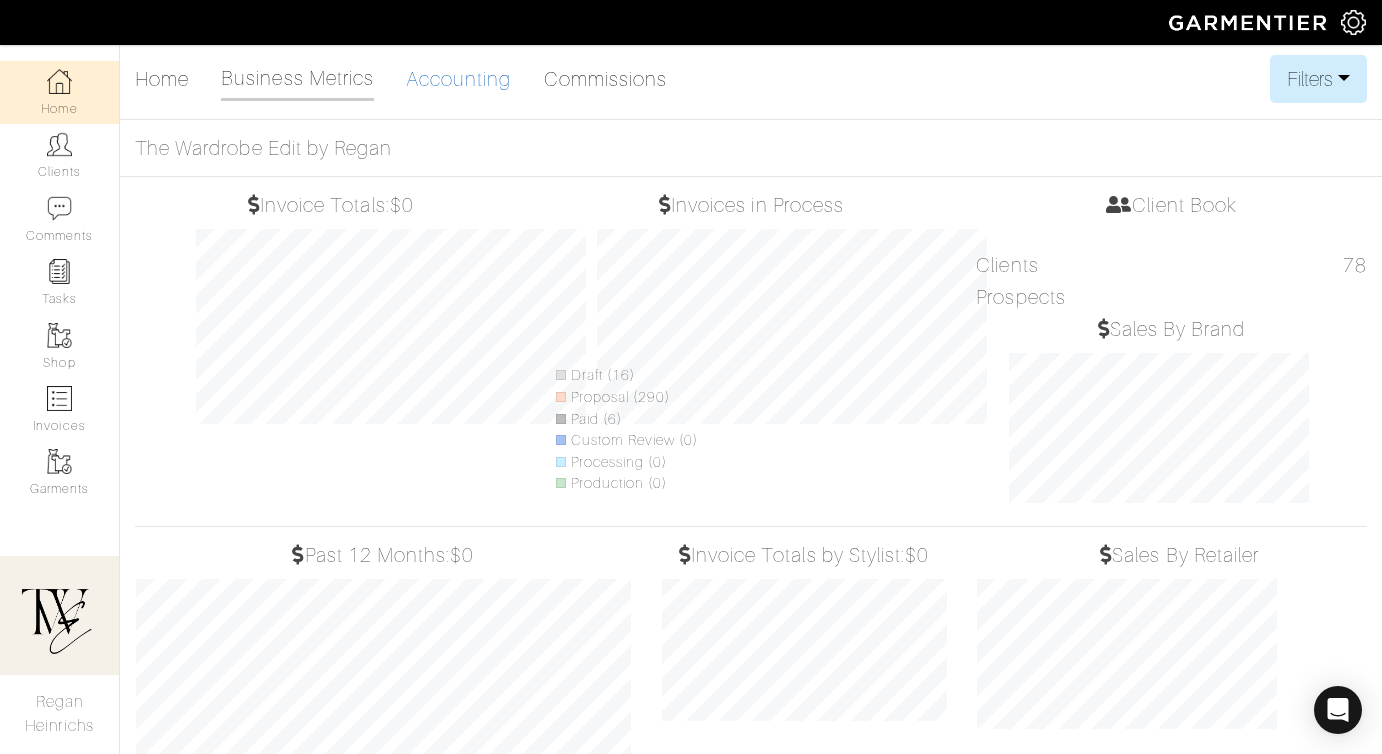 click on "Accounting" at bounding box center [459, 79] 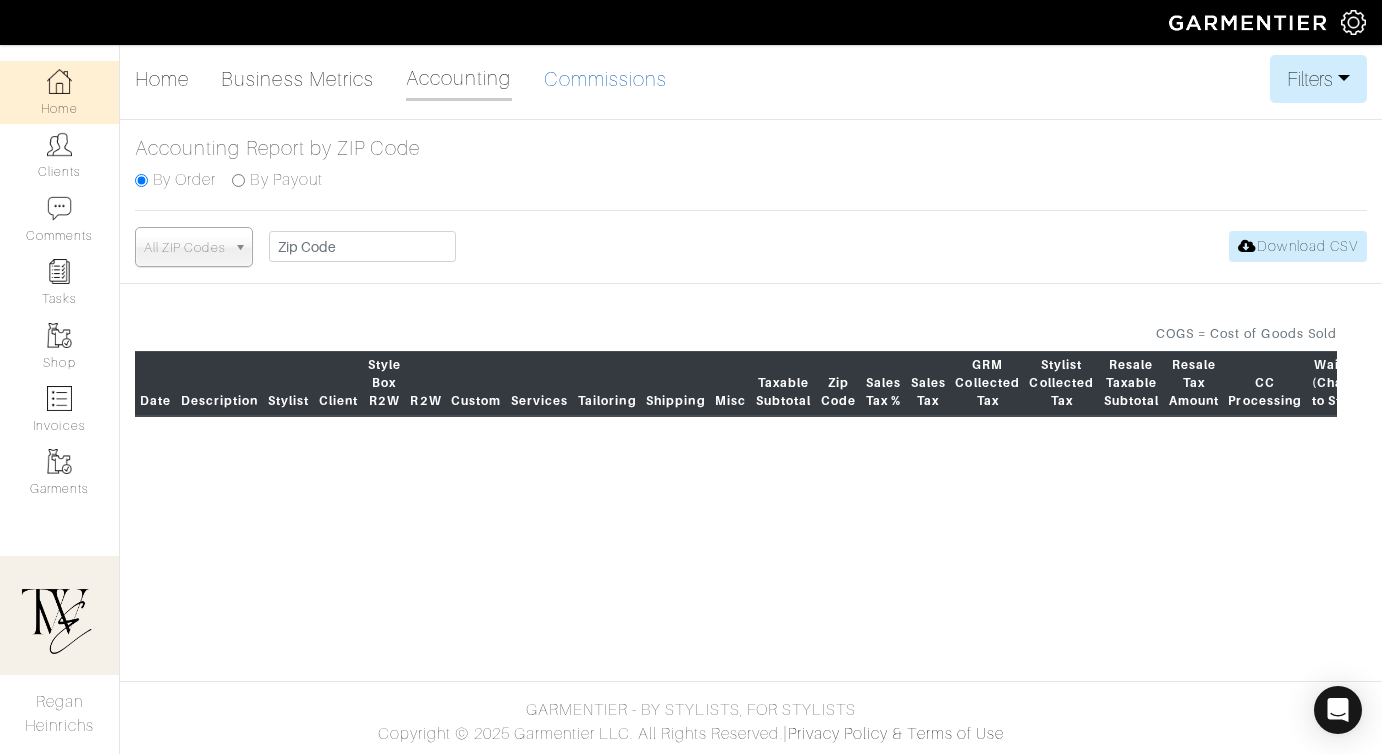 click on "Commissions" at bounding box center [606, 79] 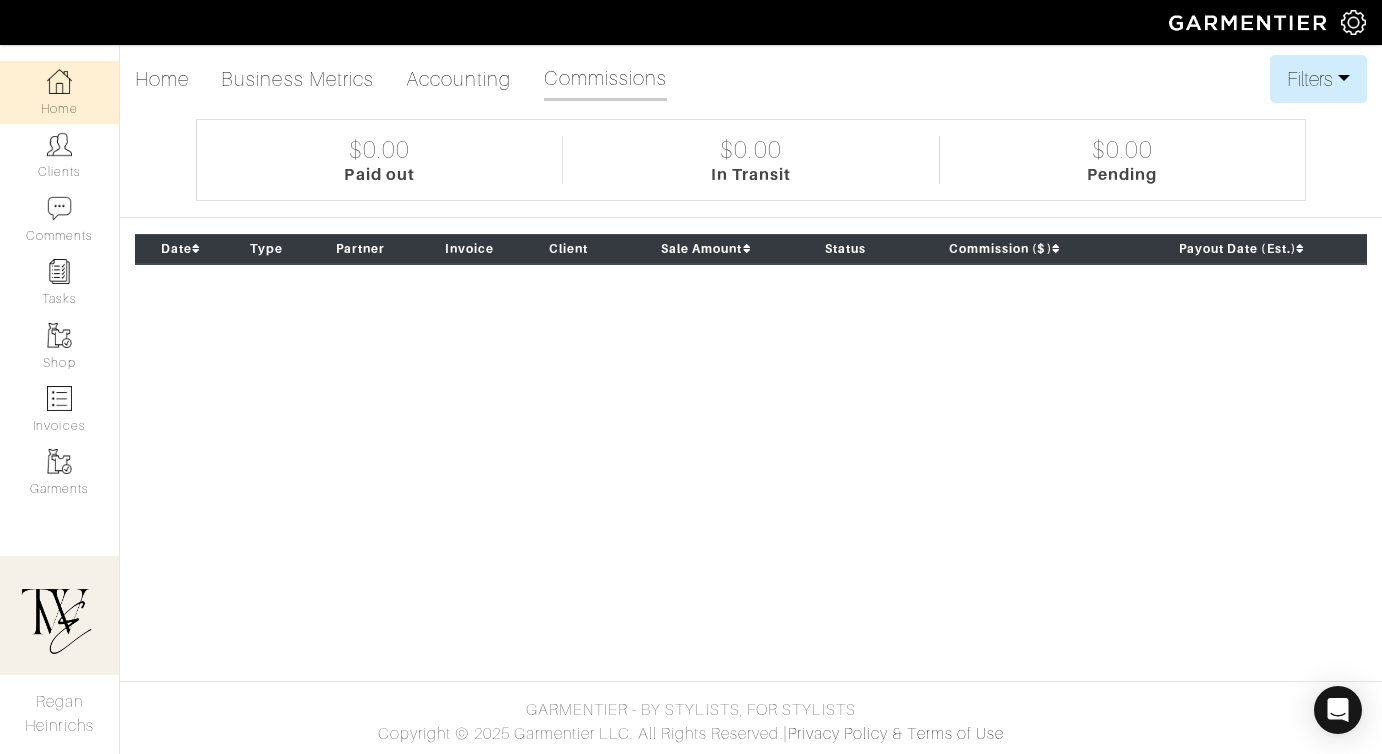 click on "The Wardrobe Edit by [NAME]
[NAME]
Home
Clients
Invoices
Comments
Reminders
Stylists
Shop
More
Company Settings
Manage Subscription
My Profile
Stylists
Sign Out
Company Settings
Manage Subscription
My Profile
Stylists
Sign Out
Home
Clients
Comments
Tasks
Shop
Invoices" at bounding box center [691, 377] 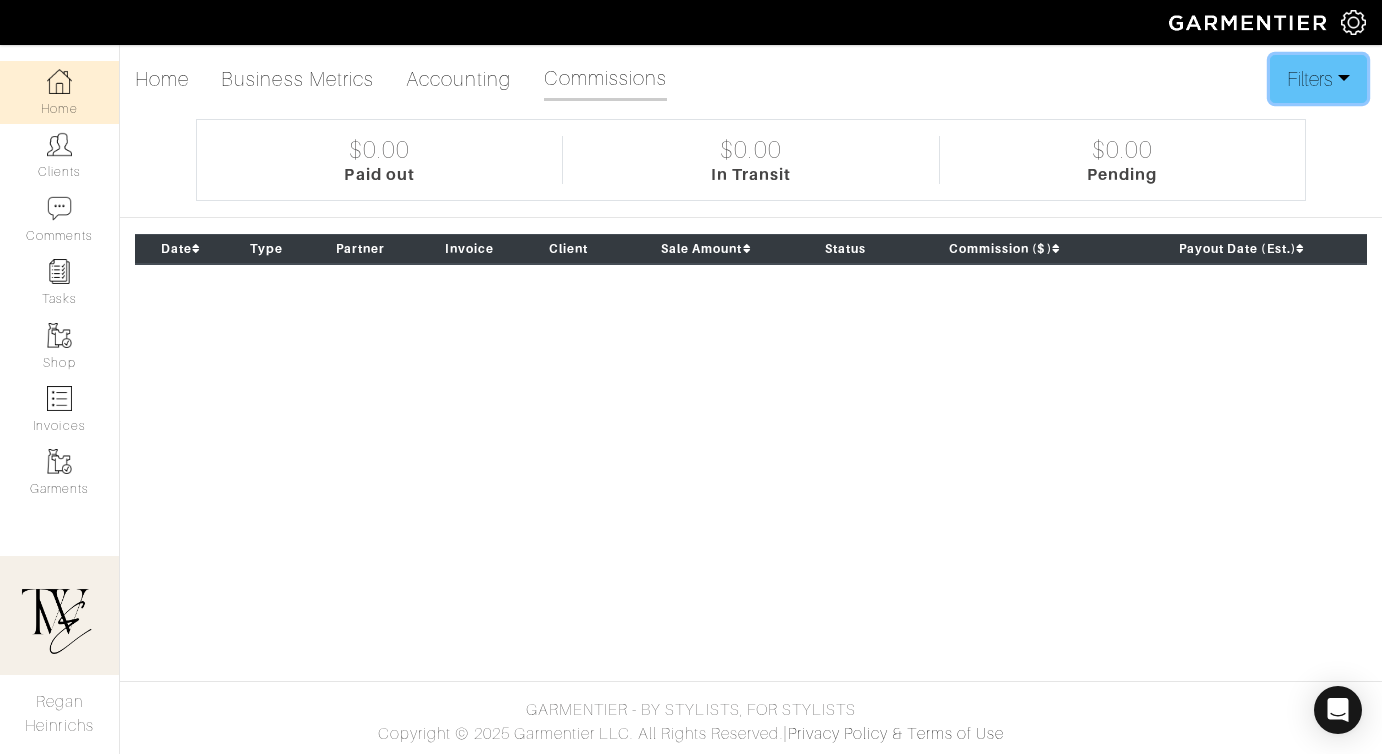 click on "Filters" at bounding box center (1318, 79) 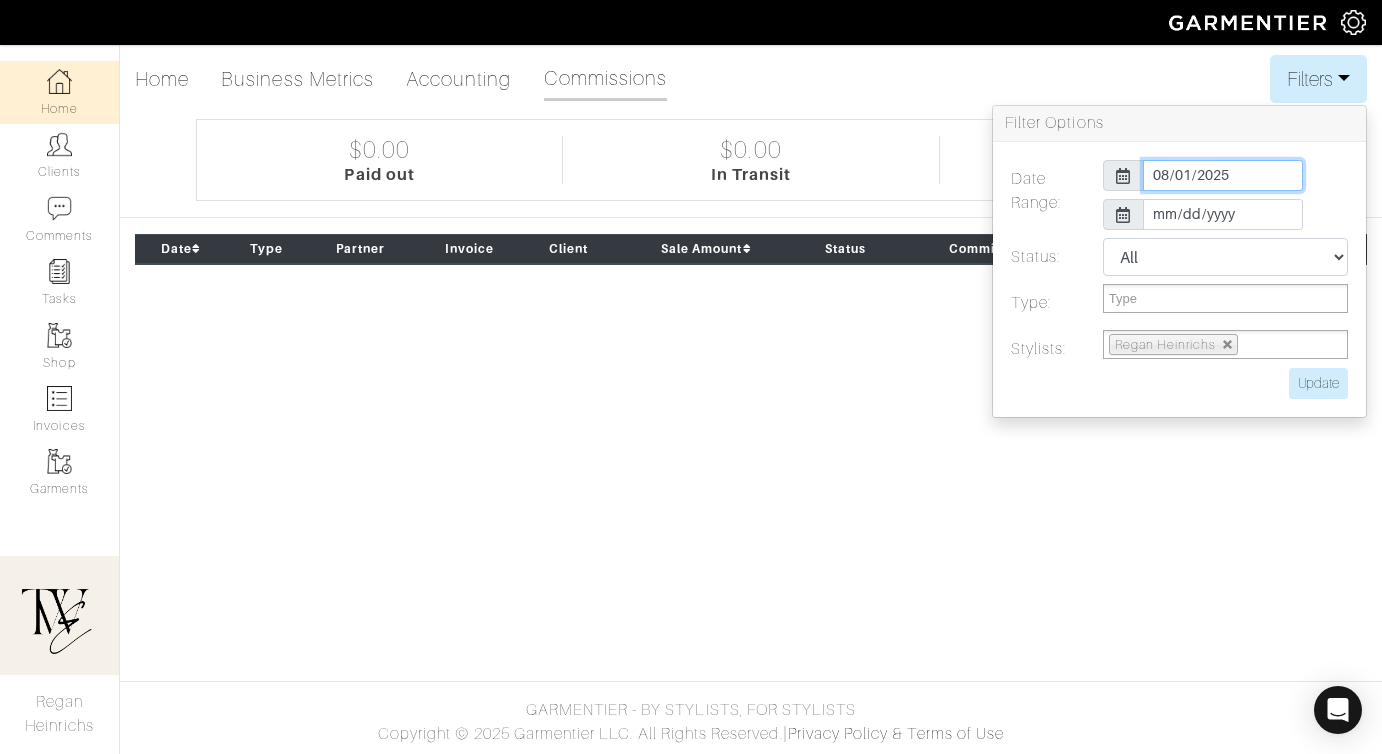 click on "2025-08-01" at bounding box center (1223, 175) 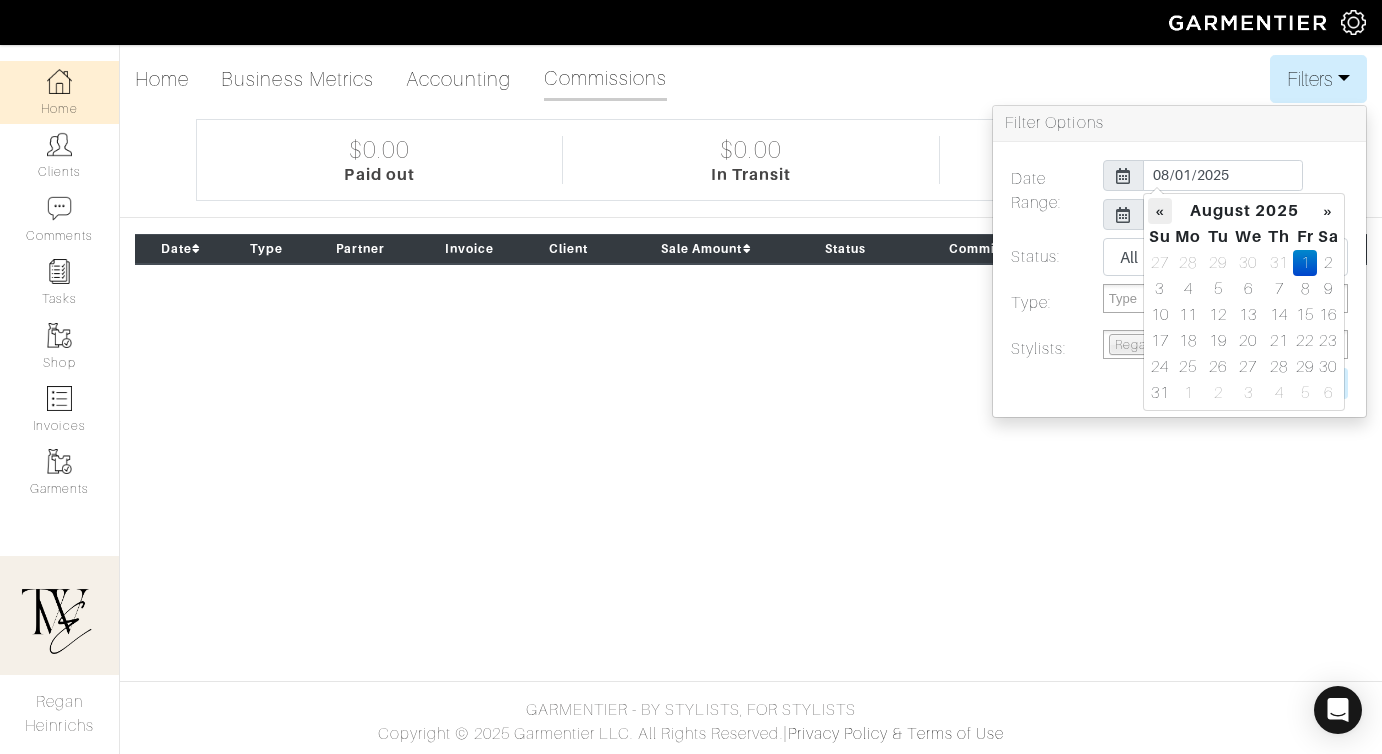 click on "«" at bounding box center (1160, 211) 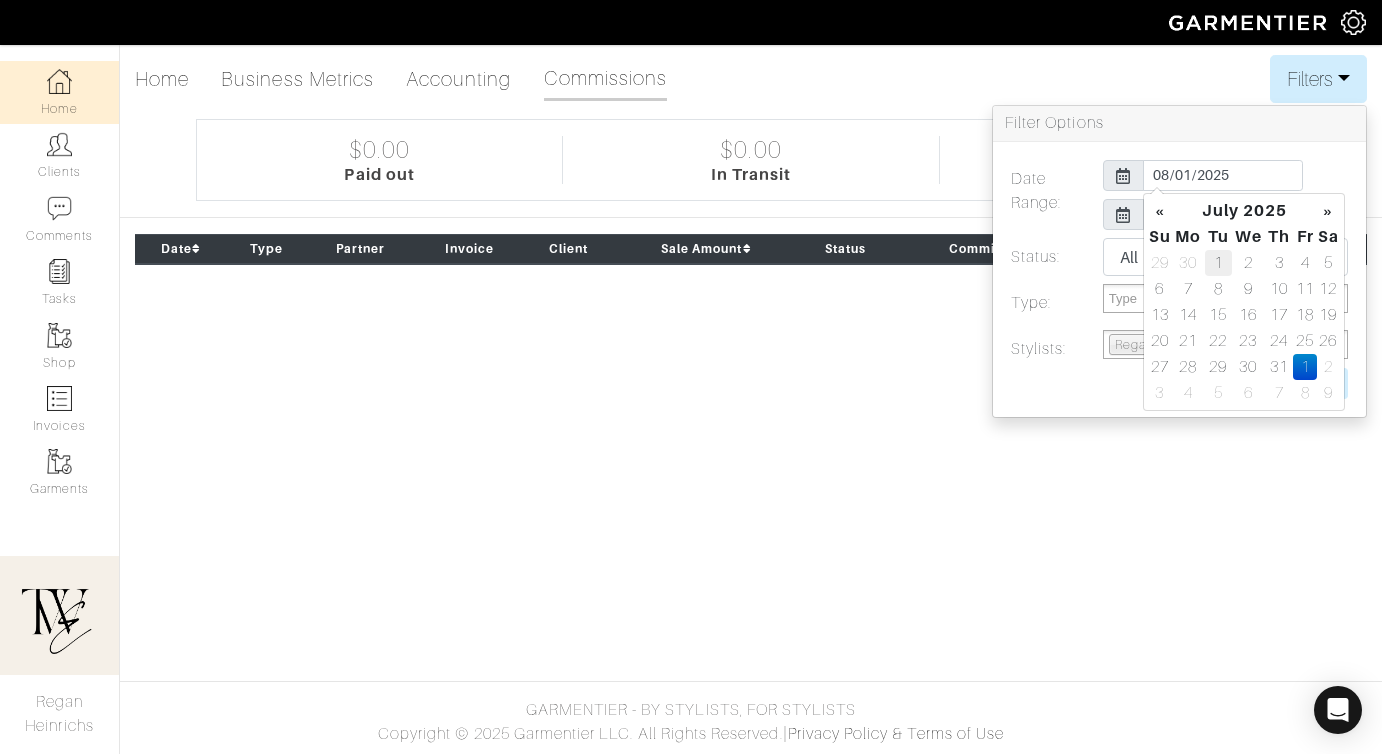 click on "1" at bounding box center (1218, 263) 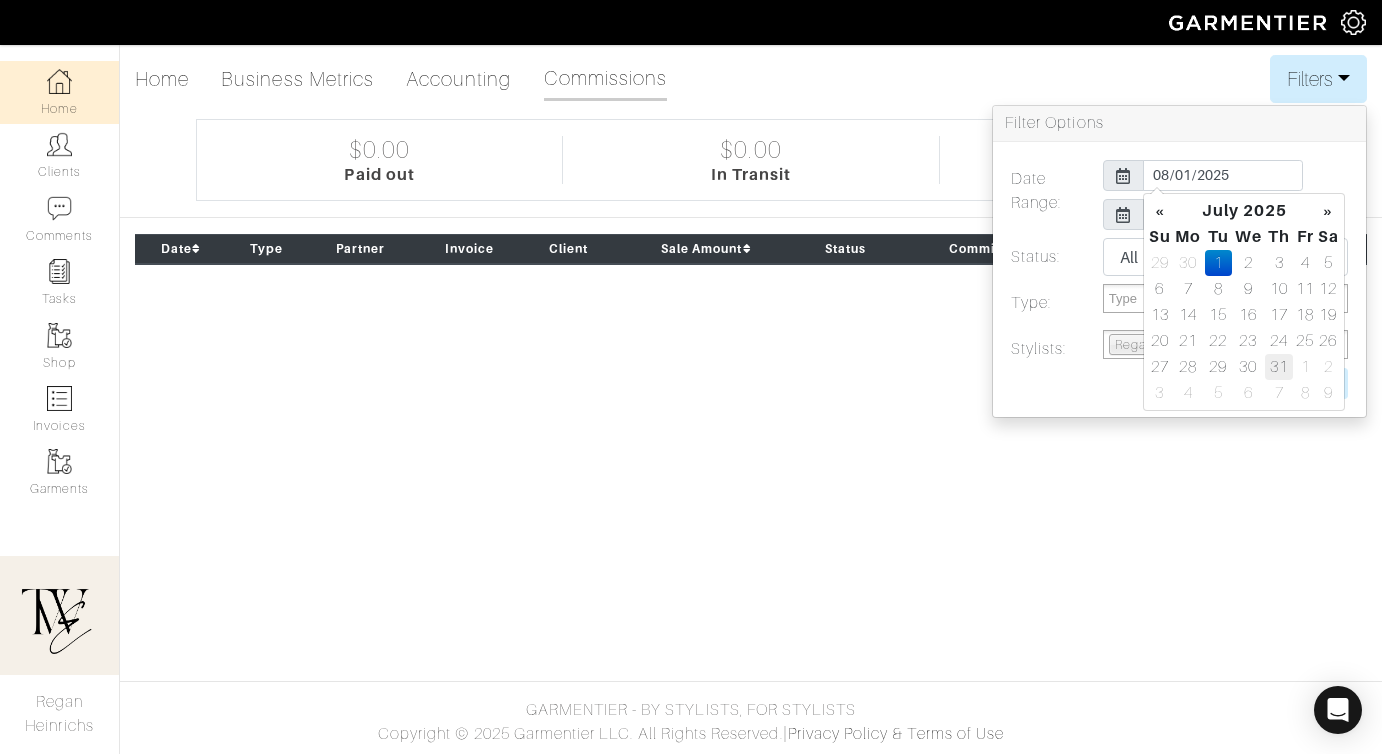 click on "31" at bounding box center (1279, 367) 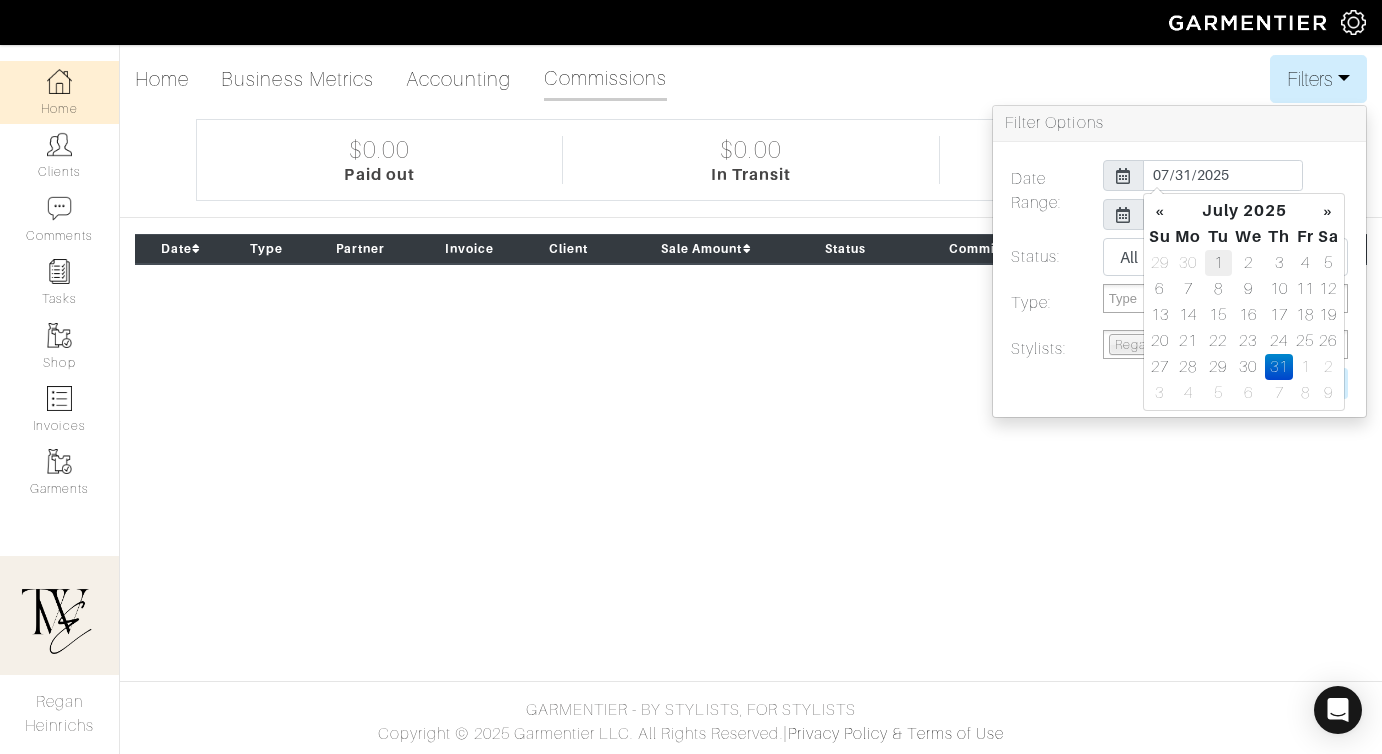 click on "1" at bounding box center [1218, 263] 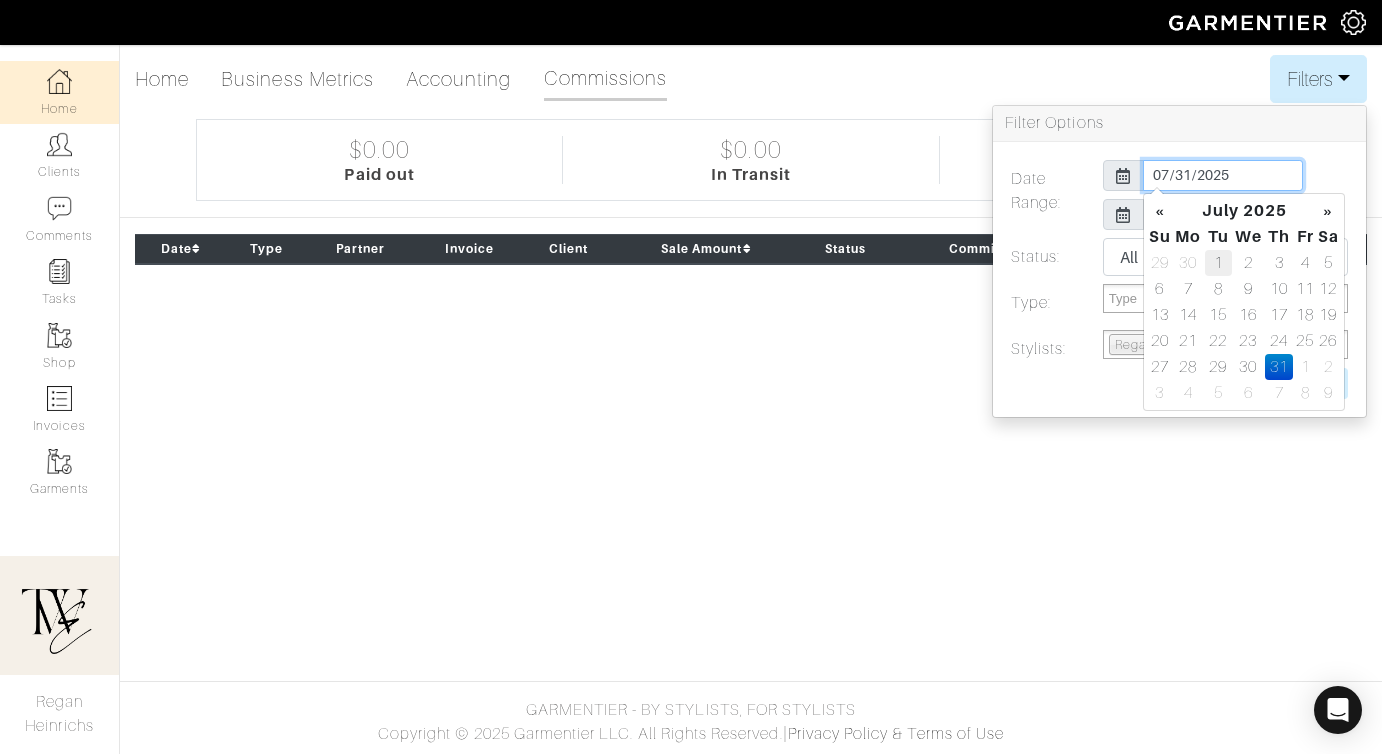 type on "[DATE]" 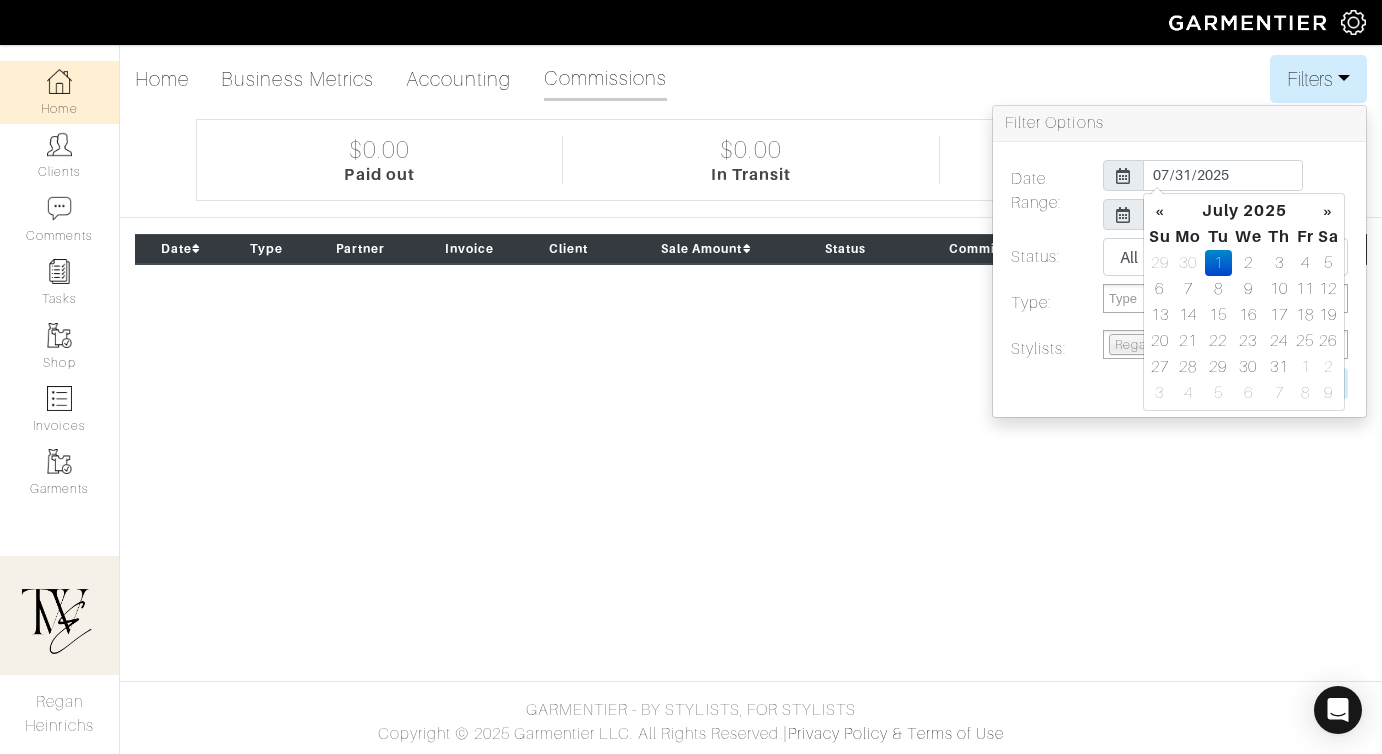 click on "Date Range:" at bounding box center (1042, 199) 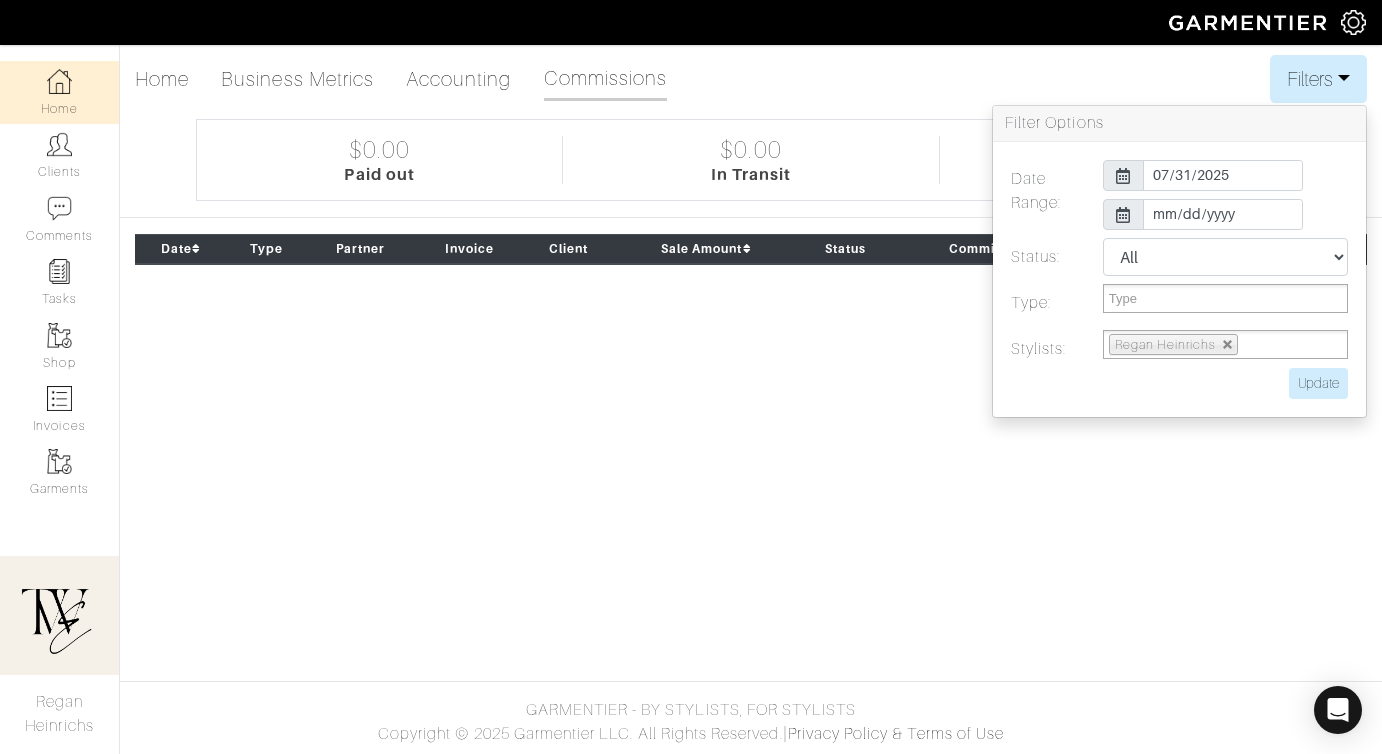click at bounding box center (1123, 215) 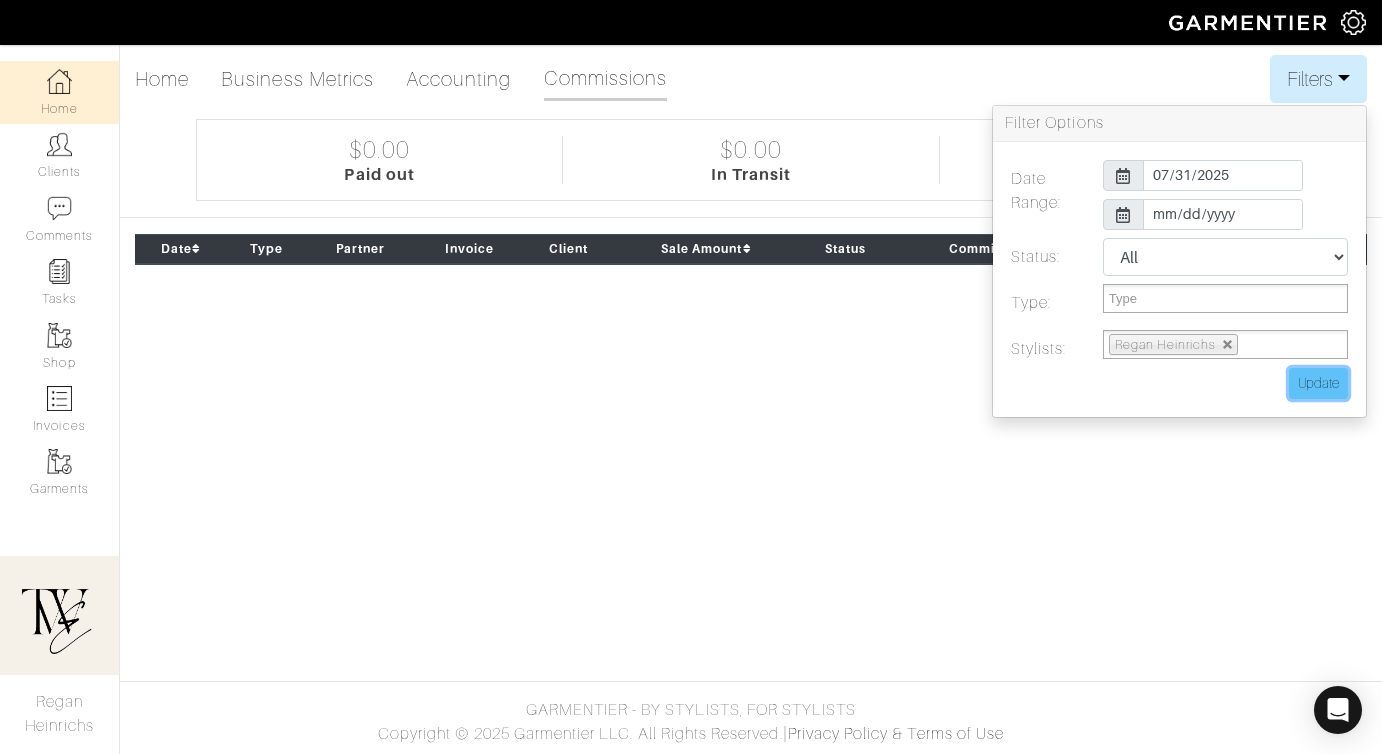 click on "Update" at bounding box center [1318, 383] 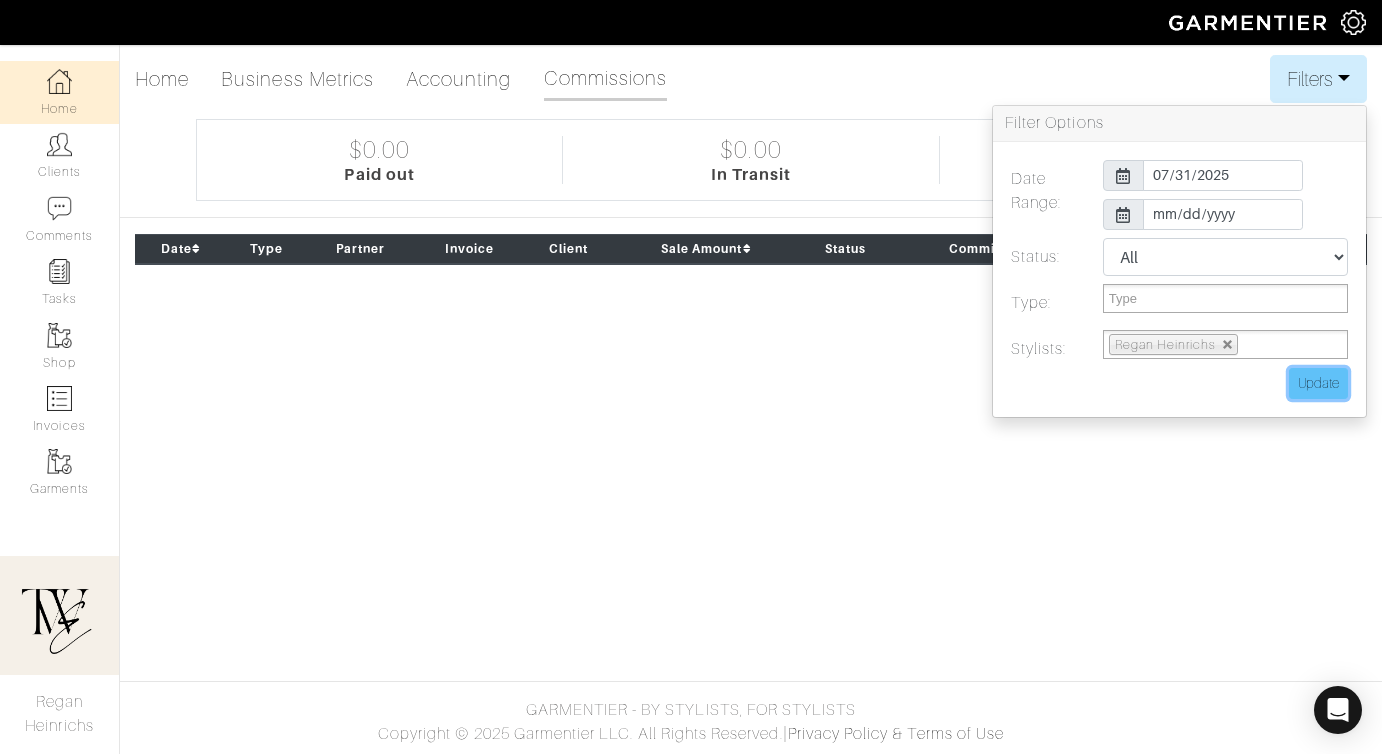 click on "Update" at bounding box center (1318, 383) 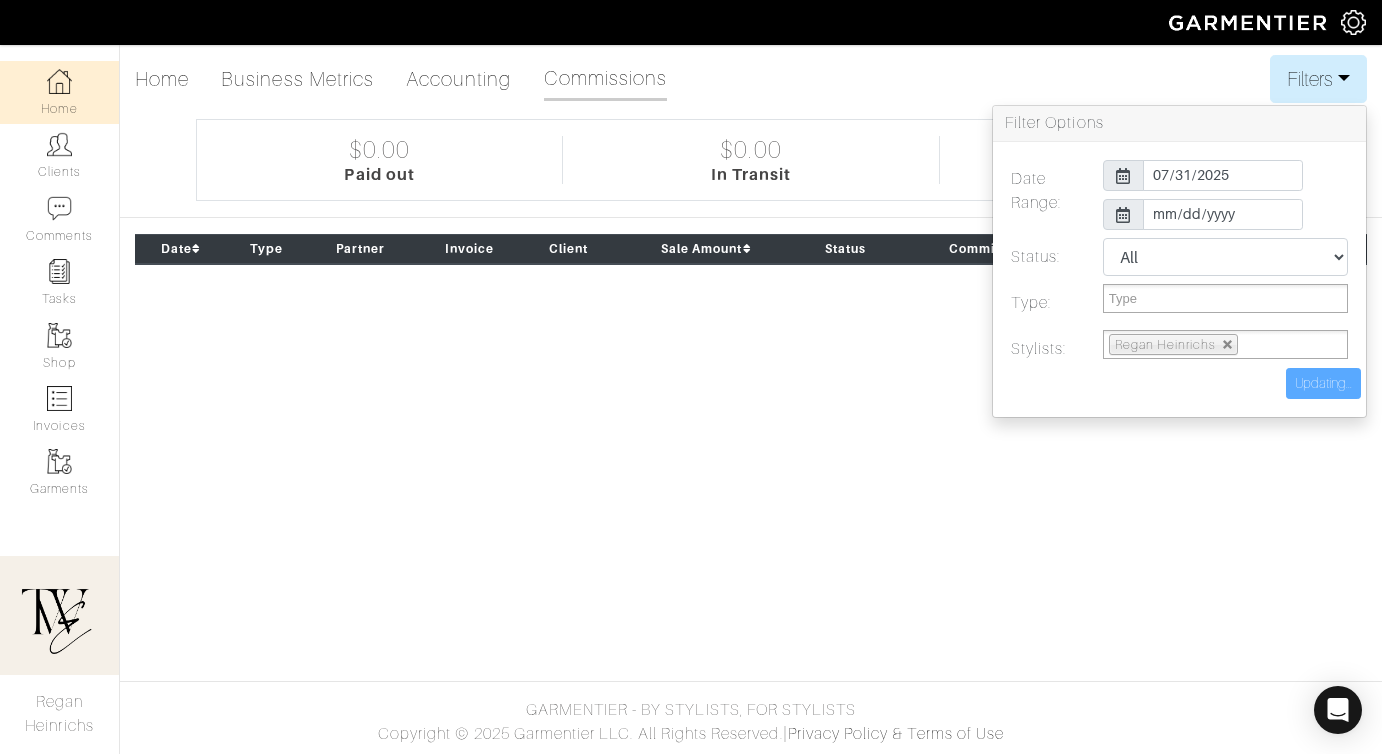 type on "Update" 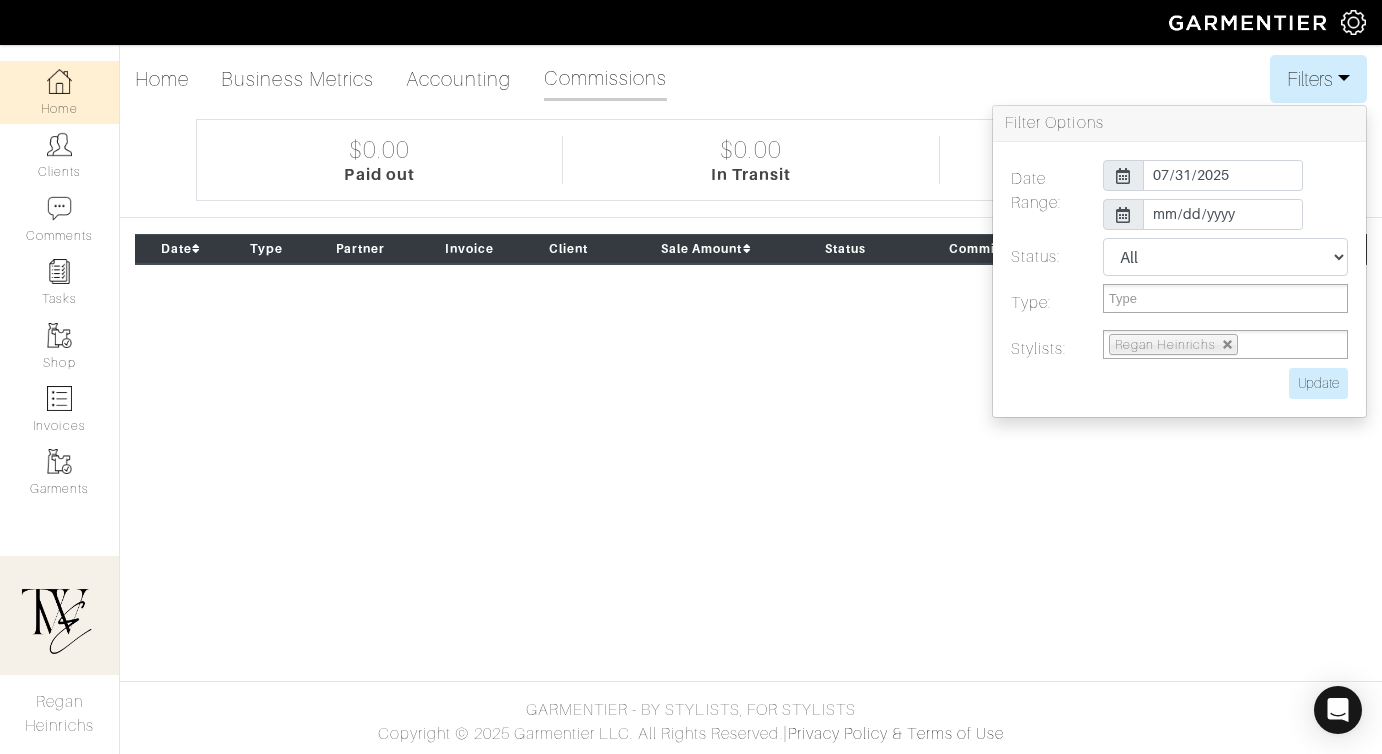 click on "The Wardrobe Edit by [NAME]
[NAME]
Home
Clients
Invoices
Comments
Reminders
Stylists
Shop
More
Company Settings
Manage Subscription
My Profile
Stylists
Sign Out
Company Settings
Manage Subscription
My Profile
Stylists
Sign Out
Home
Clients
Comments
Tasks
Shop
Invoices" at bounding box center [691, 377] 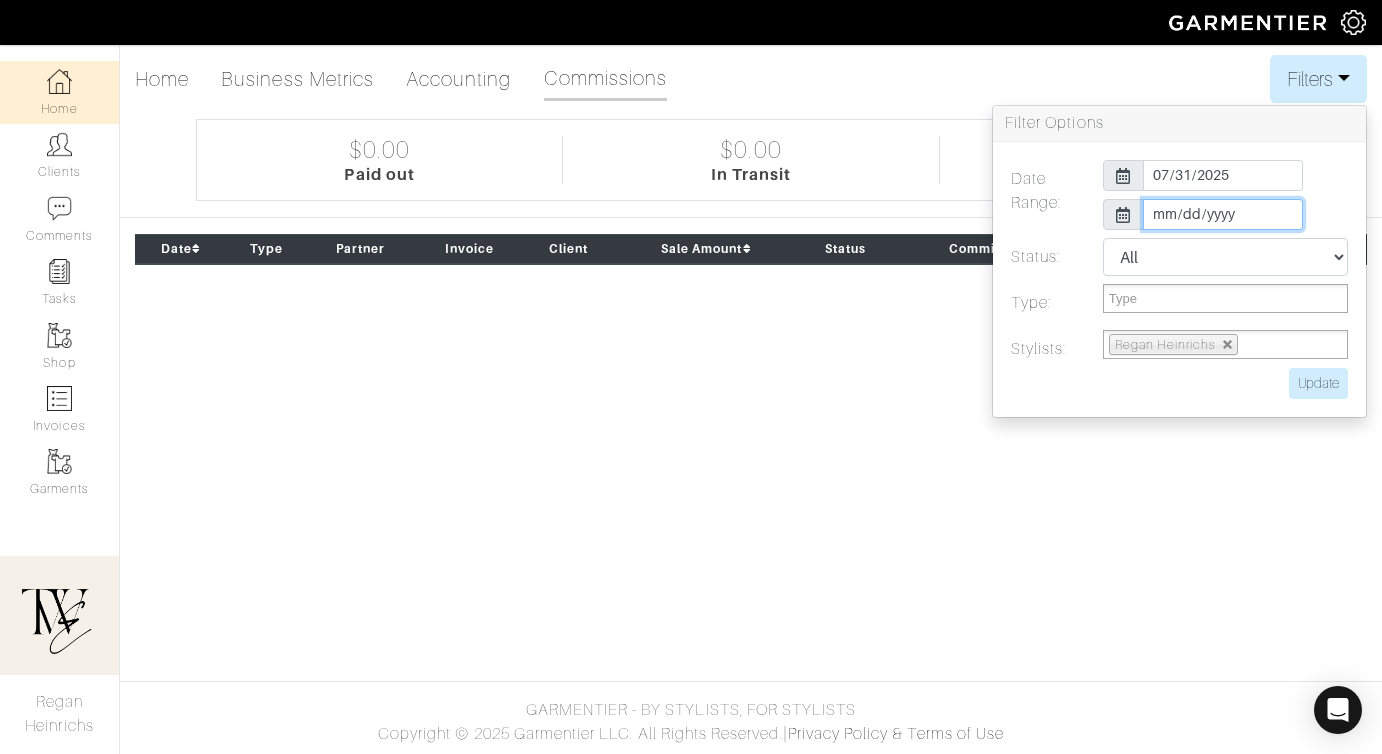 click on "[DATE]" at bounding box center (1223, 214) 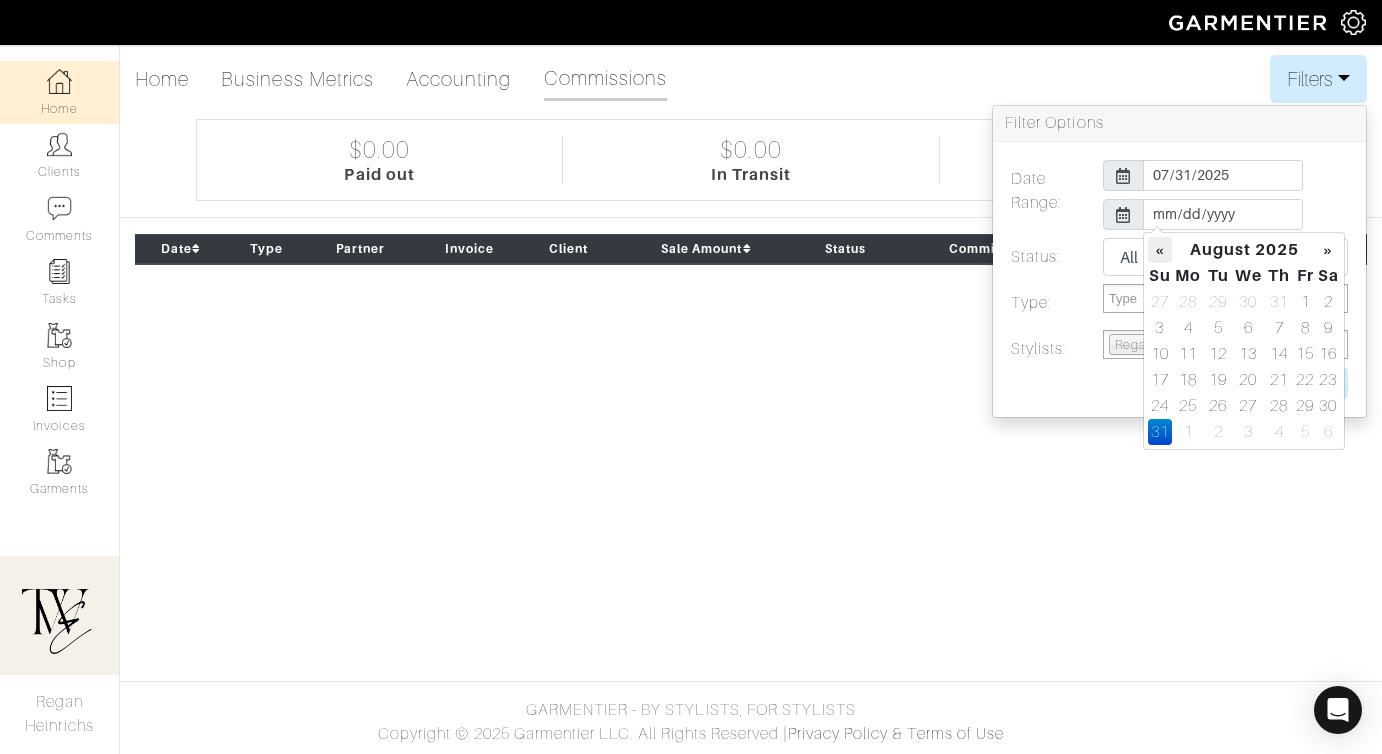 click on "«" at bounding box center [1160, 250] 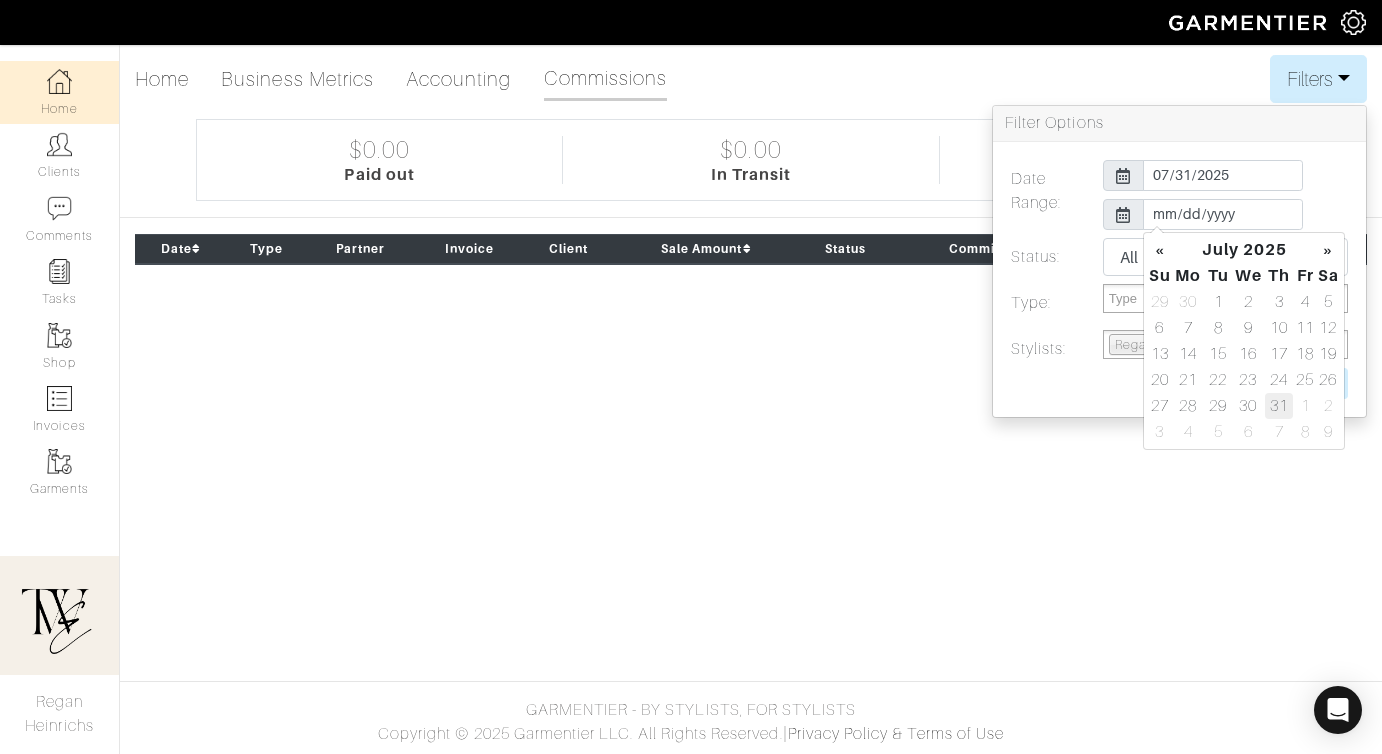 click on "31" at bounding box center [1279, 406] 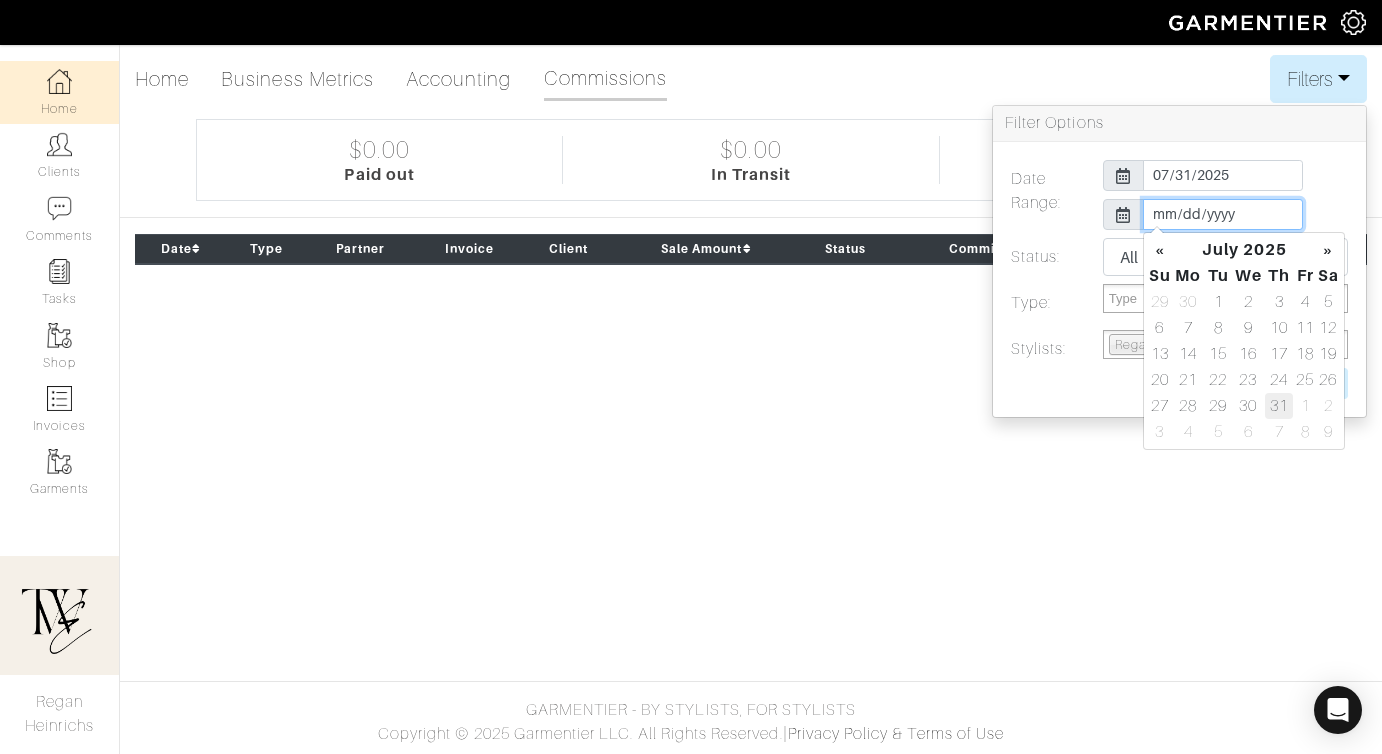 type on "2025-07-31" 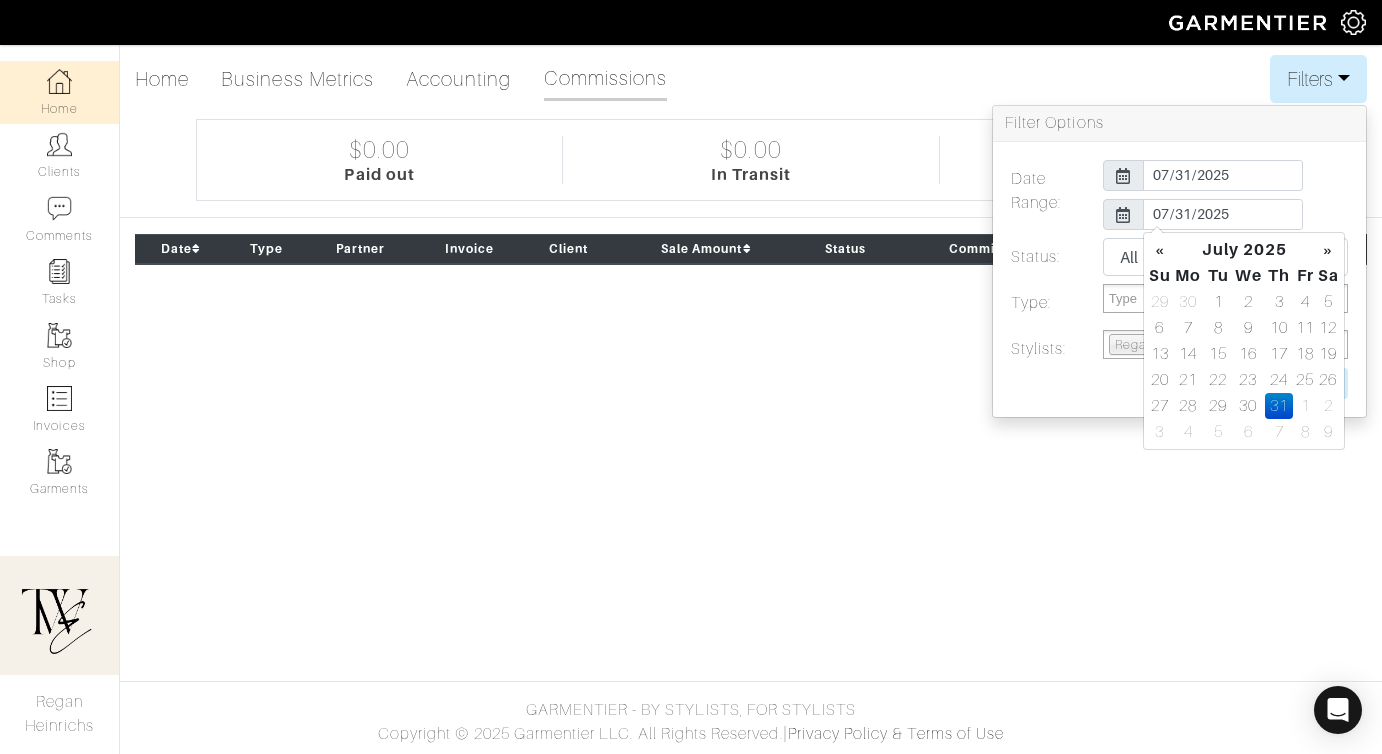 click on "Filter Options" at bounding box center (1179, 124) 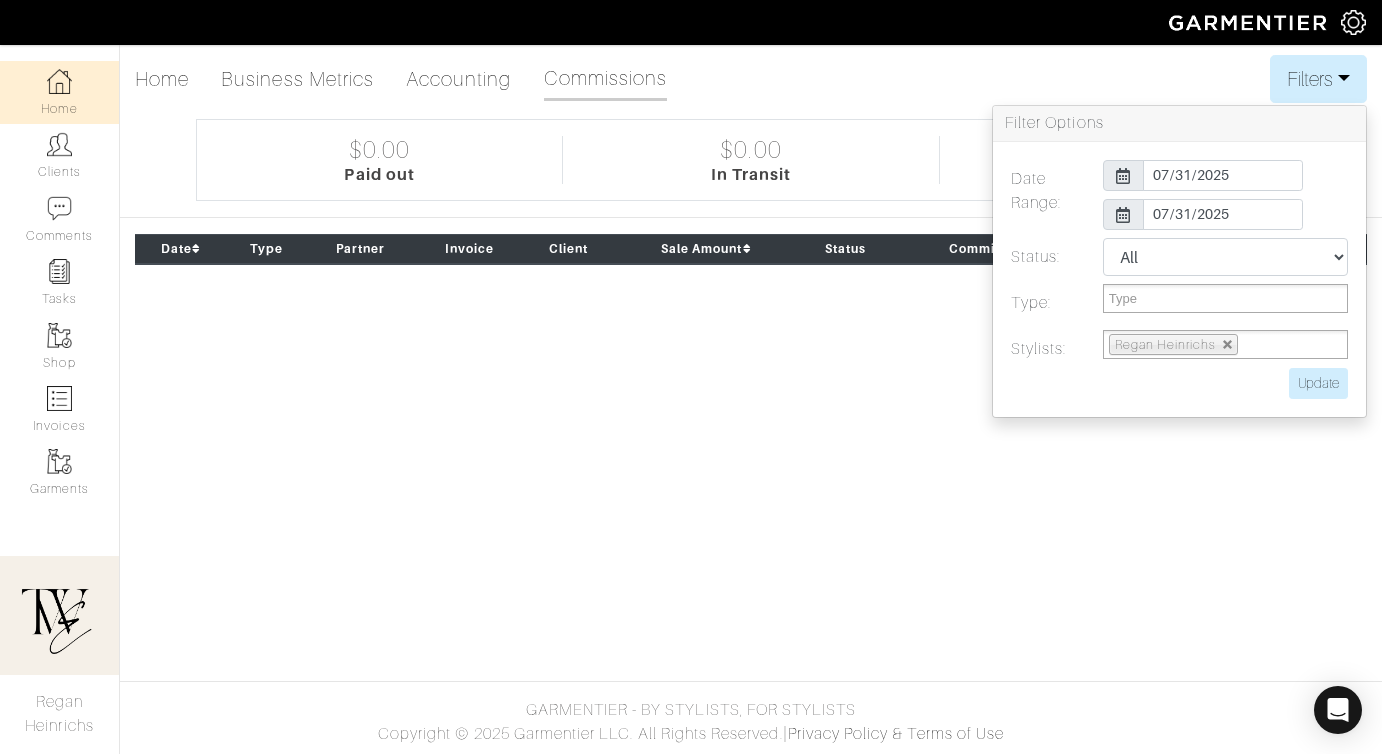 click on "Date Range:
2025-07-01
2025-07-31
Status:
All
Pending
Paid
Complete
Failed
N/A
Type:
Style Box
In-Store Pull
In-Store Appointment
Affiliate
None
Type
Stylists:
[NAME]
[NAME]
Update" at bounding box center (1179, 279) 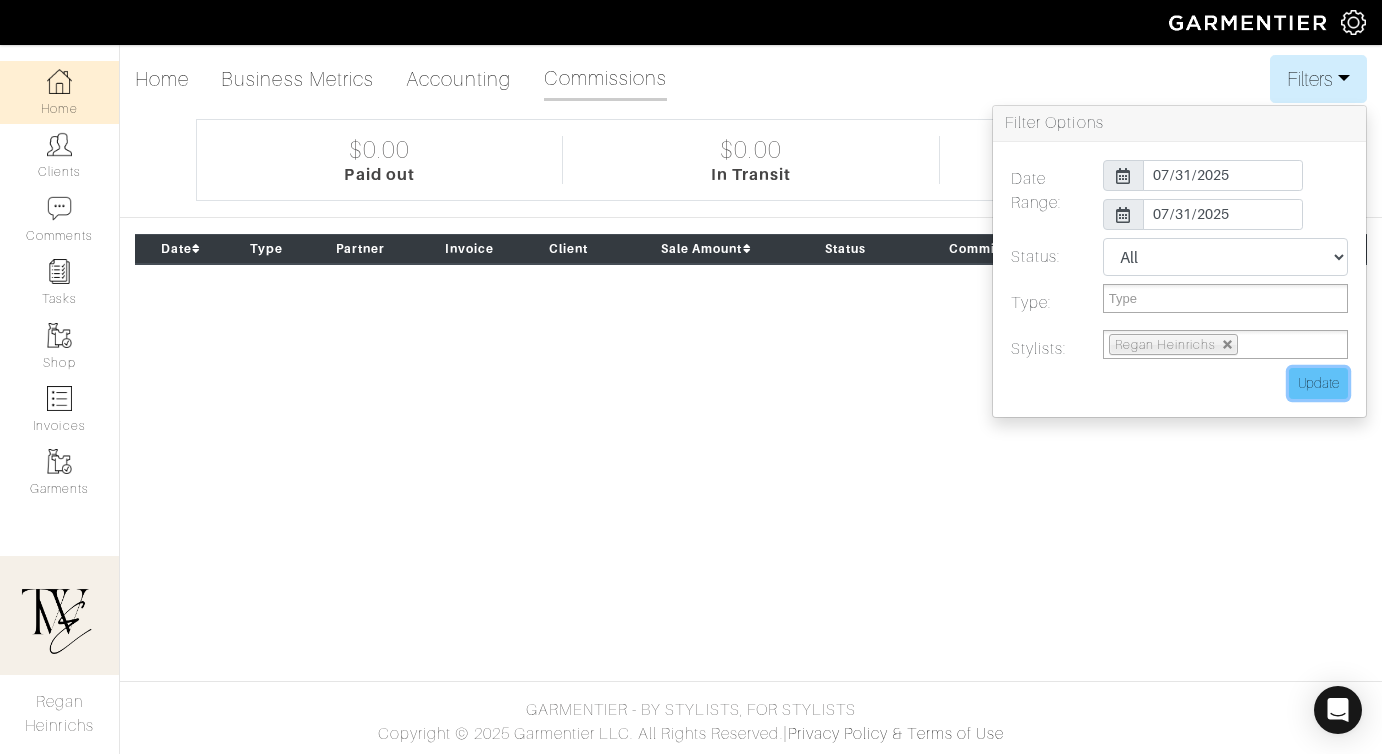 click on "Update" at bounding box center (1318, 383) 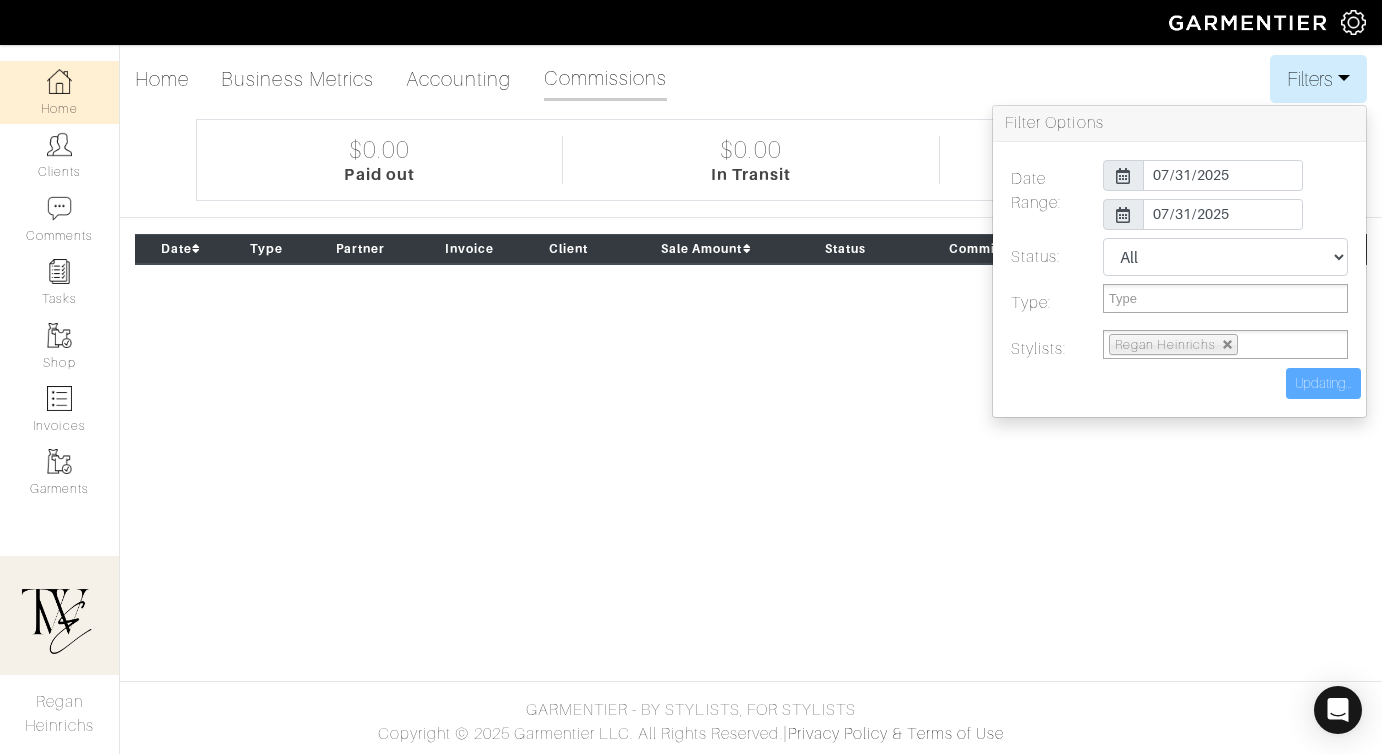 type on "Update" 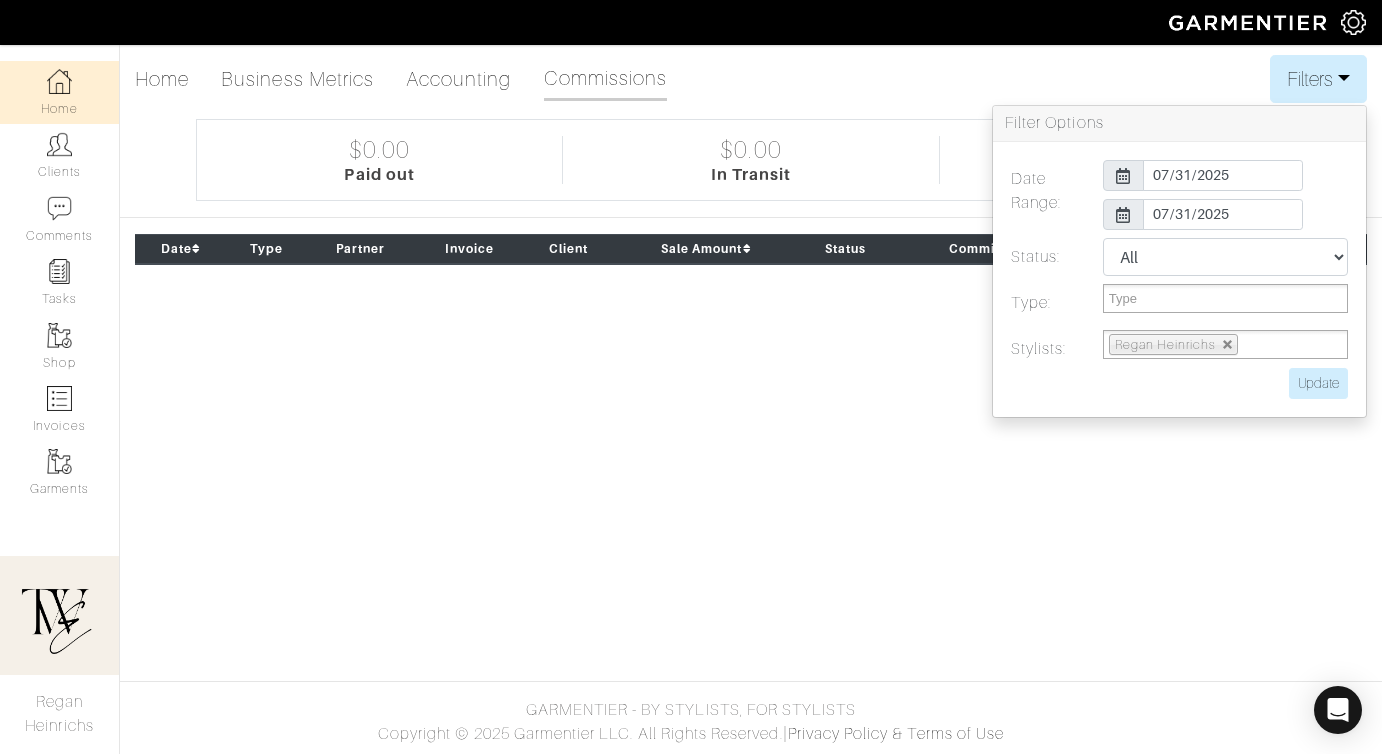 click on "The Wardrobe Edit by [NAME]
[NAME]
Home
Clients
Invoices
Comments
Reminders
Stylists
Shop
More
Company Settings
Manage Subscription
My Profile
Stylists
Sign Out
Company Settings
Manage Subscription
My Profile
Stylists
Sign Out
Home
Clients
Comments
Tasks
Shop
Invoices" at bounding box center [691, 377] 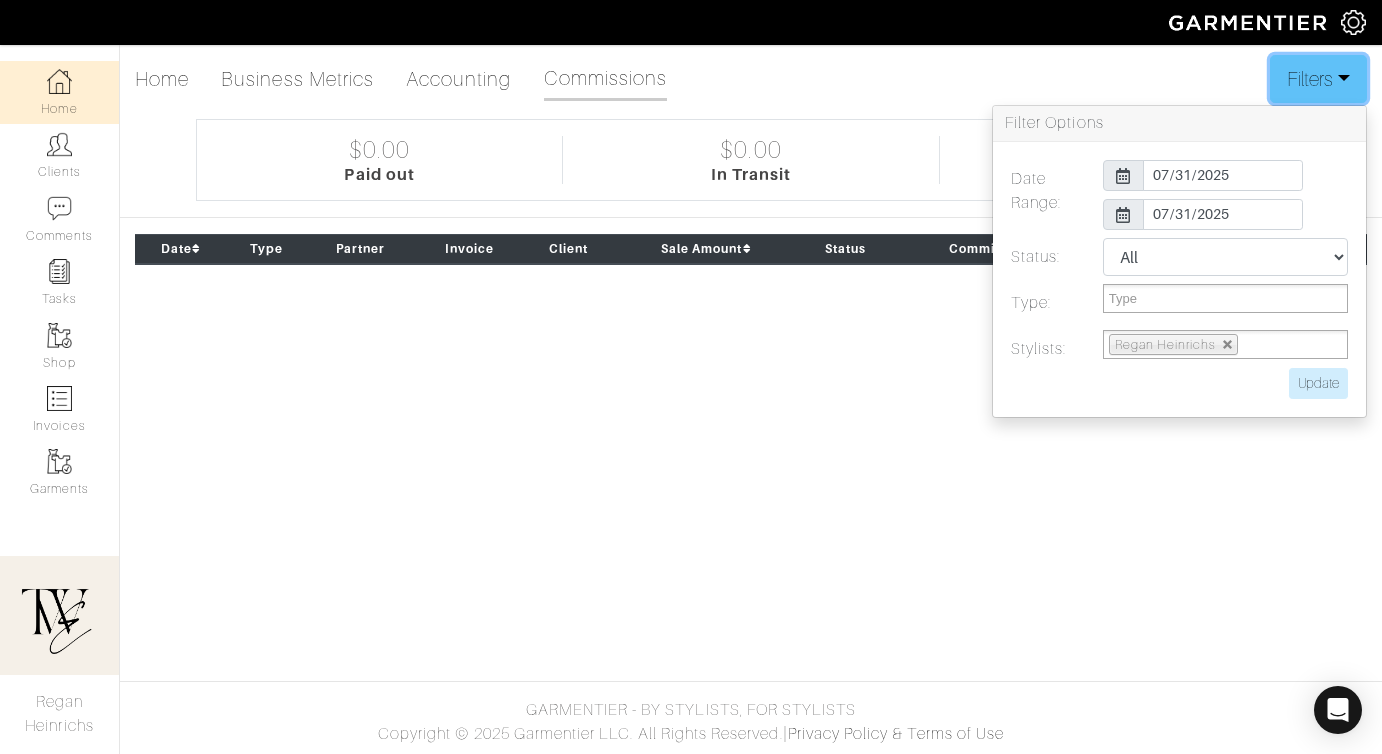 click on "Filters" at bounding box center [1318, 79] 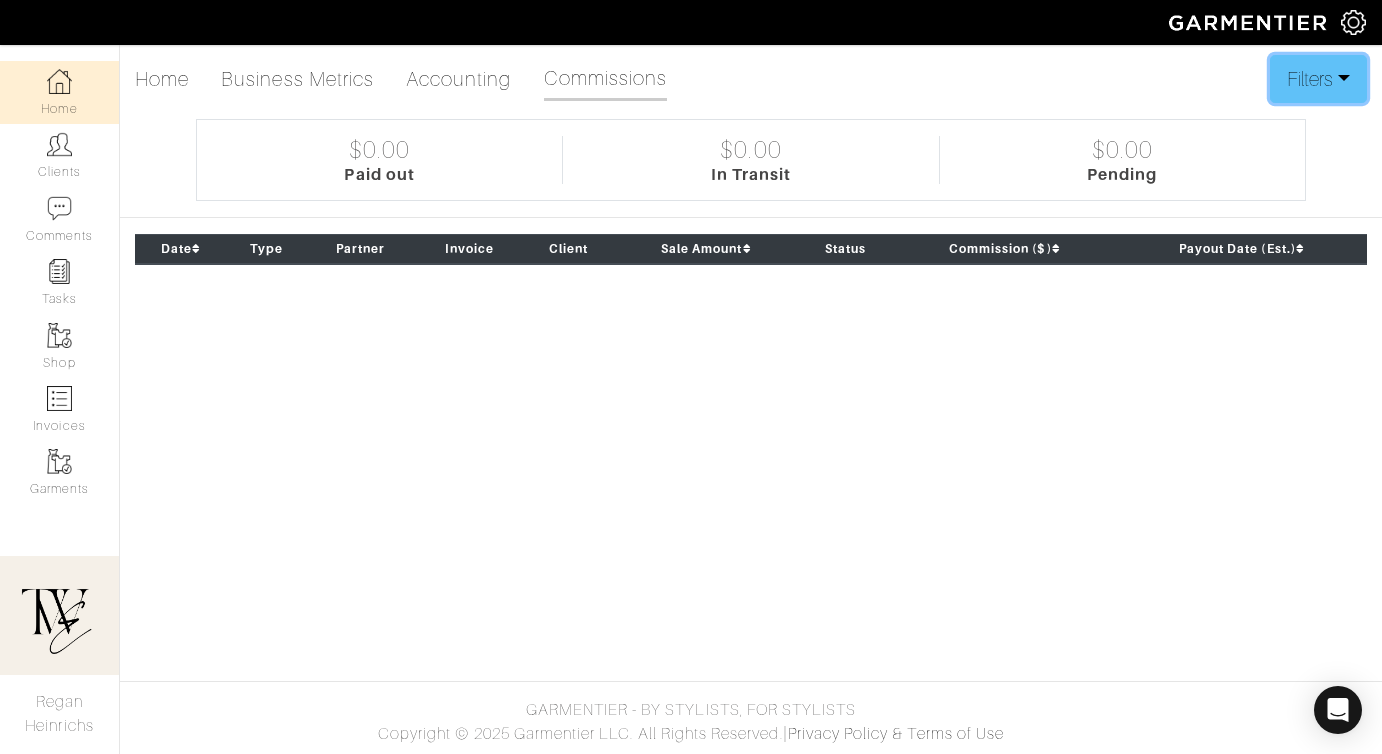click on "Filters" at bounding box center [1318, 79] 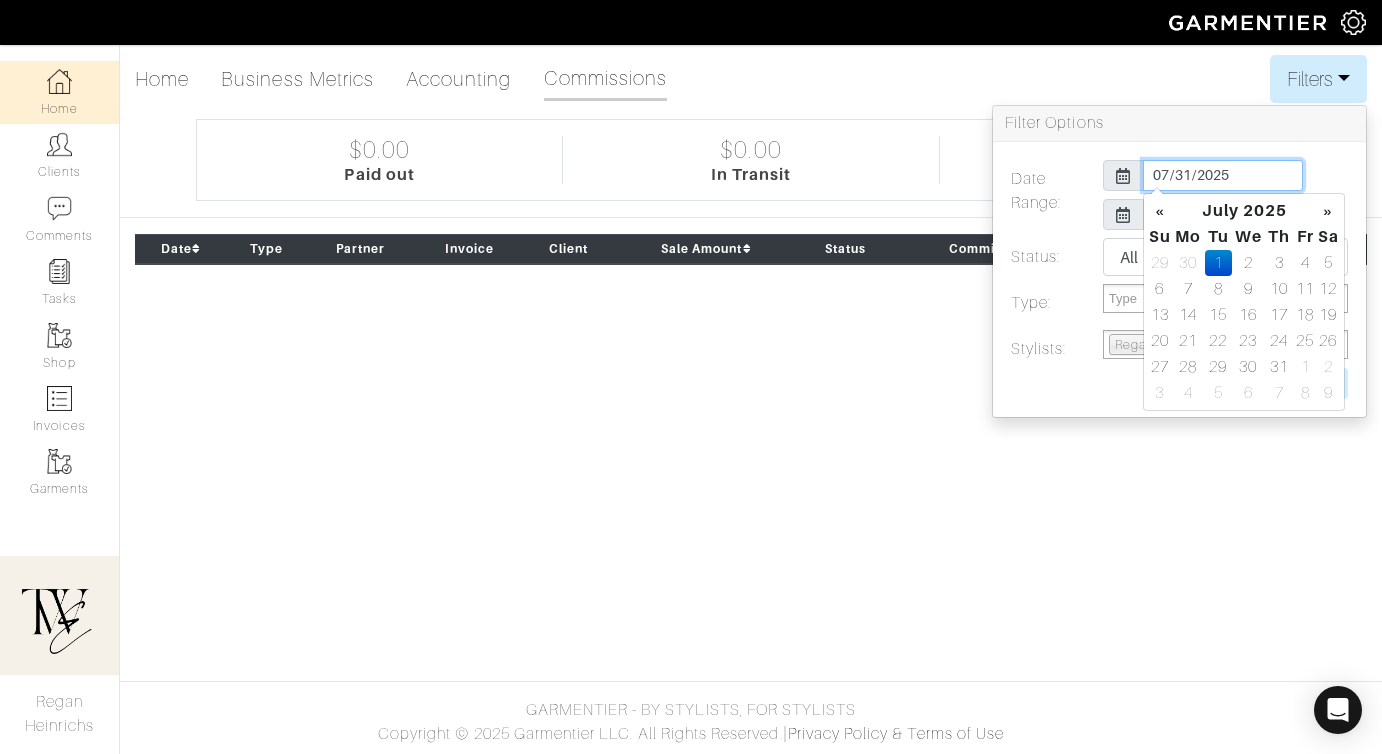 click on "[DATE]" at bounding box center (1223, 175) 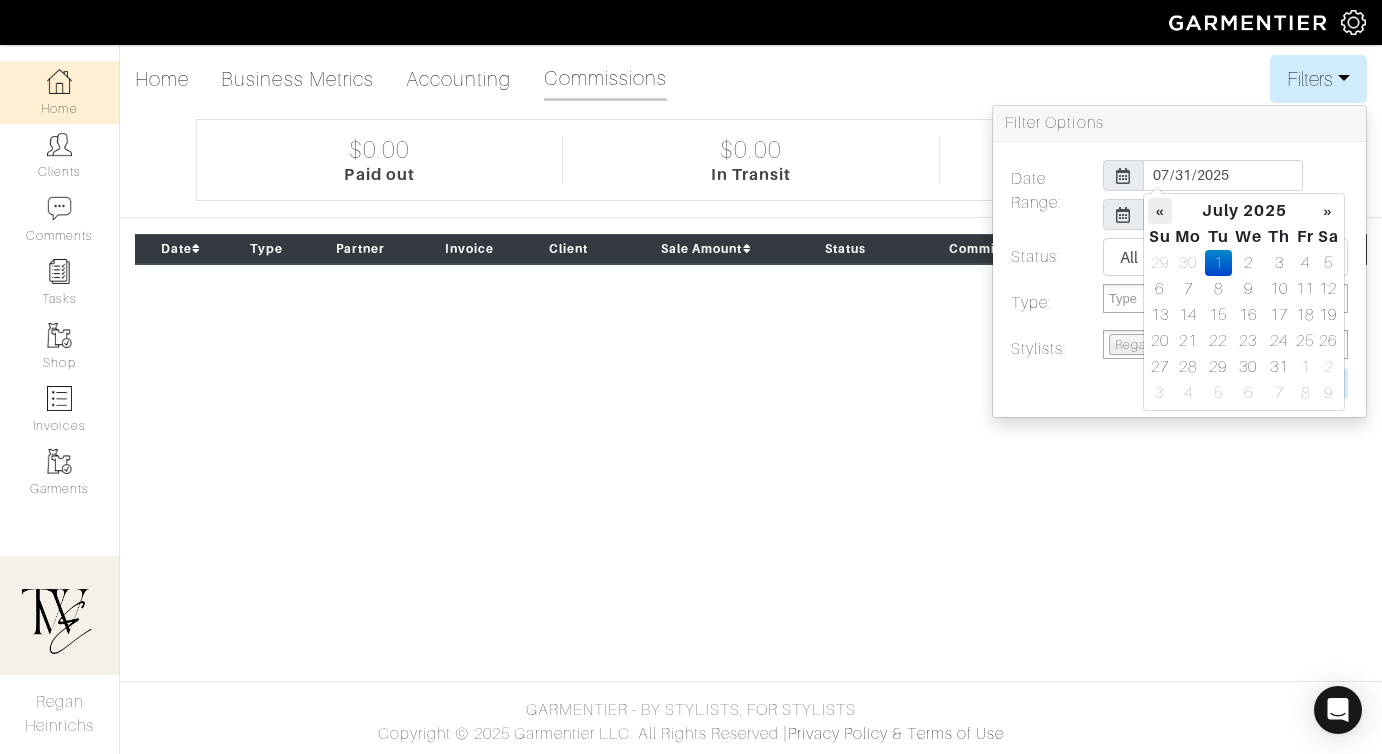 click on "«" at bounding box center (1160, 211) 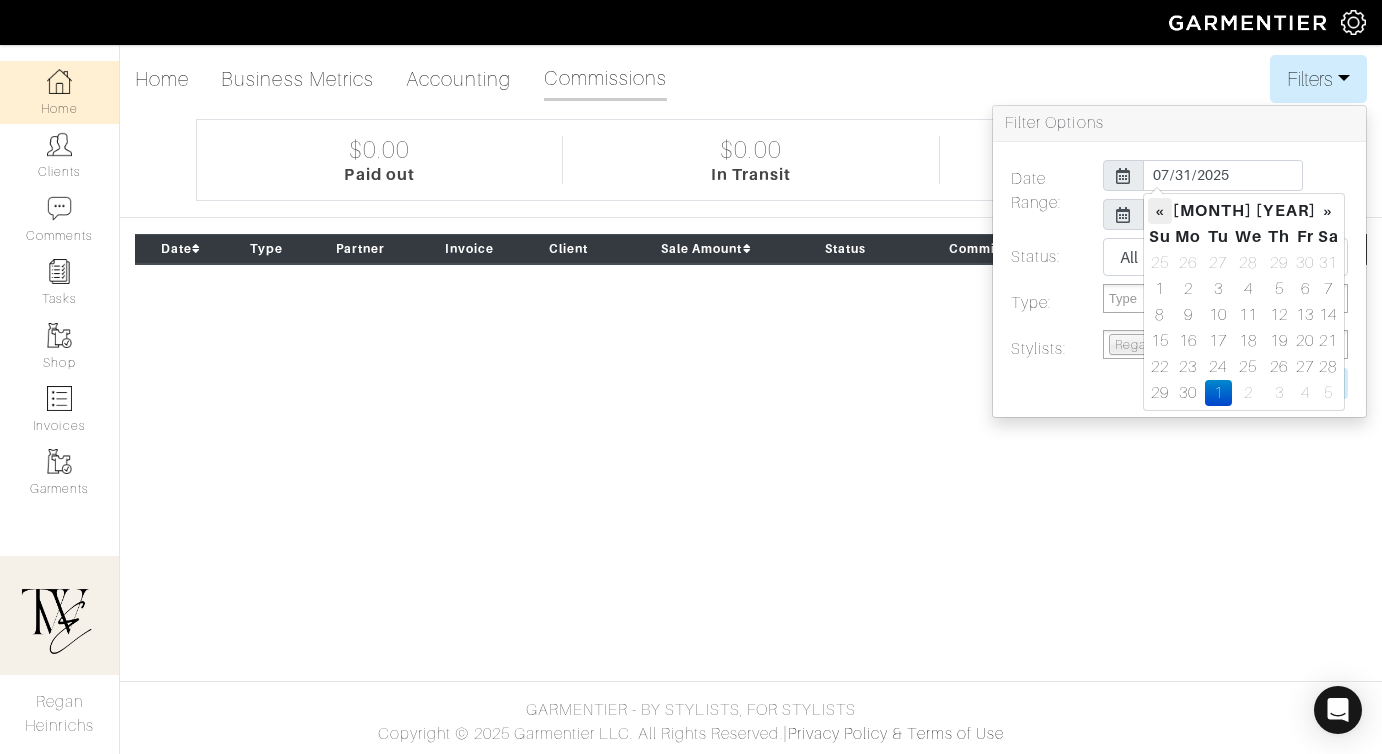 click on "«" at bounding box center [1160, 211] 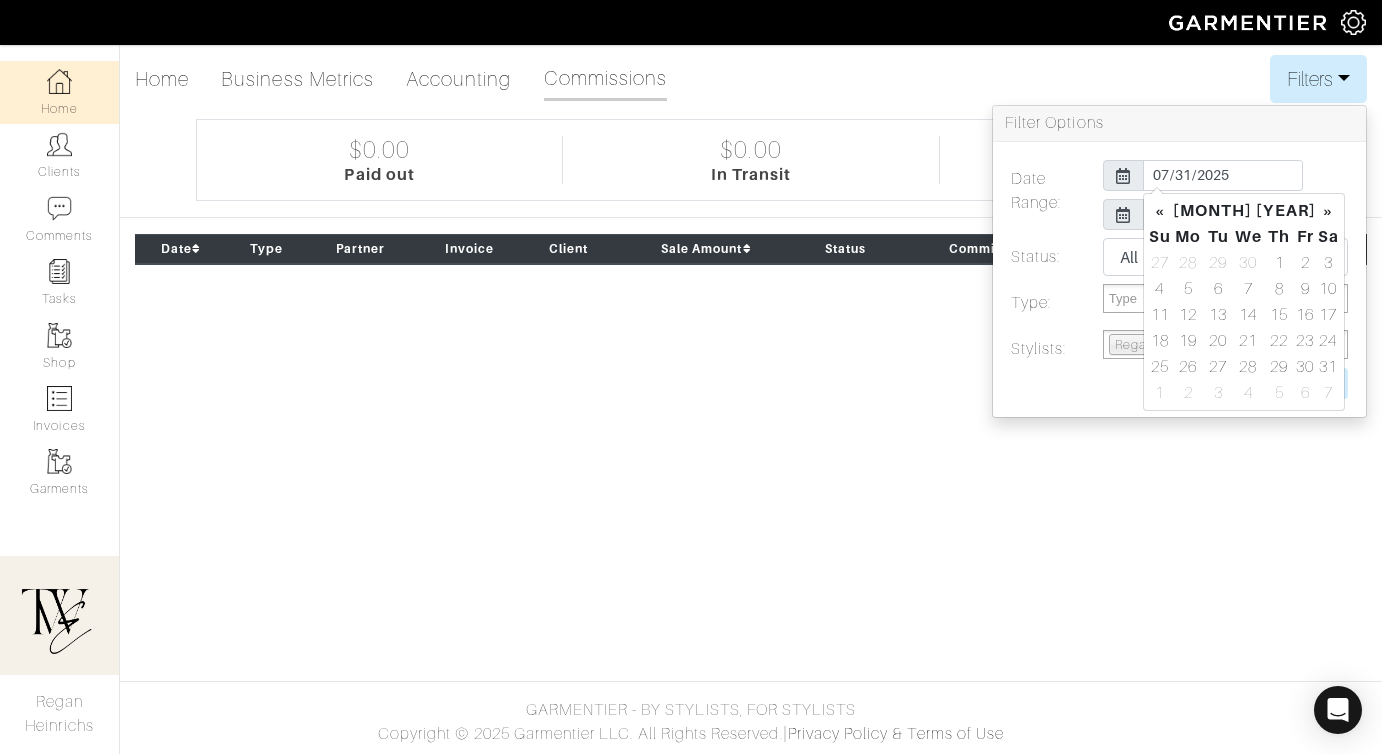 click on "«" at bounding box center [1160, 211] 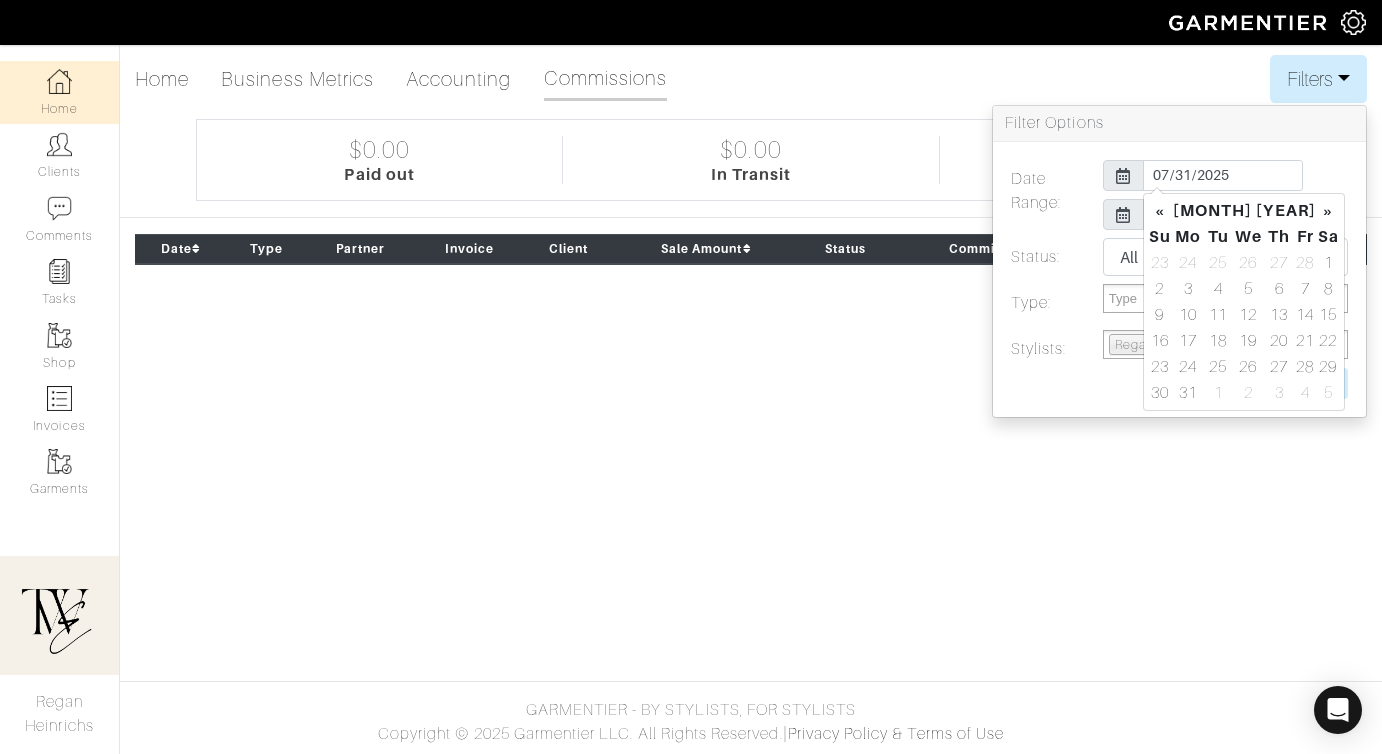 click on "«" at bounding box center [1160, 211] 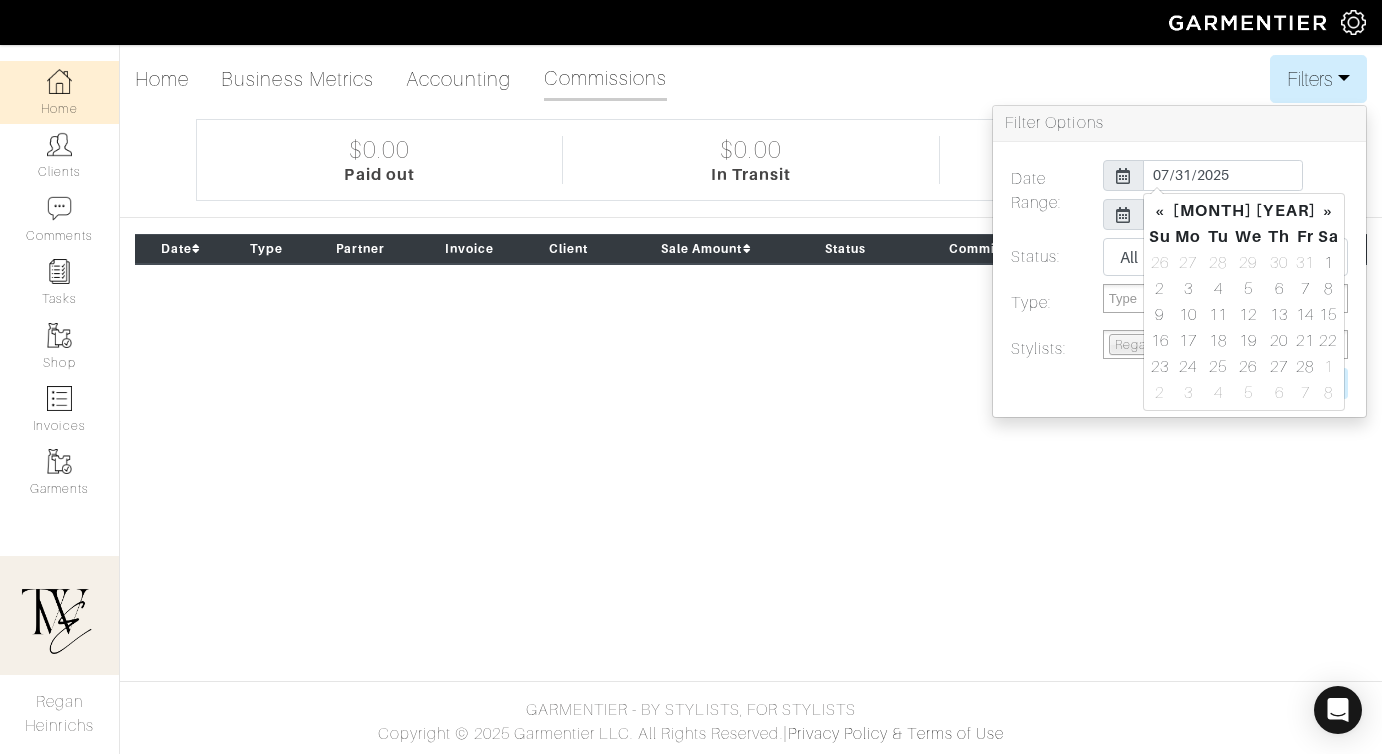 click on "«" at bounding box center (1160, 211) 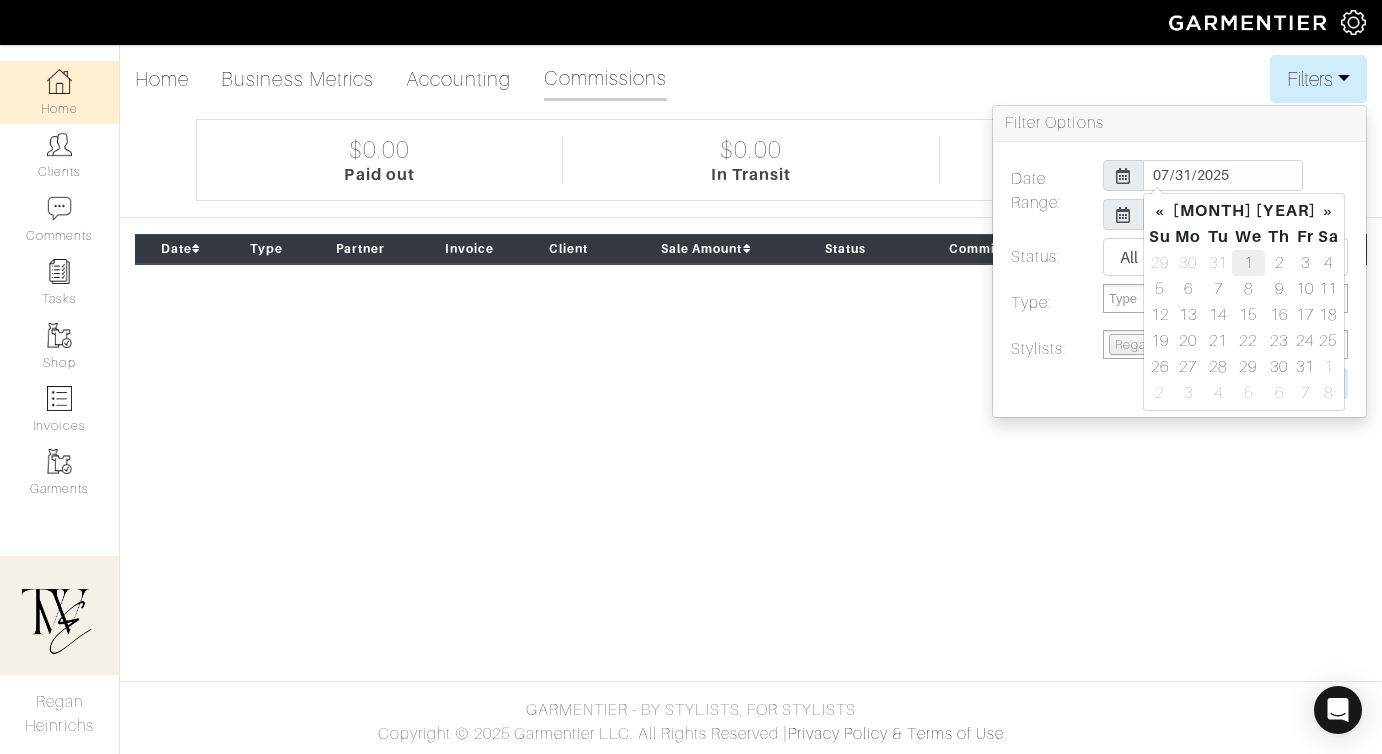 click on "1" at bounding box center [1249, 263] 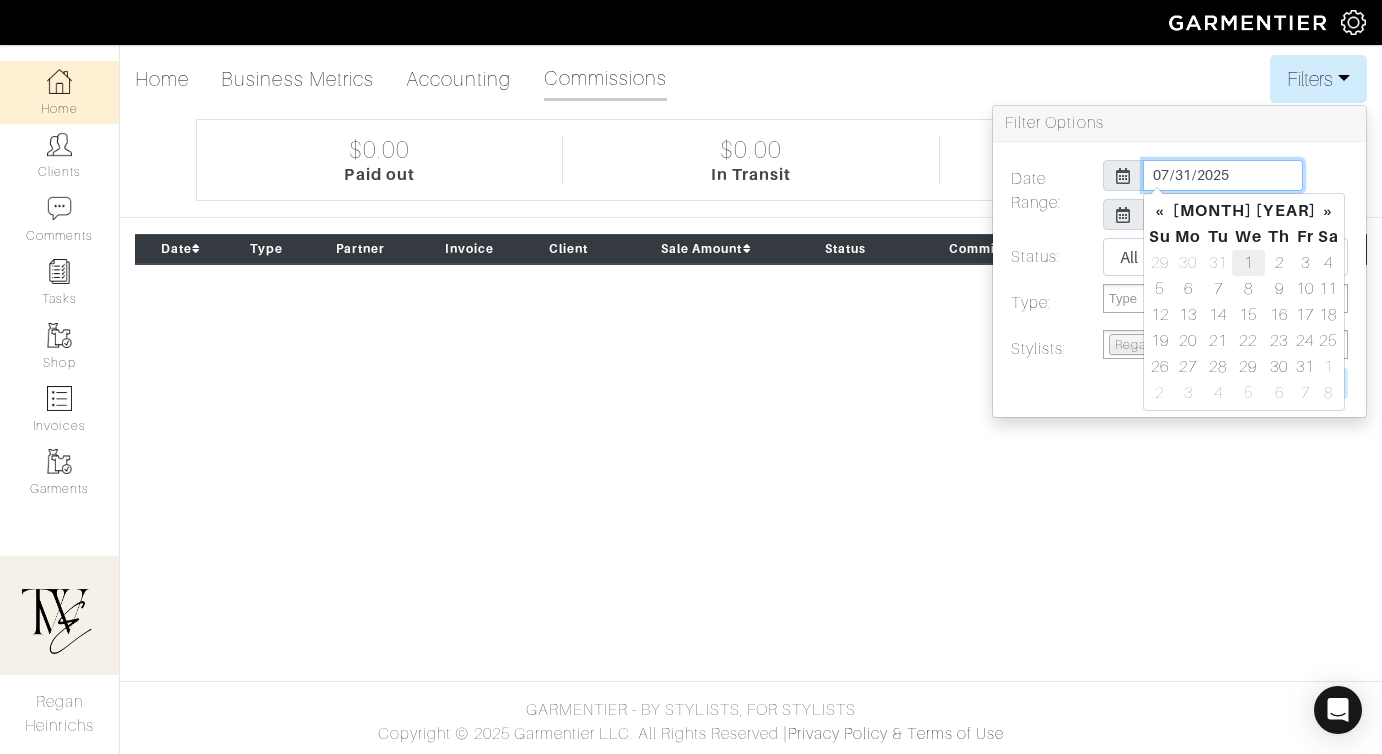 type on "[DATE]" 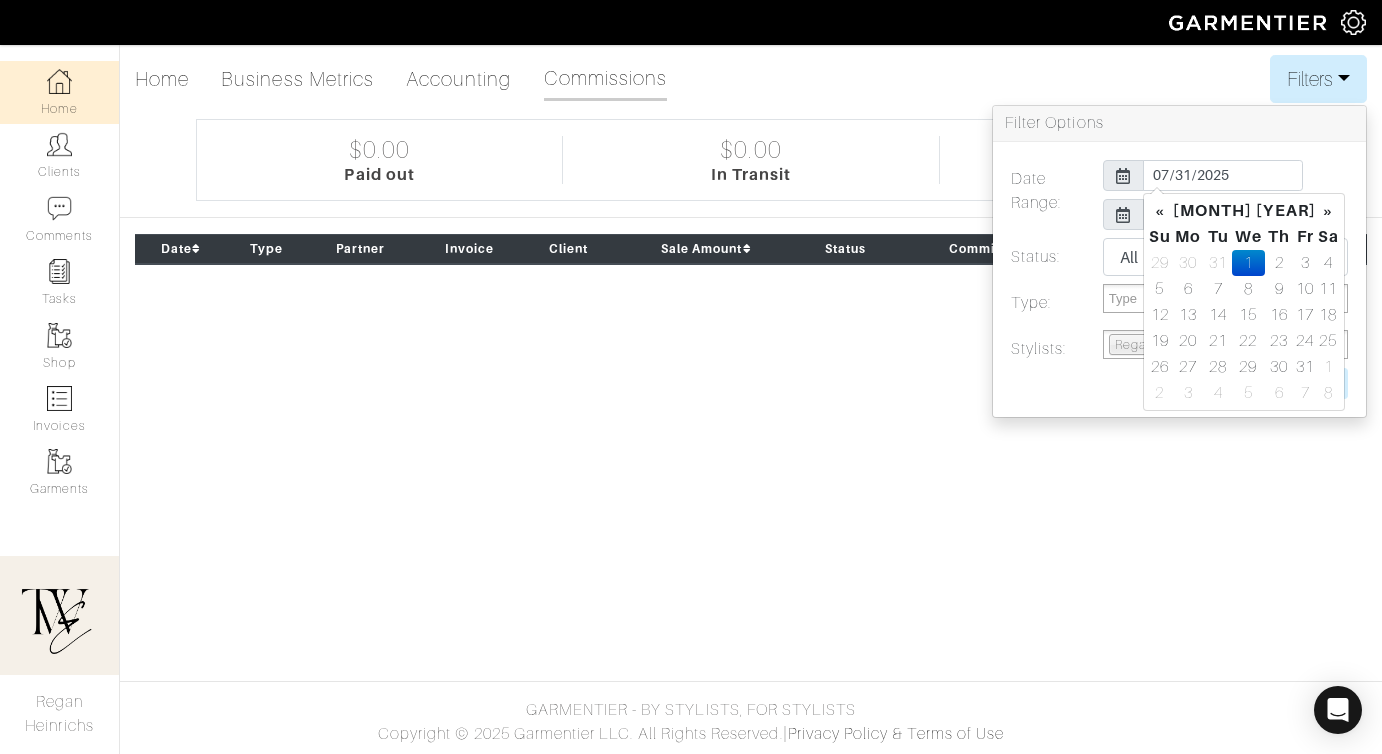click on "[DATE]" at bounding box center [1225, 175] 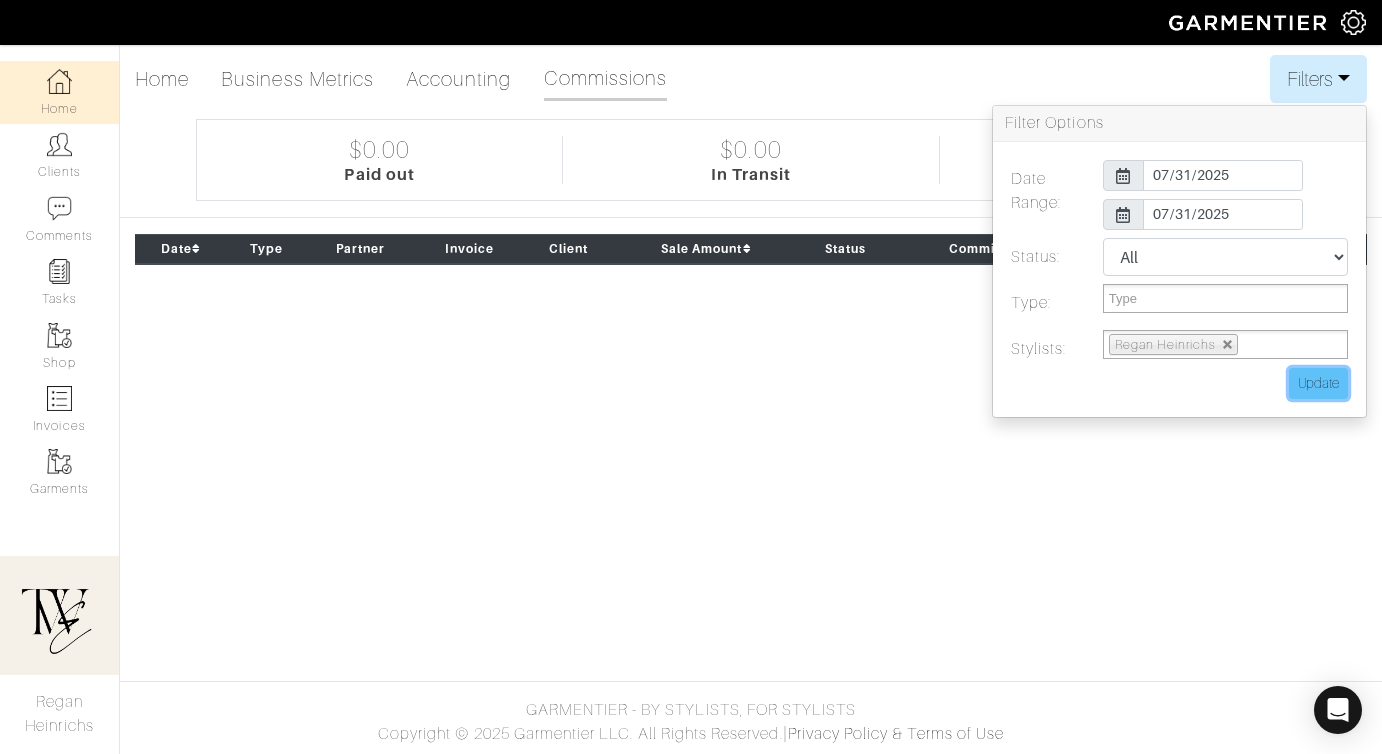 click on "Update" at bounding box center (1318, 383) 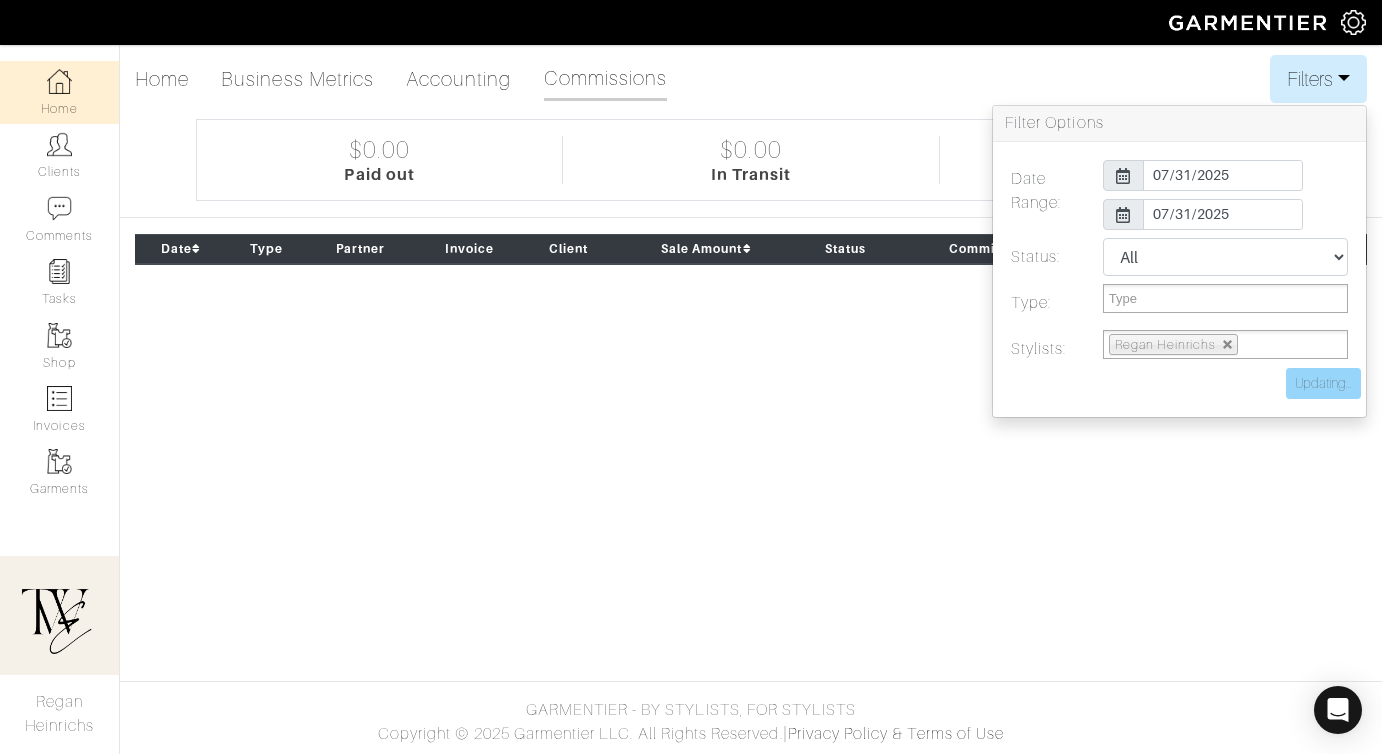 type on "Update" 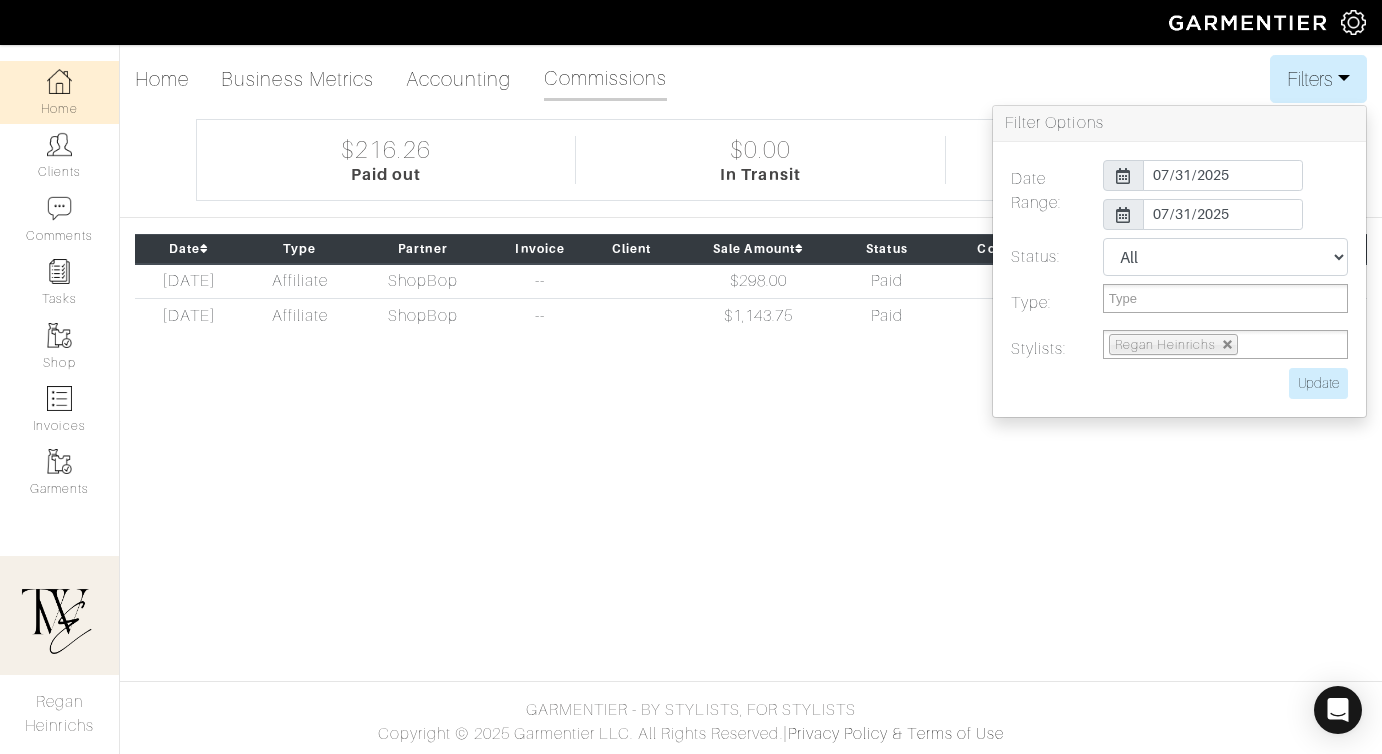 click on "The Wardrobe Edit by [NAME]
[NAME]
Home
Clients
Invoices
Comments
Reminders
Stylists
Shop
More
Company Settings
Manage Subscription
My Profile
Stylists
Sign Out
Company Settings
Manage Subscription
My Profile
Stylists
Sign Out
Home
Clients
Comments
Tasks
Shop
Invoices" at bounding box center (691, 377) 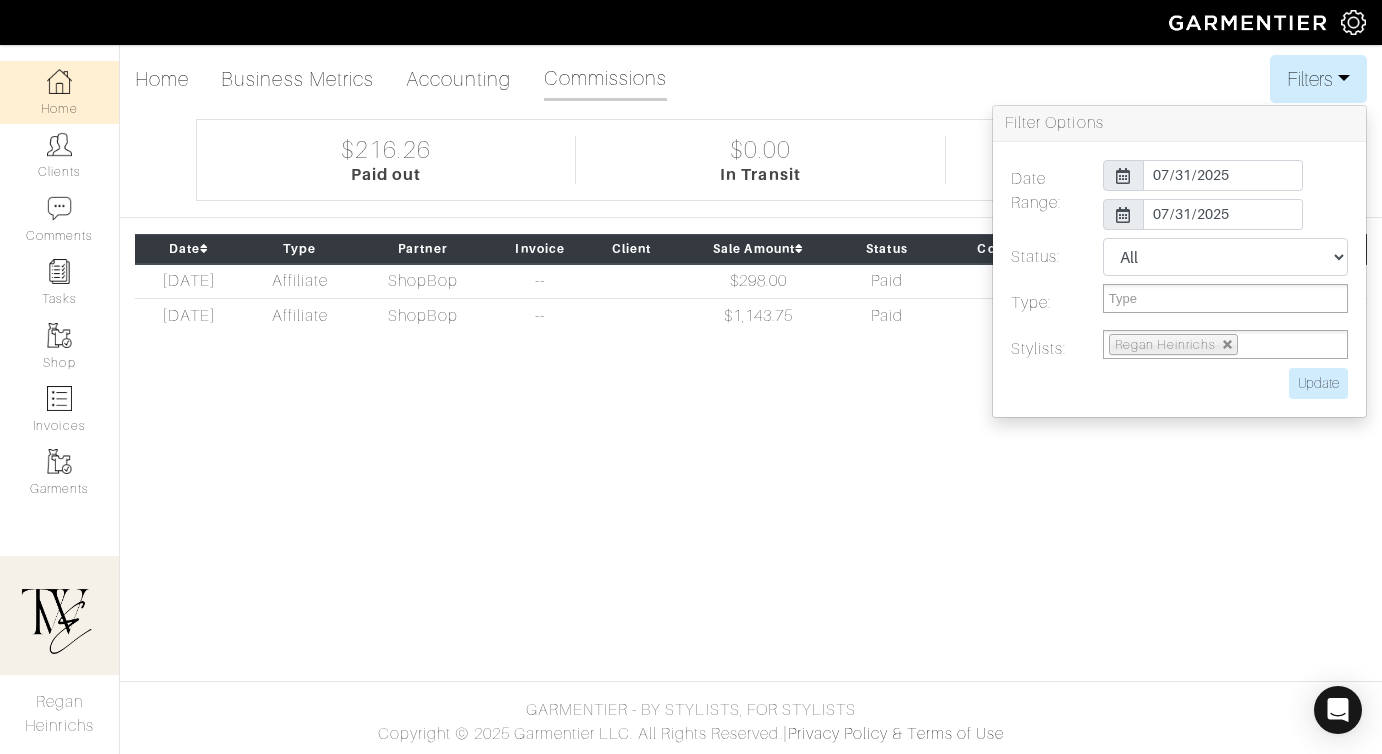 click on "Business Metrics
Accounting
Commissions
[DATE]
2025-07-31
Status:
All
Pending
Paid
Complete
Failed
N/A
Type:
Style Box
In-Store Pull
In-Store Appointment
Affiliate
None
Type
Stylists:
[NAME]
[NAME]
Update" at bounding box center [751, 79] 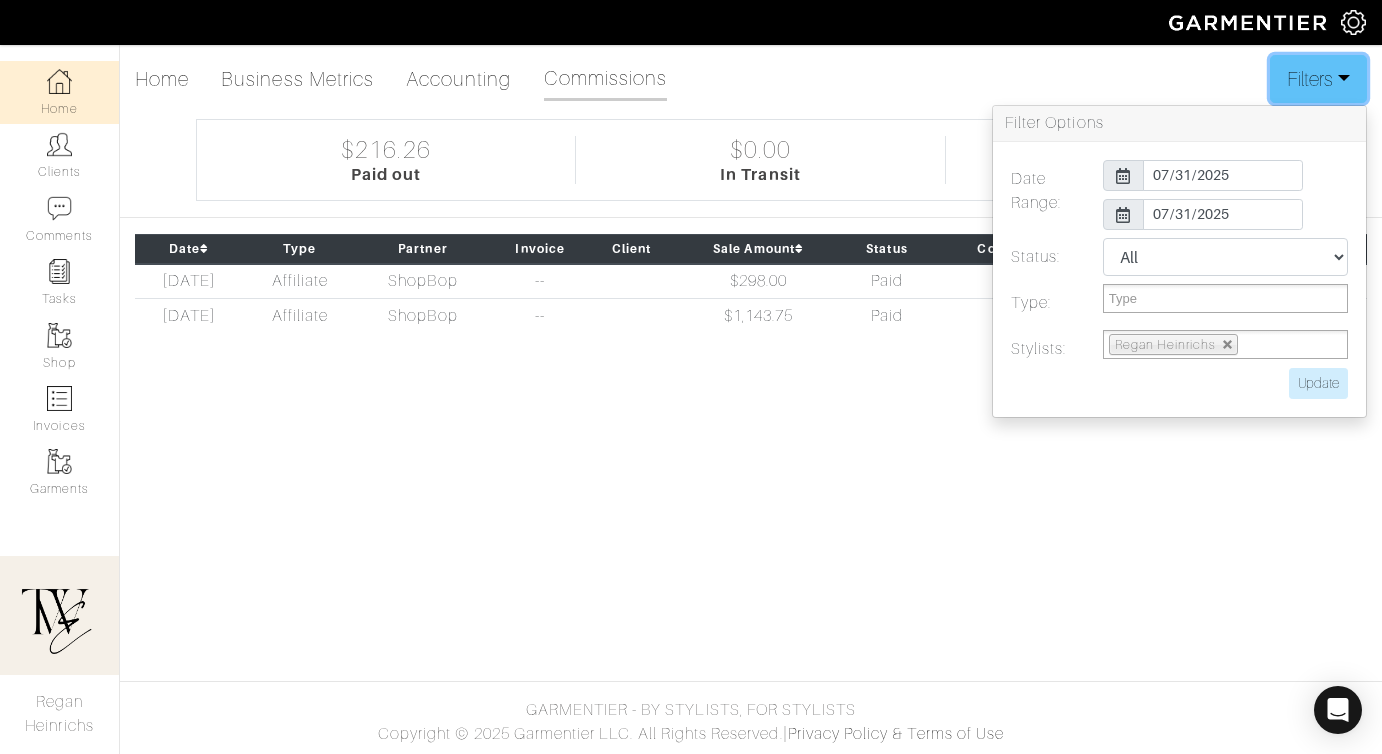 click on "Filters" at bounding box center (1318, 79) 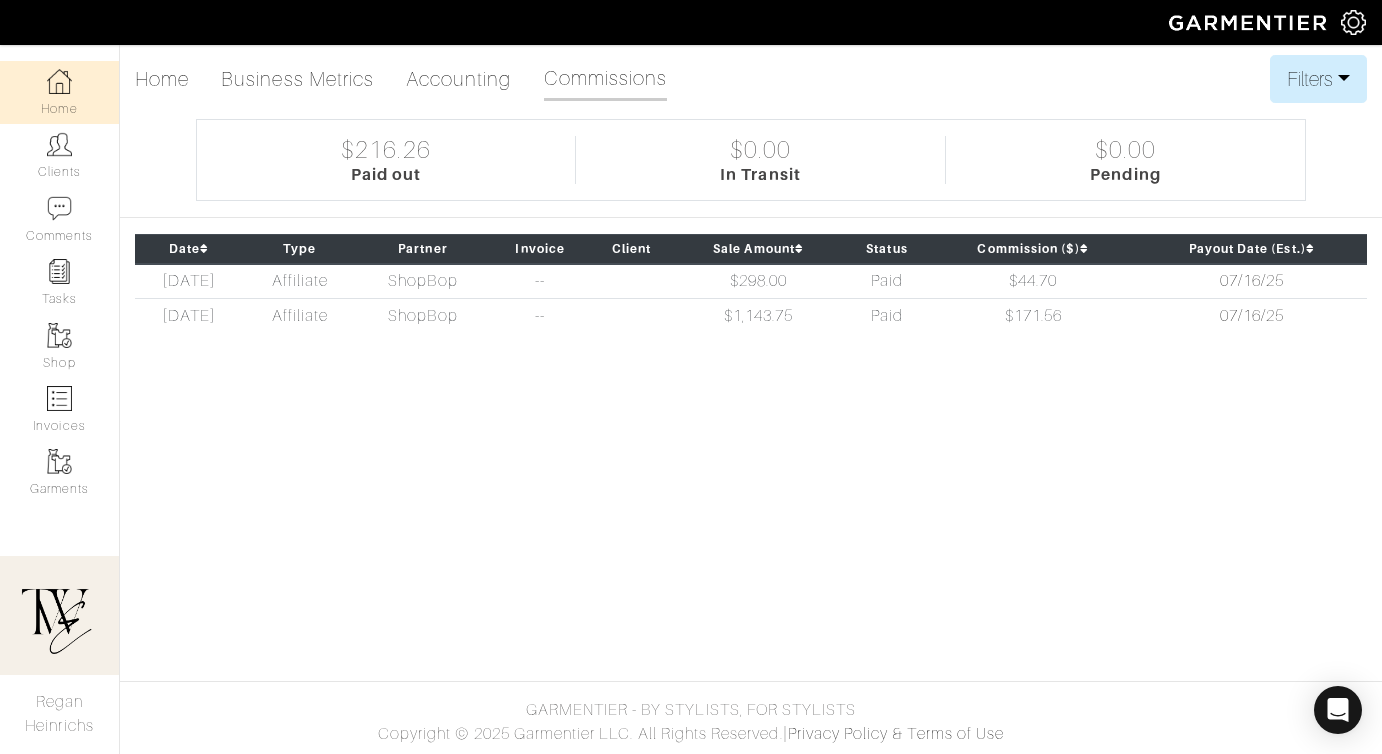 click on "Affiliate" at bounding box center (300, 281) 